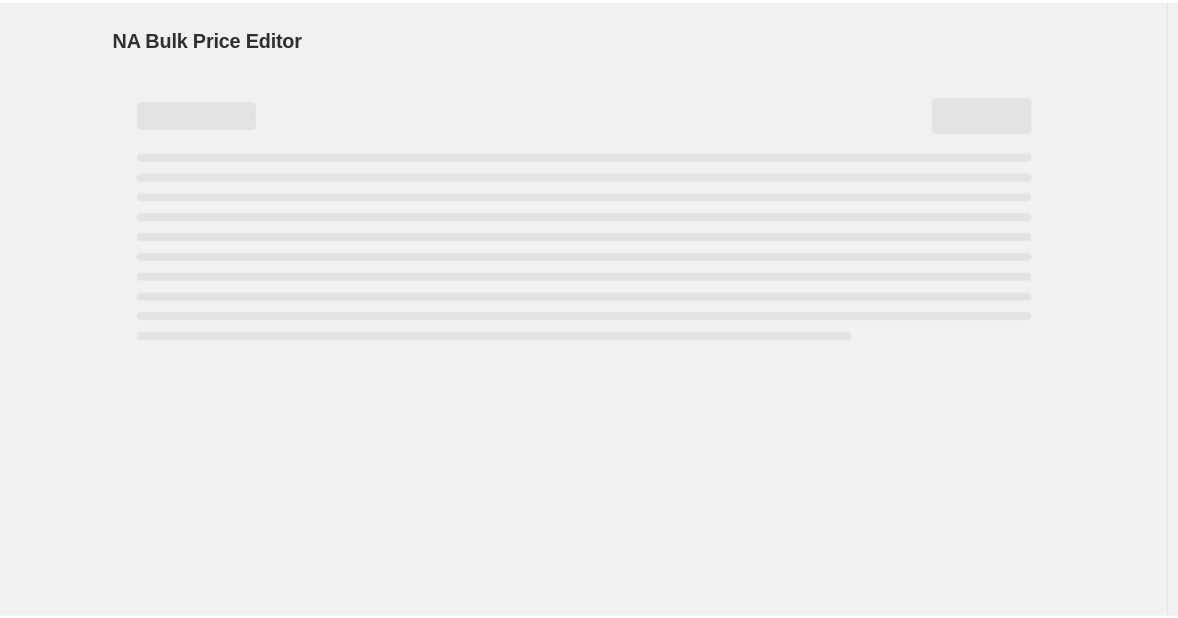 scroll, scrollTop: 0, scrollLeft: 0, axis: both 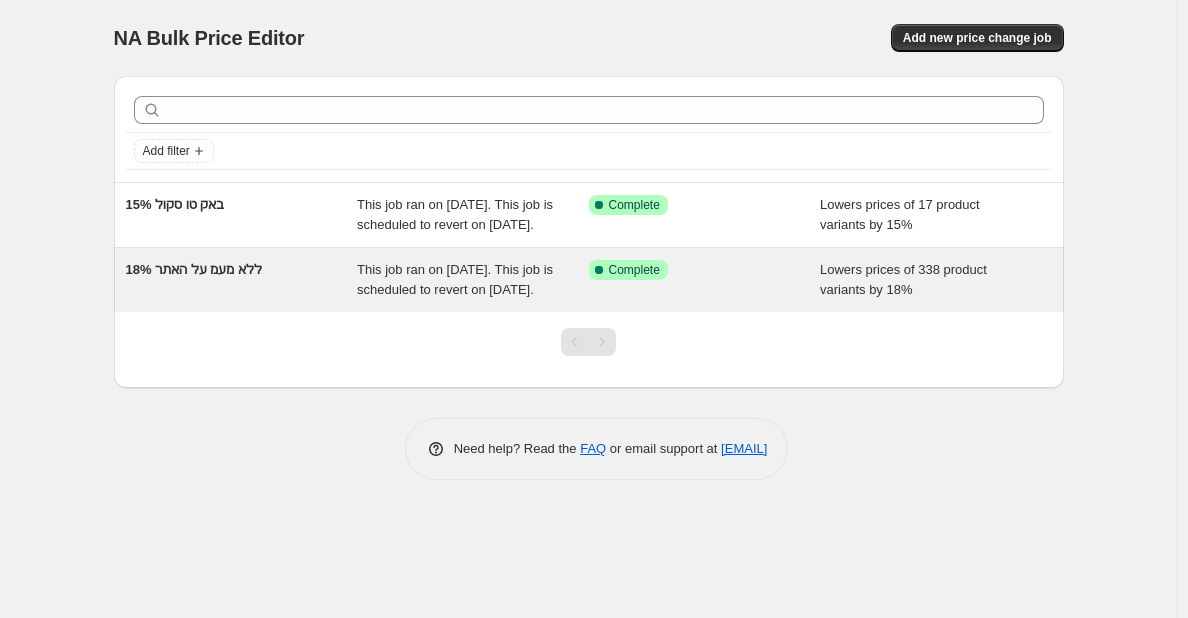 click on "18% ללא מעמ על האתר" at bounding box center [242, 280] 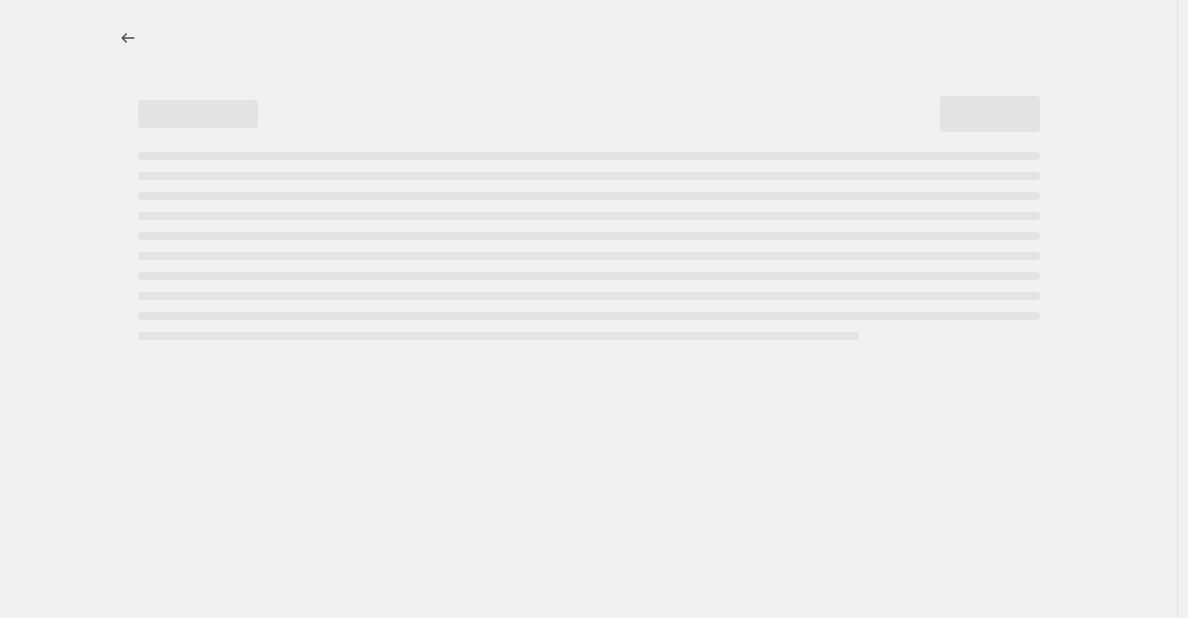 select on "percentage" 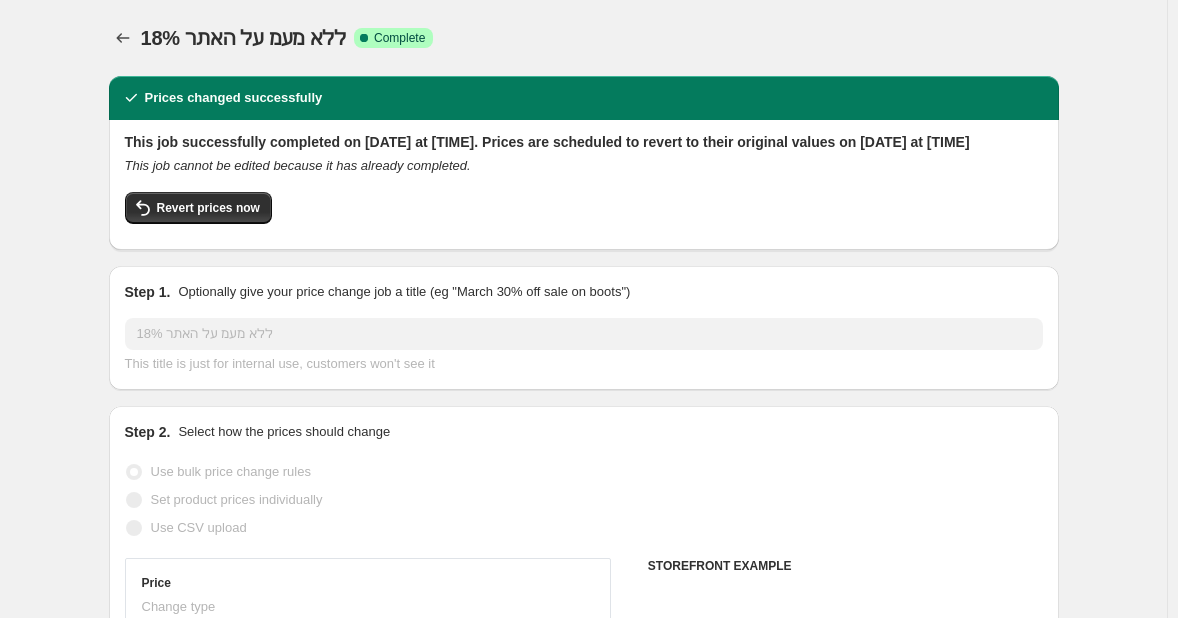 select on "collection" 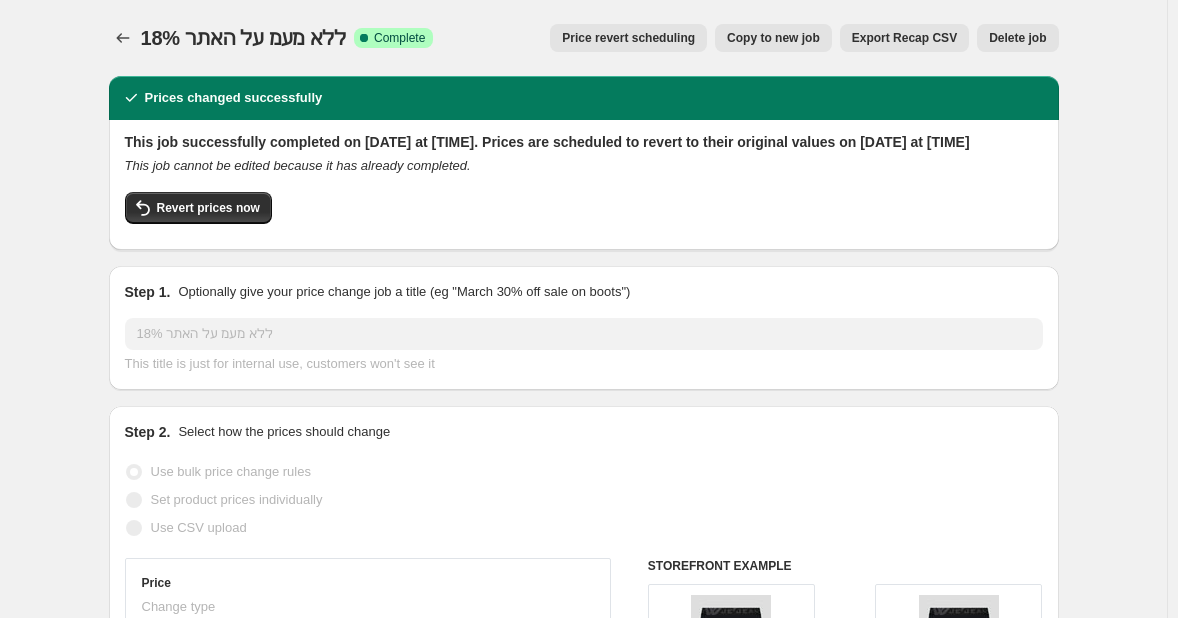click on "This job successfully completed on [DATE] at [TIME]. Prices are scheduled to revert to their original values on [DATE] at [TIME]" at bounding box center (584, 142) 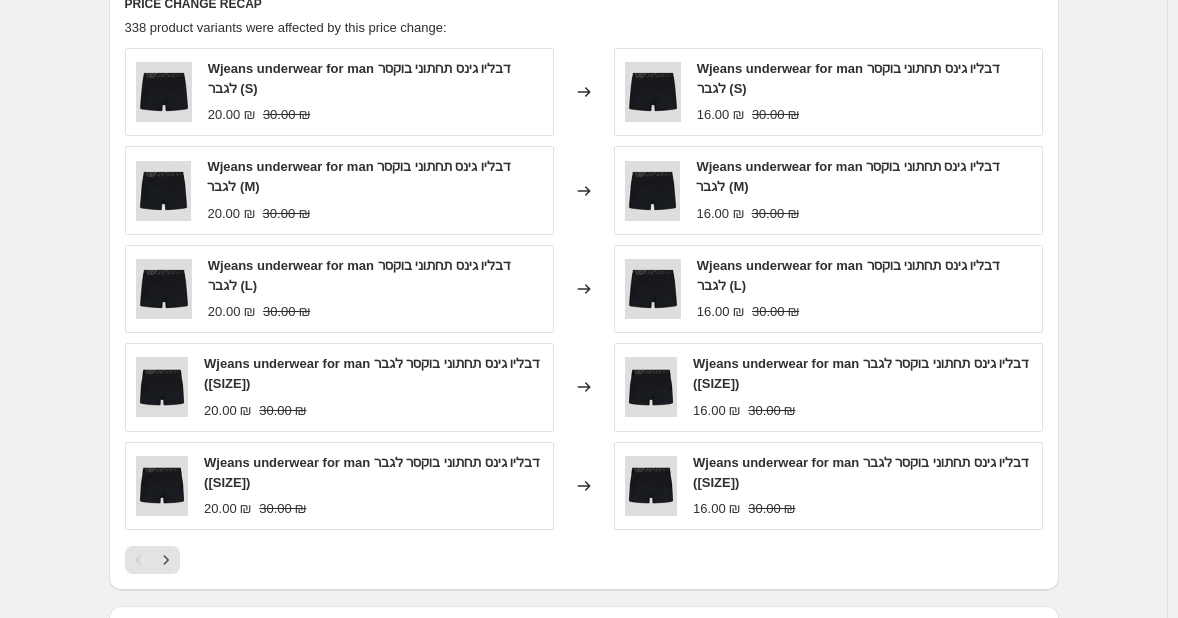 scroll, scrollTop: 1588, scrollLeft: 0, axis: vertical 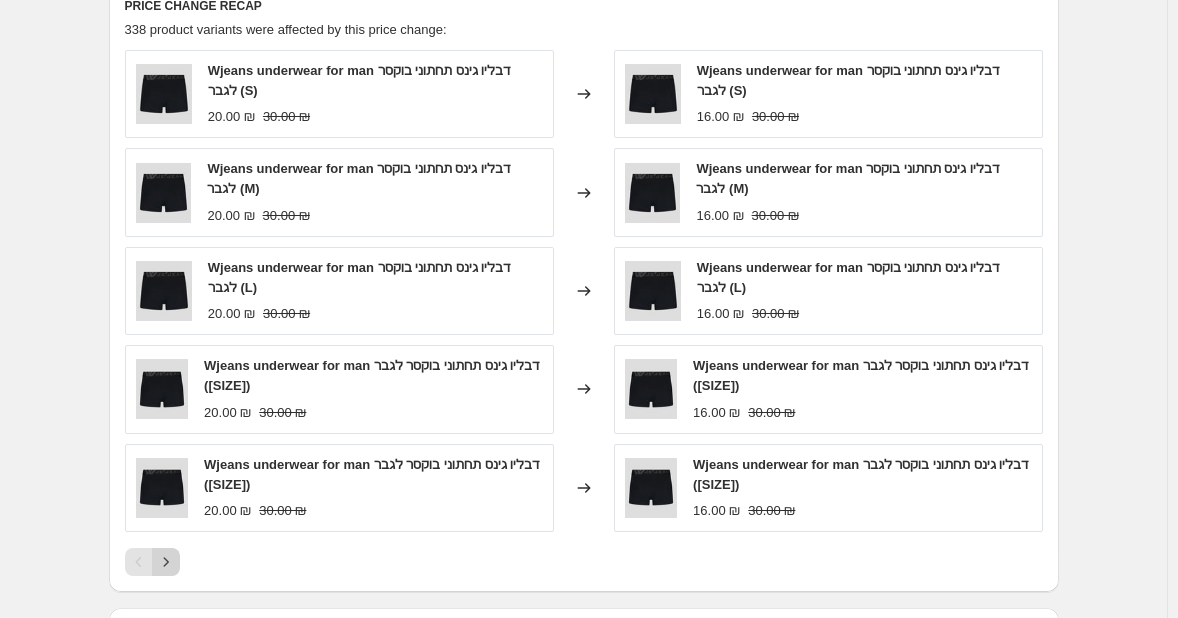 click 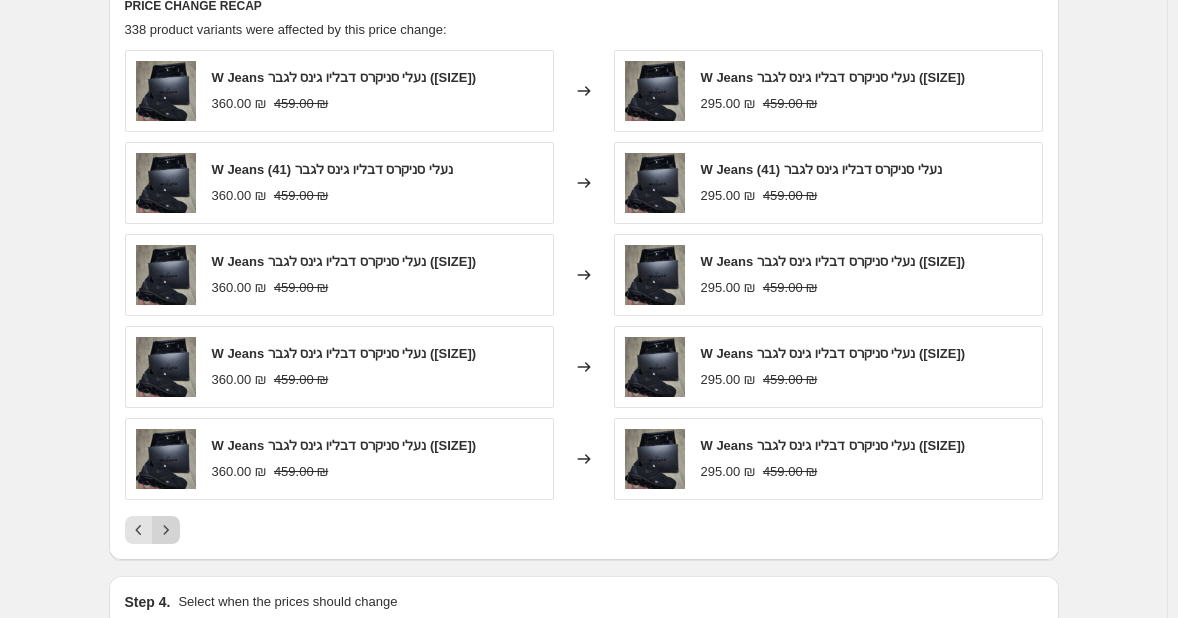 click at bounding box center [166, 530] 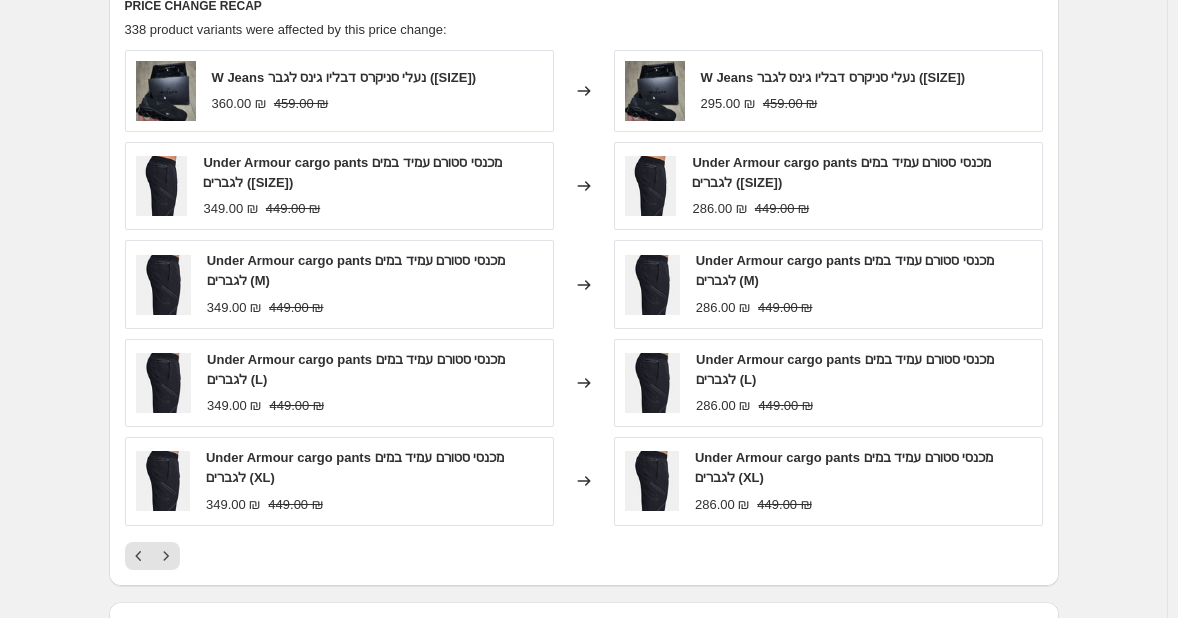 click on "Under Armour cargo pants מכנסי סטורם עמיד במים לגברים (XL) 349.00 ₪ 449.00 ₪" at bounding box center (339, 481) 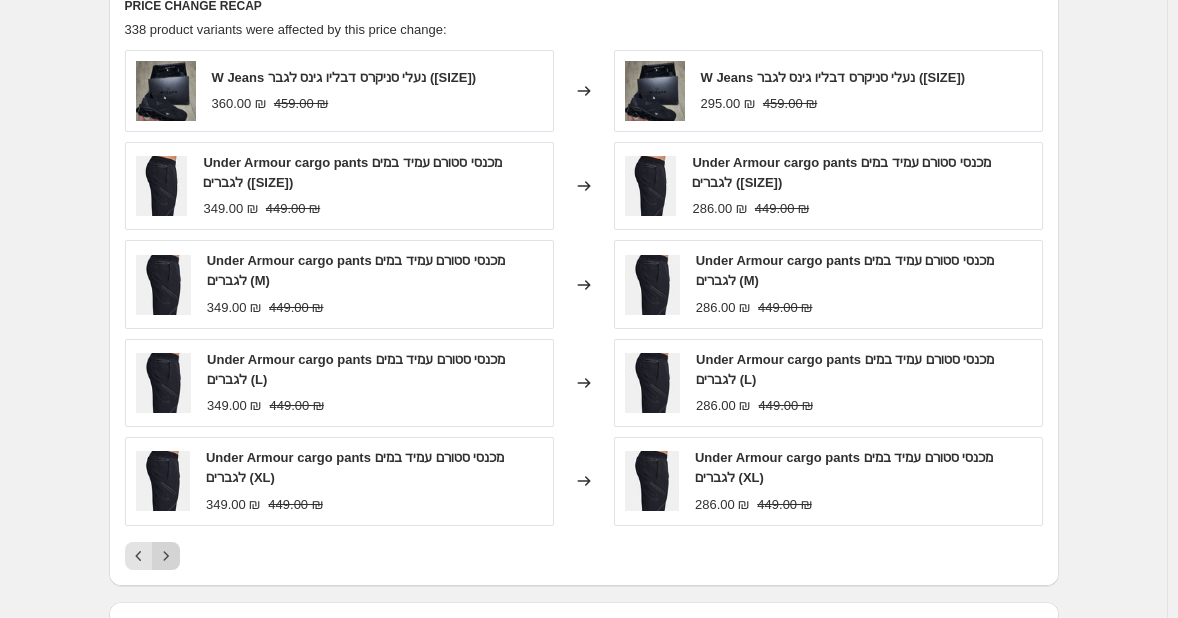 click 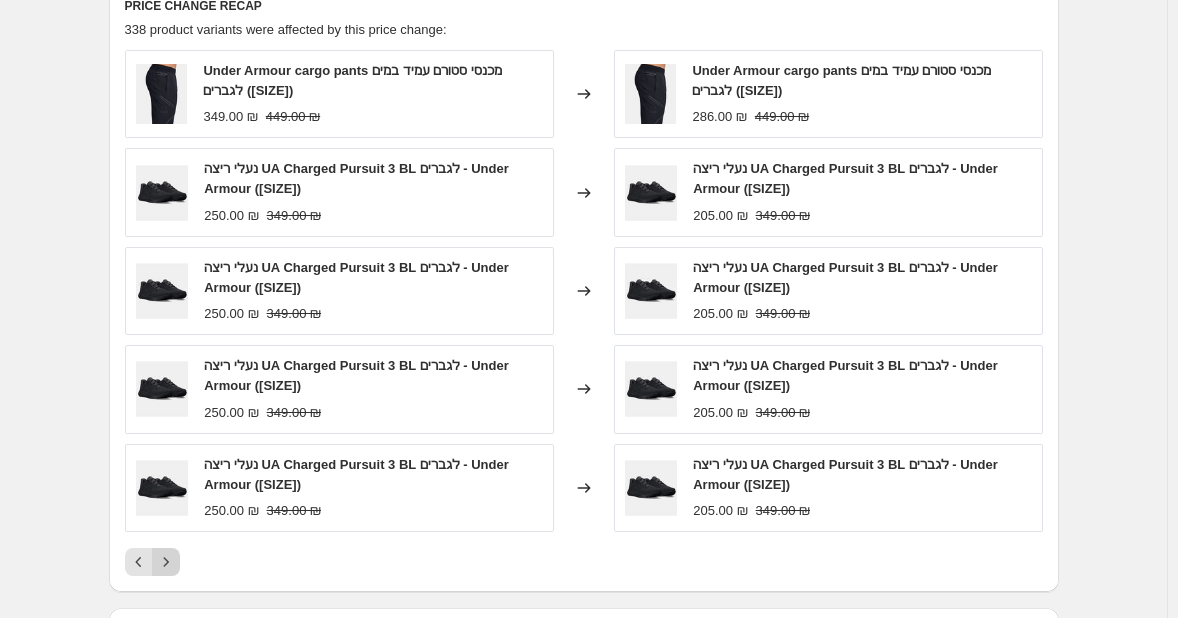 click at bounding box center [166, 562] 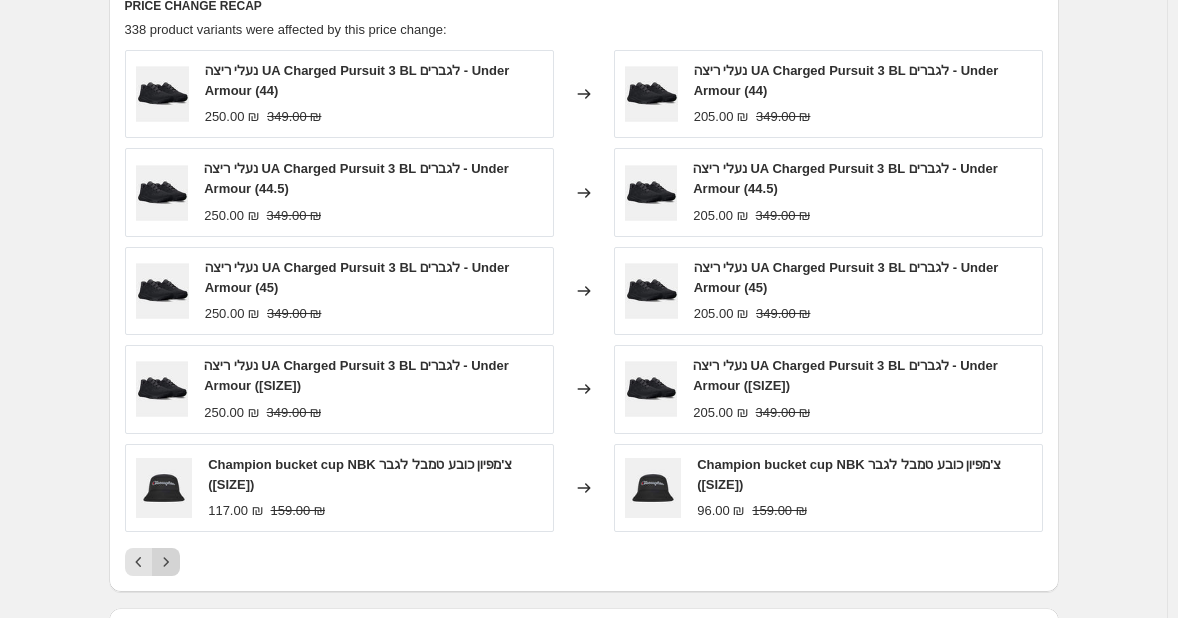click at bounding box center (166, 562) 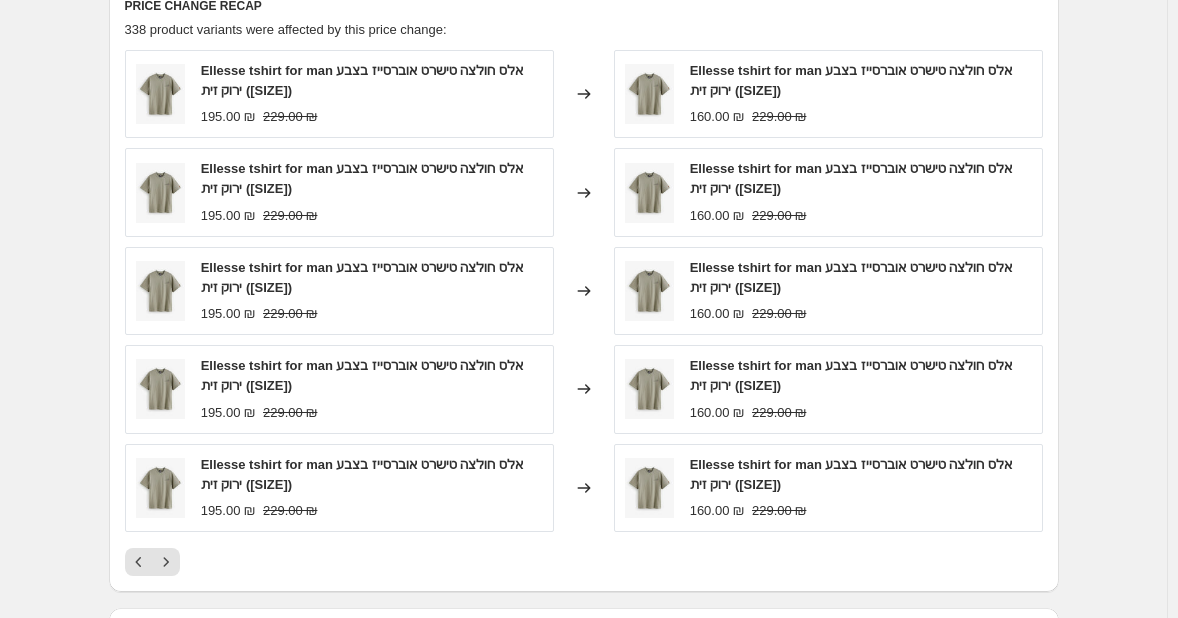 click at bounding box center (166, 562) 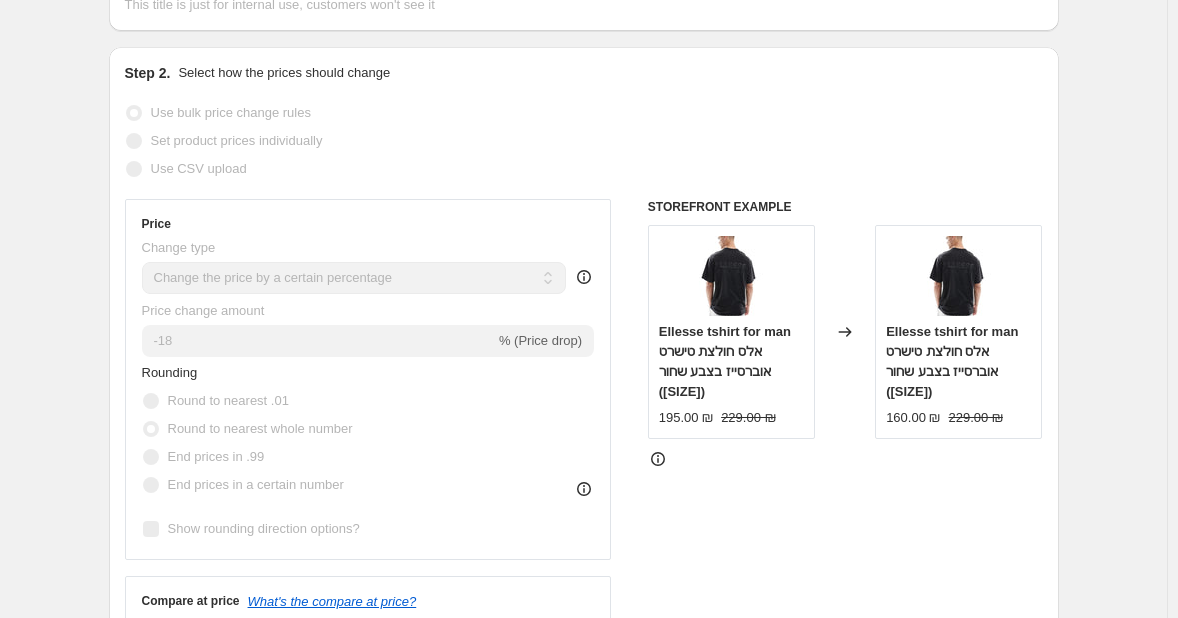 scroll, scrollTop: 0, scrollLeft: 0, axis: both 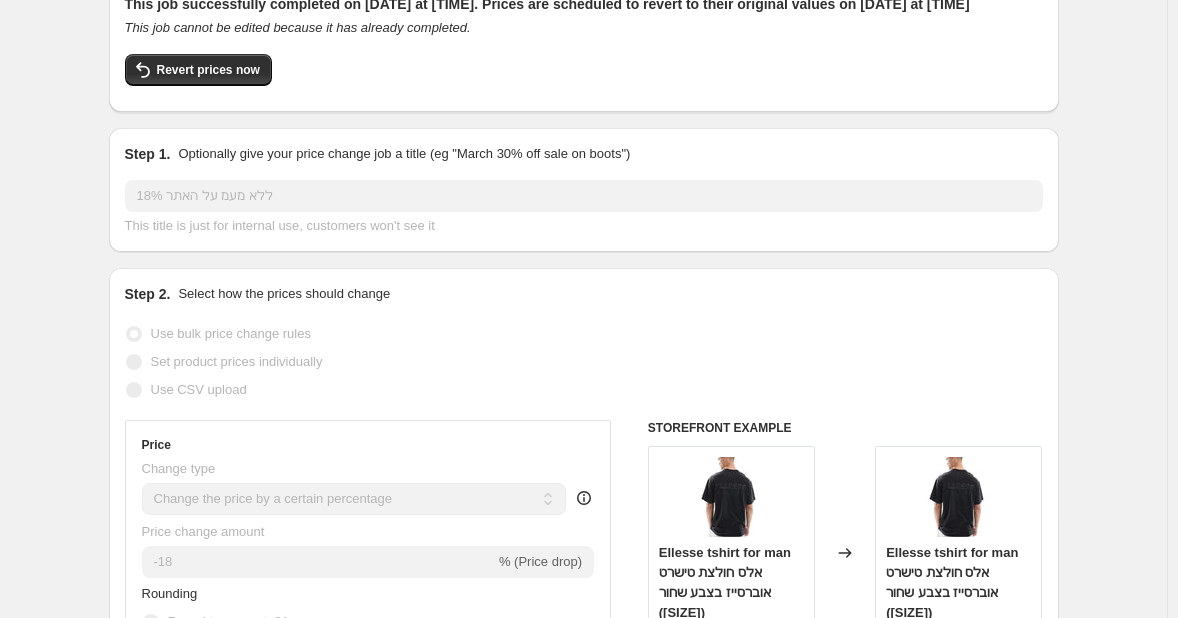 click on "18% ללא מעמ על האתר. This page is ready 18% ללא מעמ על האתר Success Complete Complete Price revert scheduling Copy to new job Export Recap CSV Delete job More actions Price revert scheduling Copy to new job Export Recap CSV Delete job Prices changed successfully This job successfully completed on 8 באוגוסט [YEAR] at 13:52. Prices are scheduled to revert to their original values on 1 בספטמבר [YEAR] at 13:46 This job cannot be edited because it has already completed. Revert prices now Step 1. Optionally give your price change job a title (eg "March 30% off sale on boots") 18% ללא מעמ על האתר This title is just for internal use, customers won't see it Step 2. Select how the prices should change Use bulk price change rules Set product prices individually Use CSV upload Price Change type Change the price to a certain amount Change the price by a certain amount Change the price by a certain percentage Change the price to the current compare at price (price before sale)" at bounding box center [584, 1256] 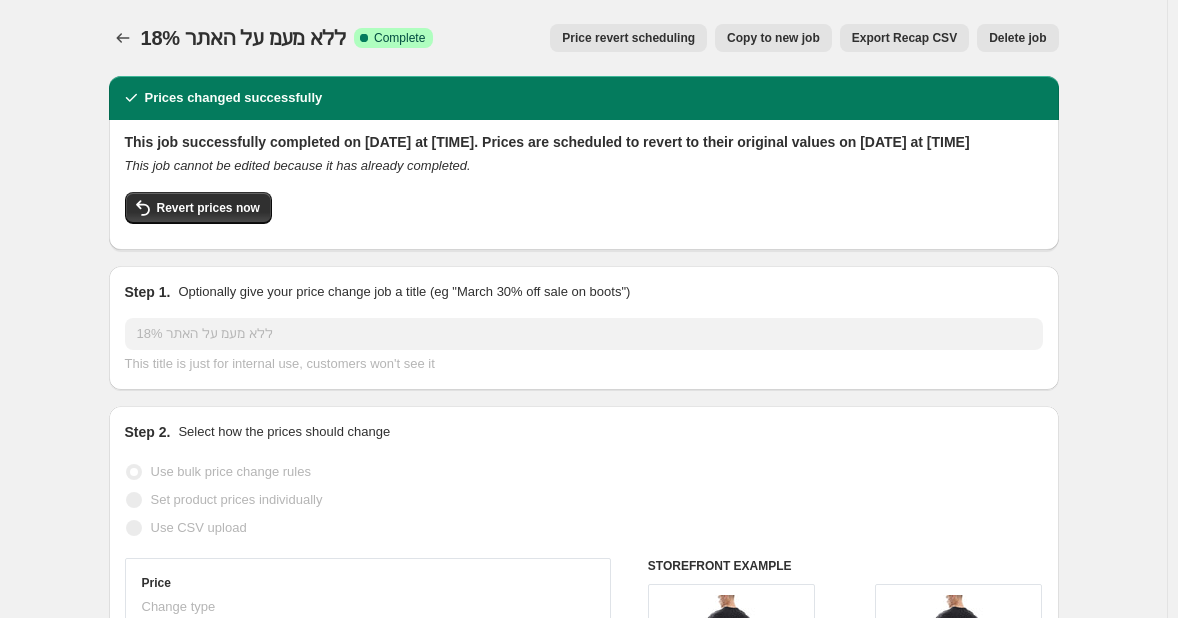 click on "18% ללא מעמ על האתר. This page is ready 18% ללא מעמ על האתר Success Complete Complete Price revert scheduling Copy to new job Export Recap CSV Delete job More actions Price revert scheduling Copy to new job Export Recap CSV Delete job" at bounding box center (584, 38) 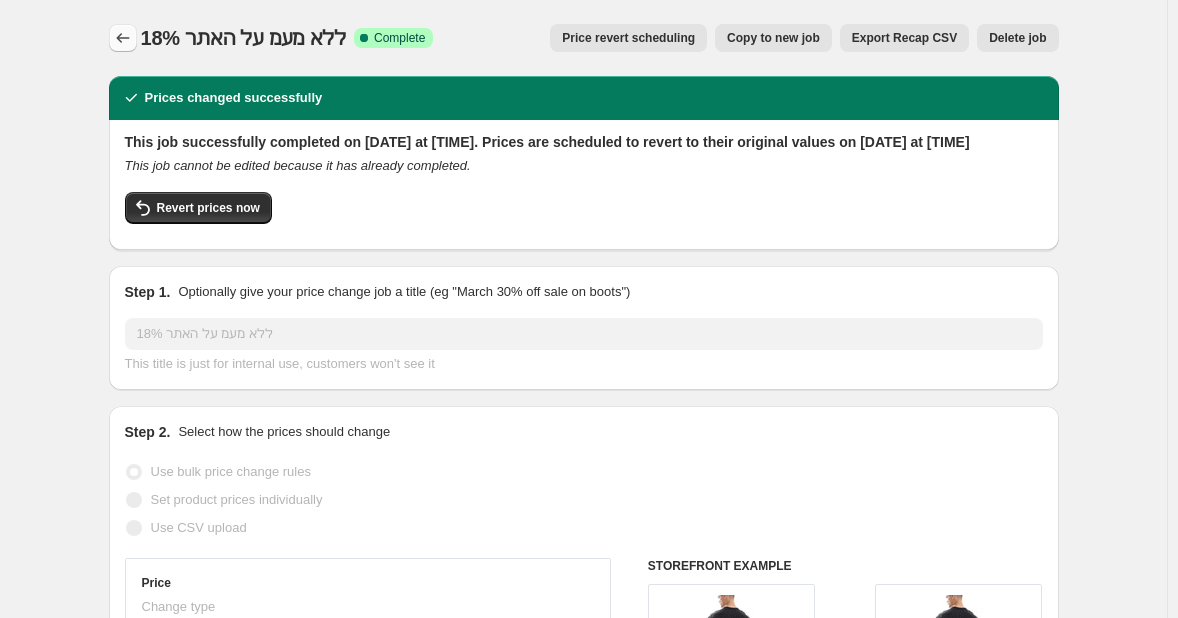 click 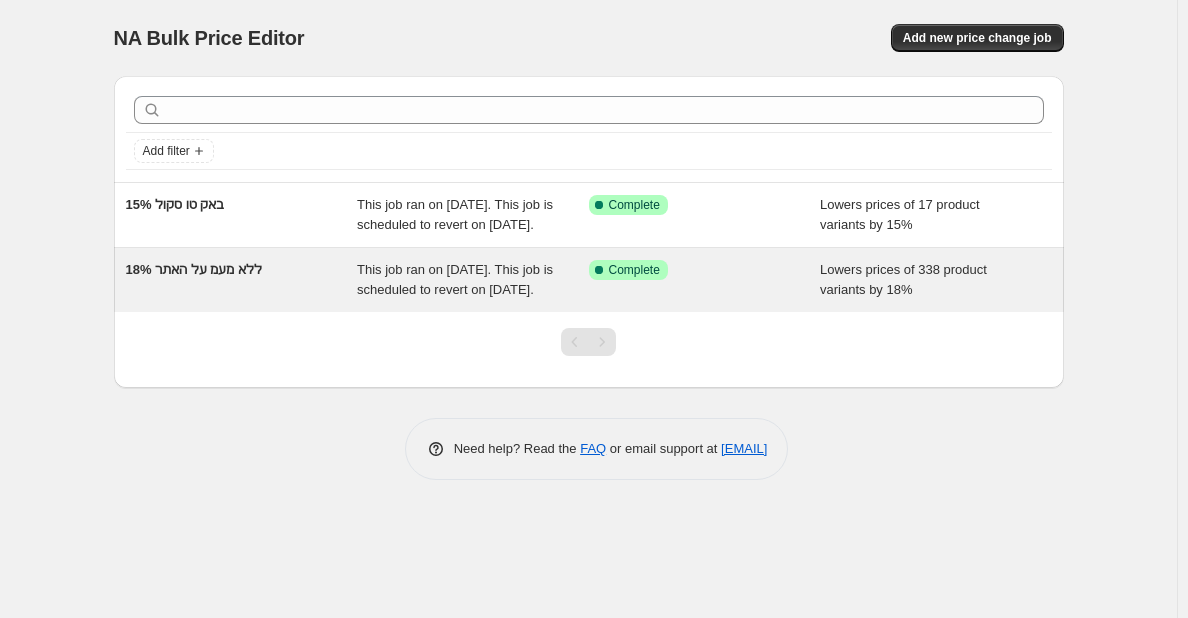 click on "This job ran on [DATE]. This job is scheduled to revert on [DATE]." at bounding box center [455, 279] 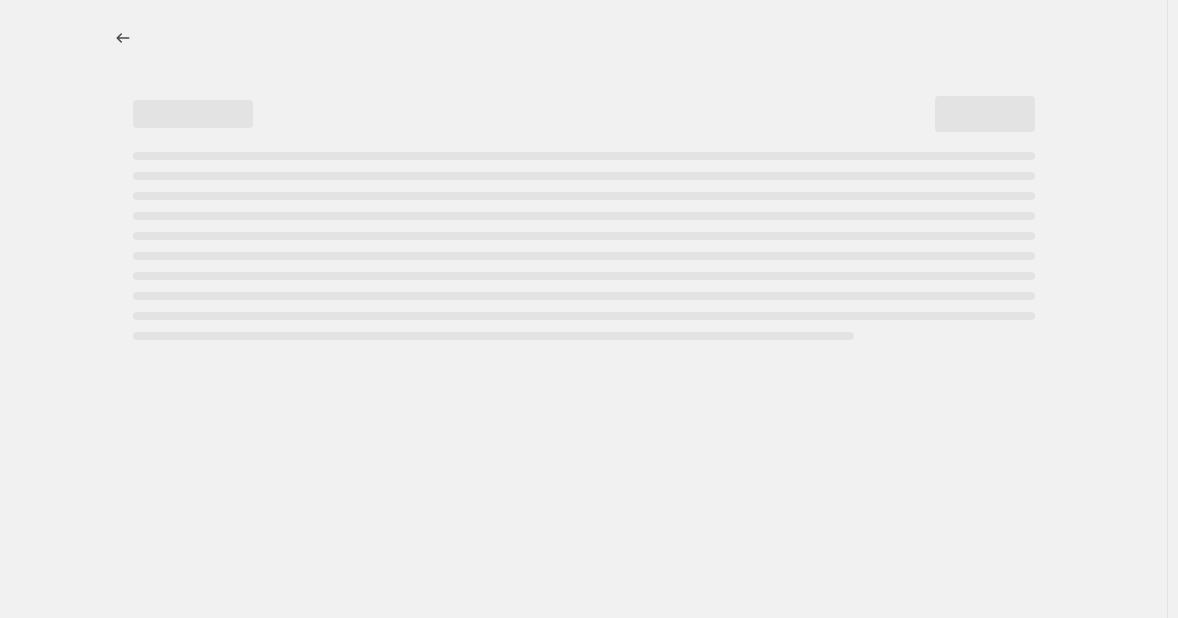 select on "percentage" 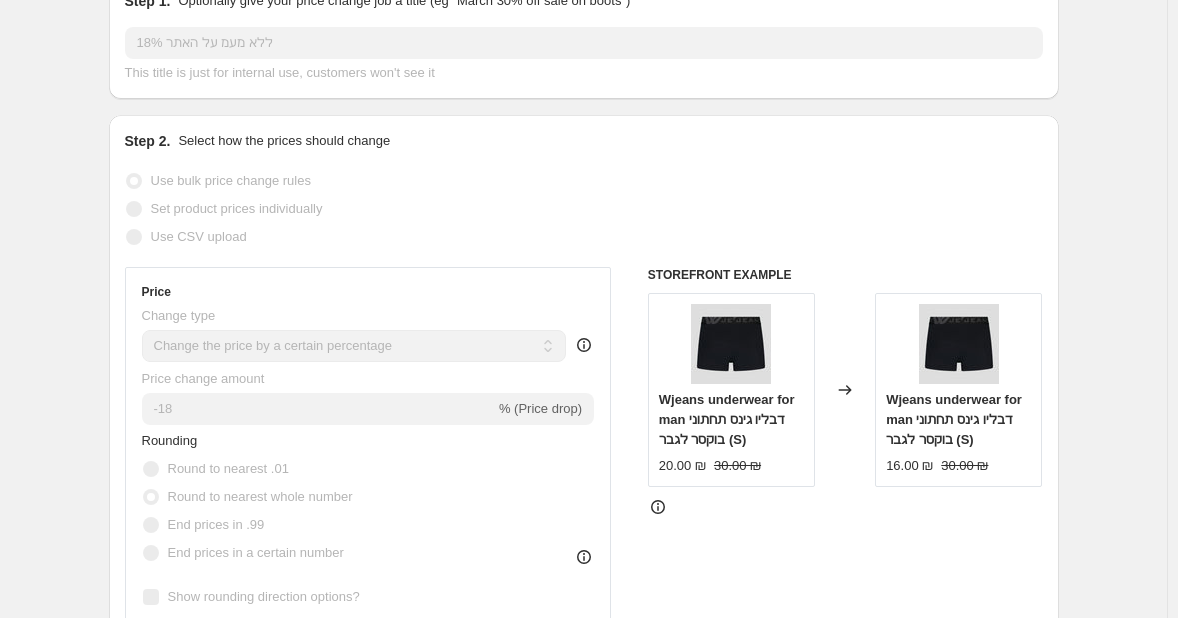 scroll, scrollTop: 0, scrollLeft: 0, axis: both 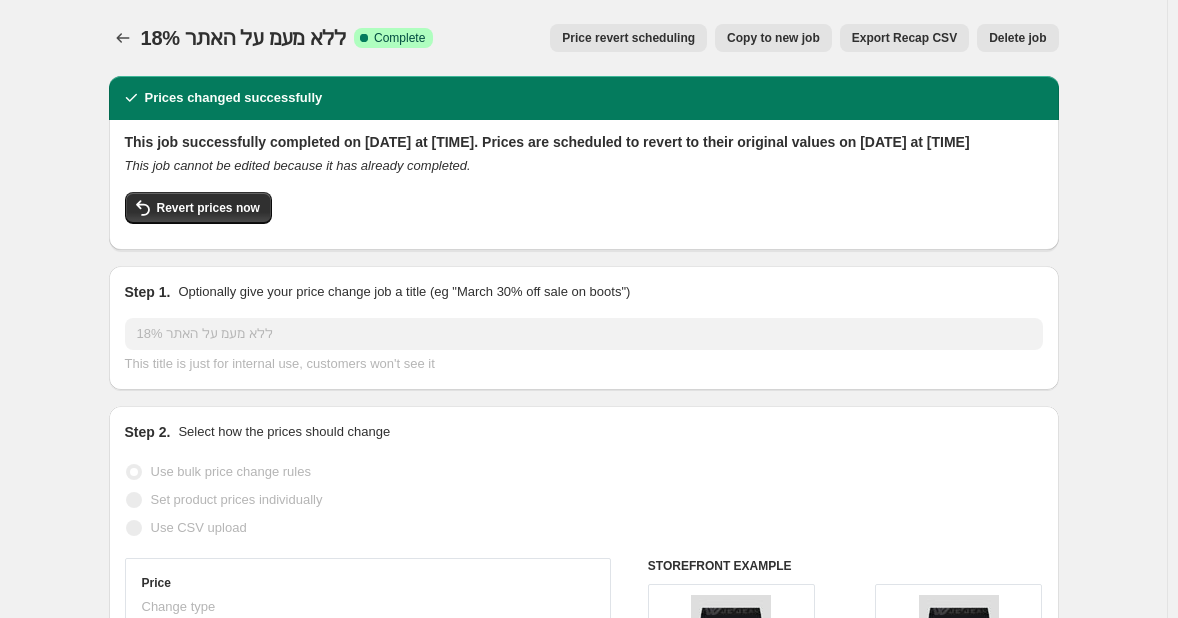 click on "Copy to new job" at bounding box center (773, 38) 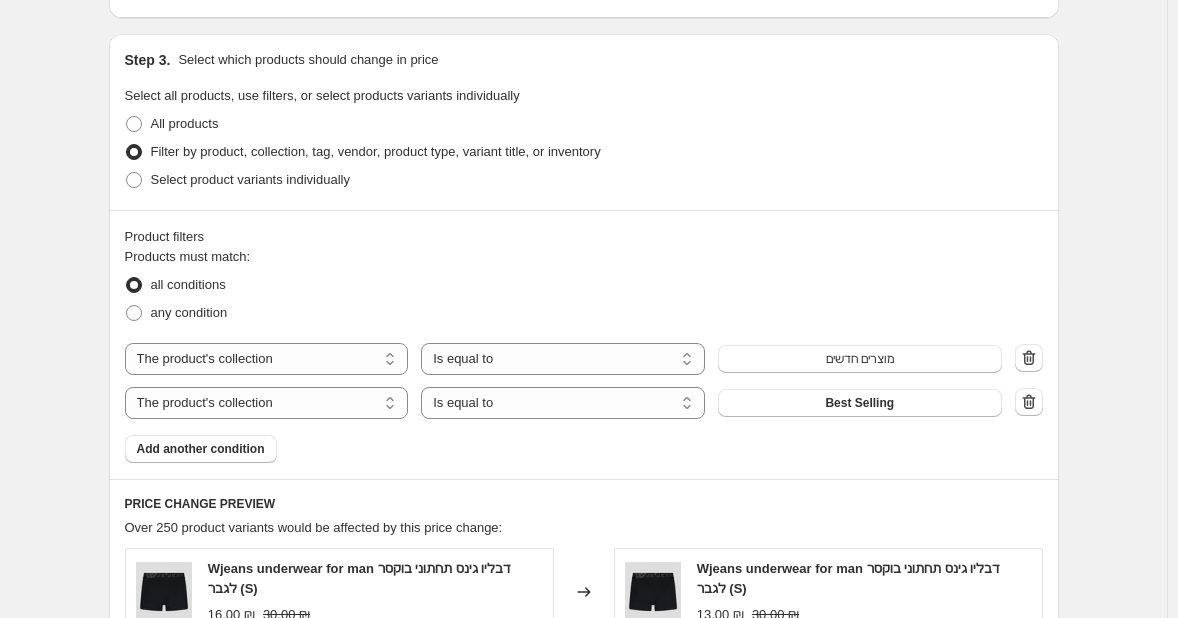 scroll, scrollTop: 938, scrollLeft: 0, axis: vertical 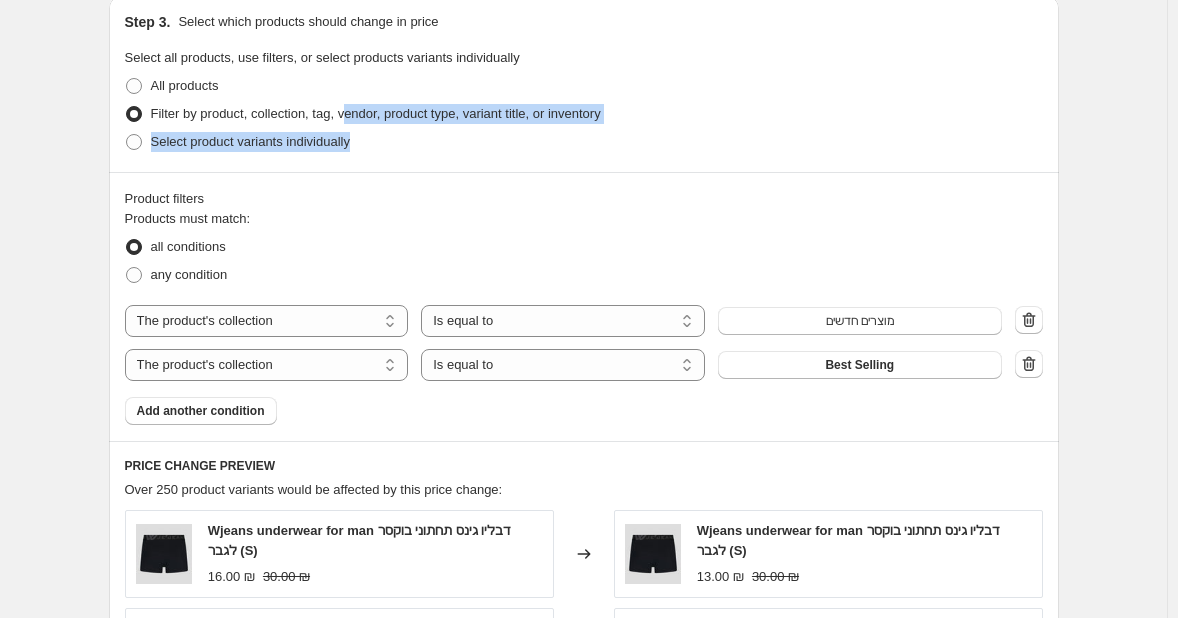 drag, startPoint x: 326, startPoint y: 140, endPoint x: 298, endPoint y: 171, distance: 41.773197 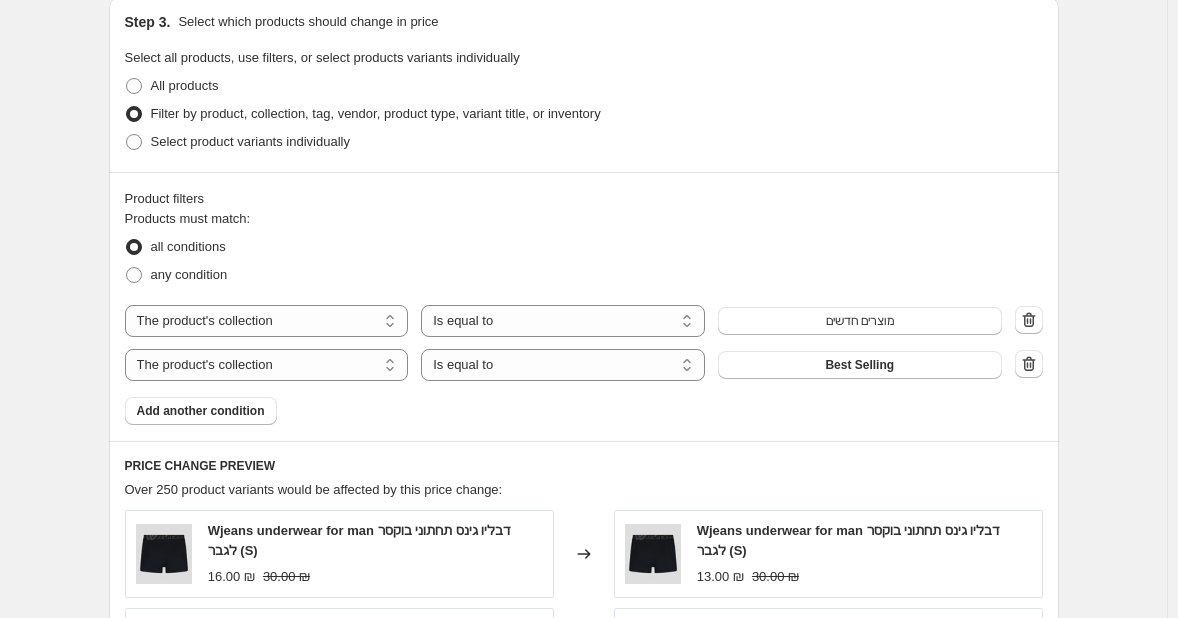 click on "Product filters Products must match: all conditions any condition The product The product's collection The product's tag The product's vendor The product's status The variant's title Inventory quantity The product's collection Is equal to Is not equal to Is equal to מוצרים חדשים The product The product's collection The product's tag The product's vendor The product's status The variant's title Inventory quantity The product's collection Is equal to Is not equal to Is equal to Best Selling Add another condition" at bounding box center [584, 306] 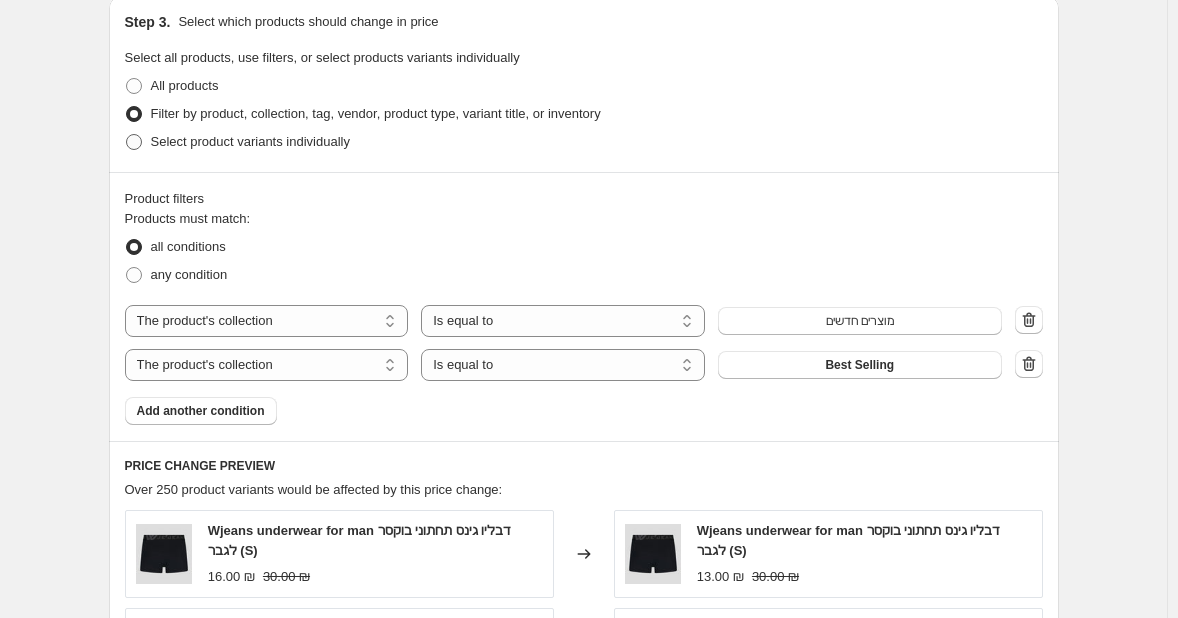 click on "Select product variants individually" at bounding box center [250, 141] 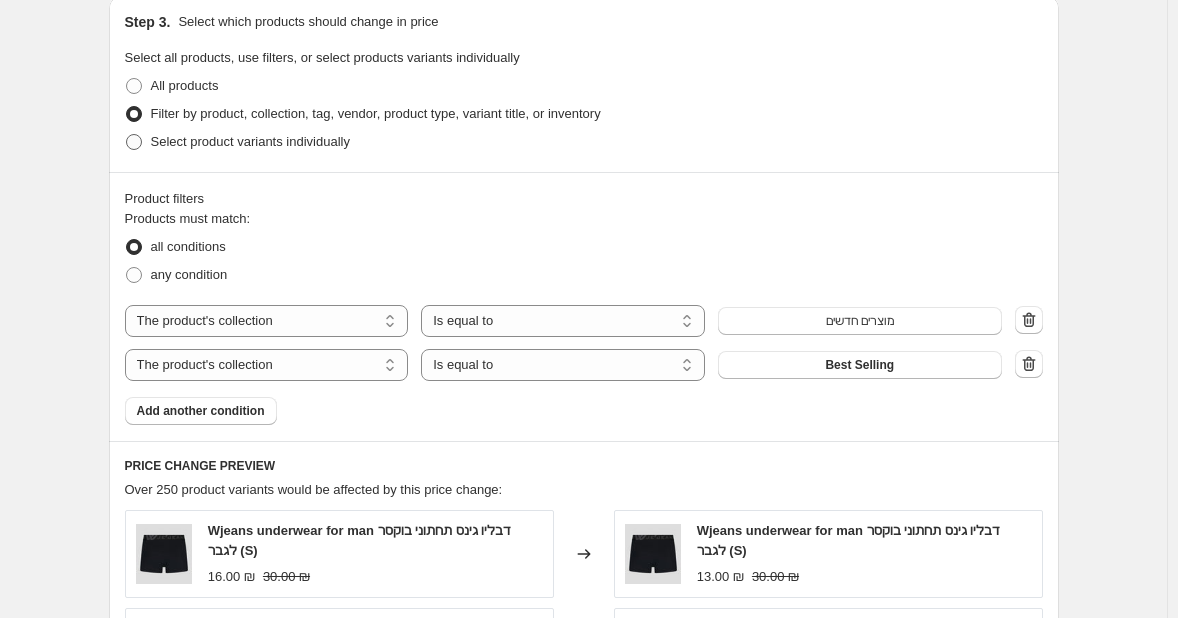 radio on "true" 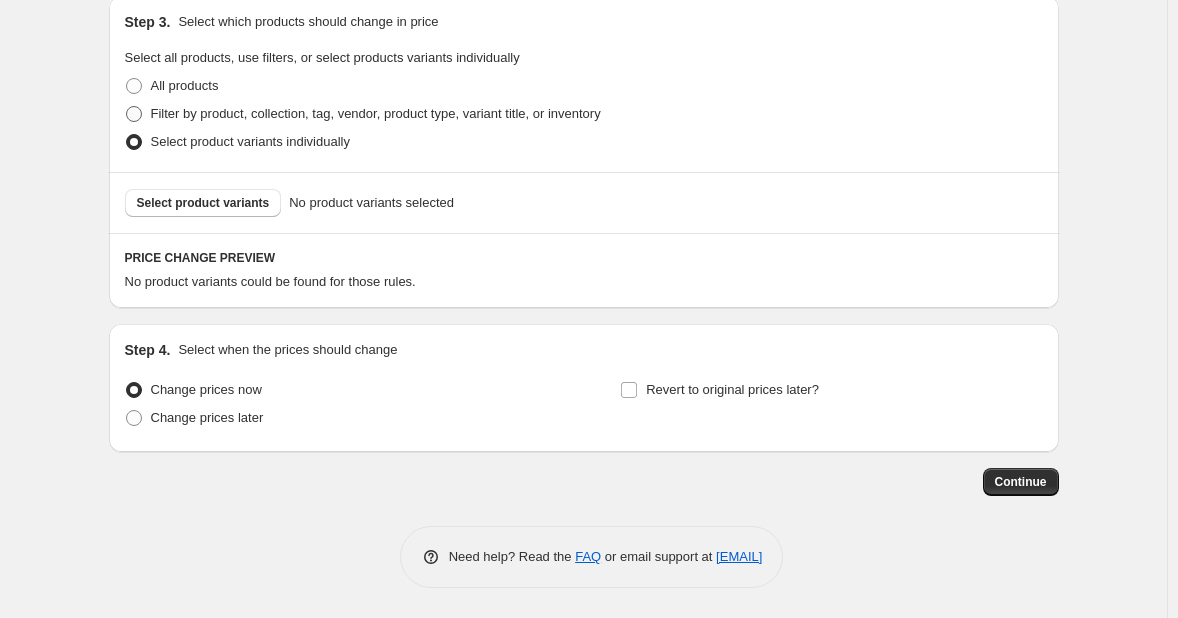click on "Filter by product, collection, tag, vendor, product type, variant title, or inventory" at bounding box center [376, 113] 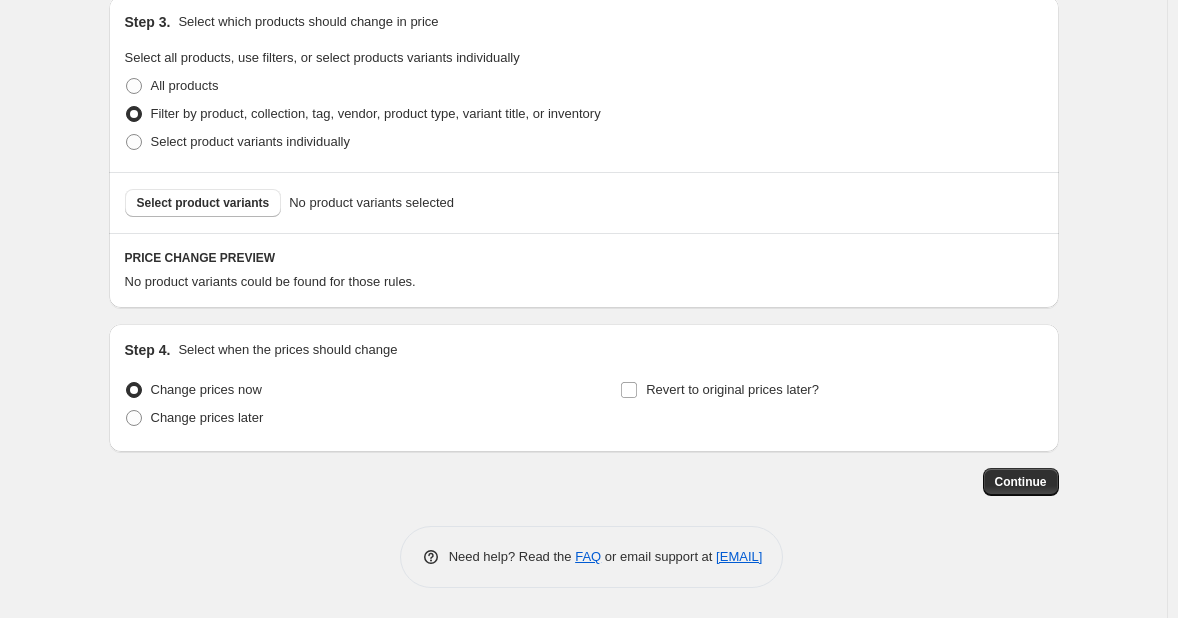 select on "collection" 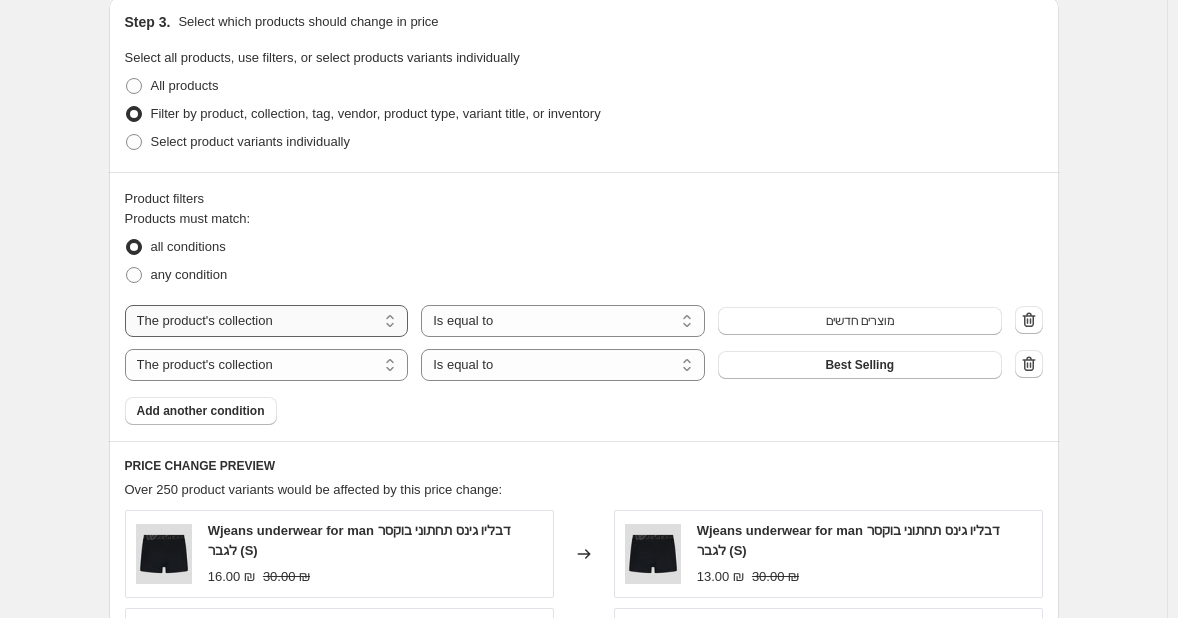 click on "The product The product's collection The product's tag The product's vendor The product's status The variant's title Inventory quantity" at bounding box center [267, 321] 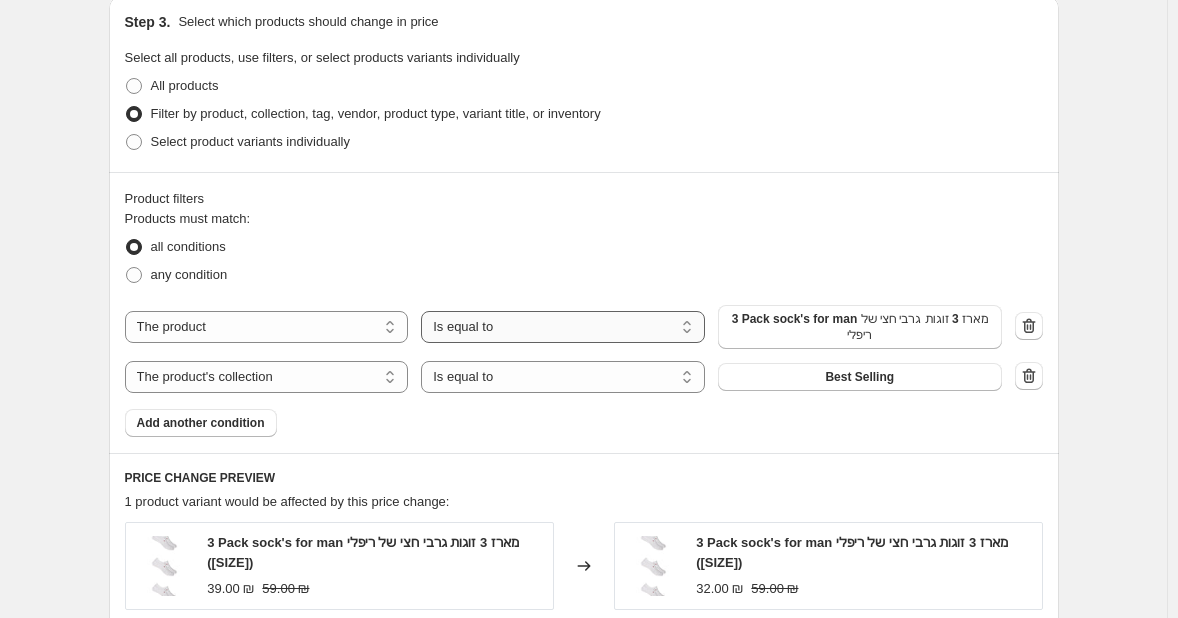 click on "Is equal to Is not equal to" at bounding box center (563, 327) 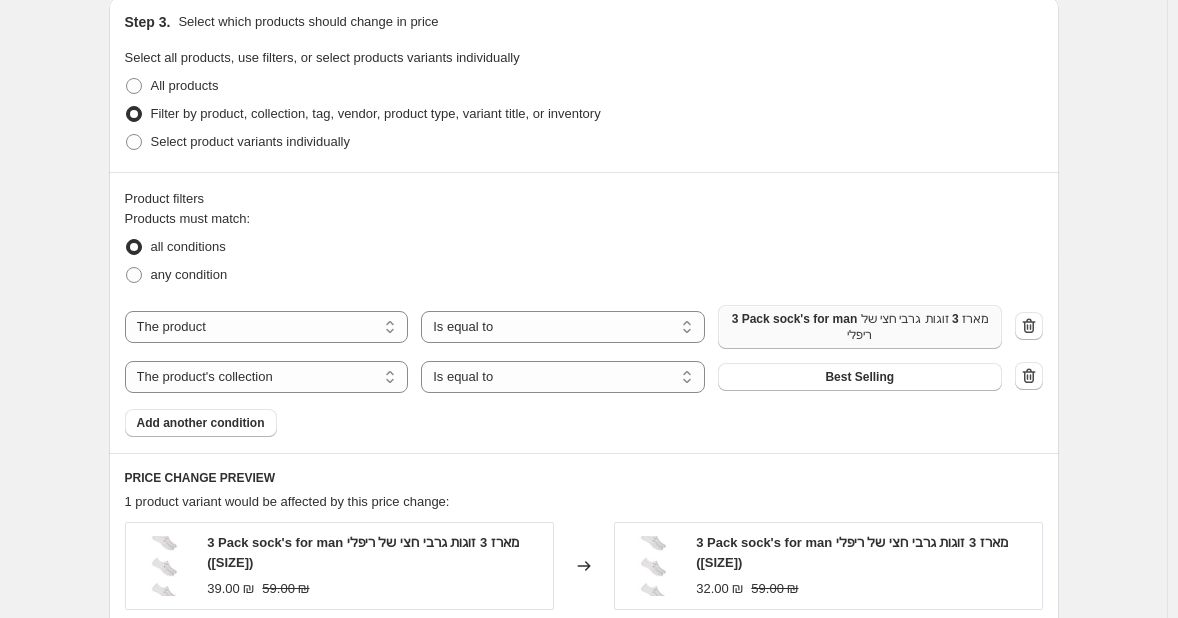 click on "3 Pack sock's for man מארז 3 זוגות גרבי חצי של ריפלי" at bounding box center [860, 327] 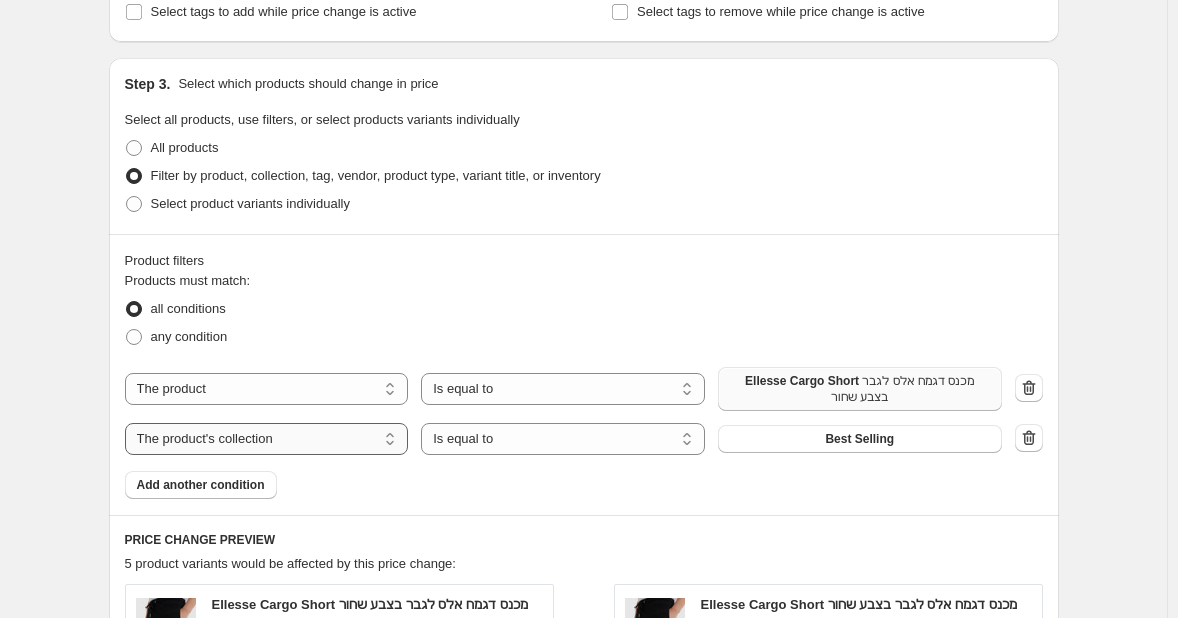 scroll, scrollTop: 875, scrollLeft: 0, axis: vertical 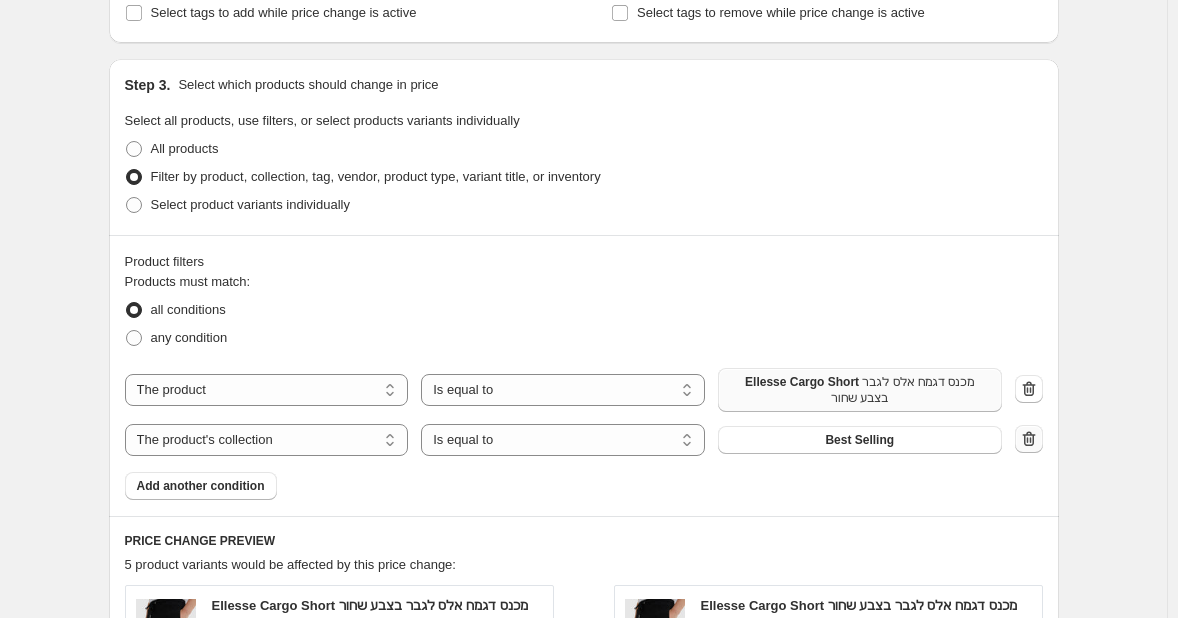 click 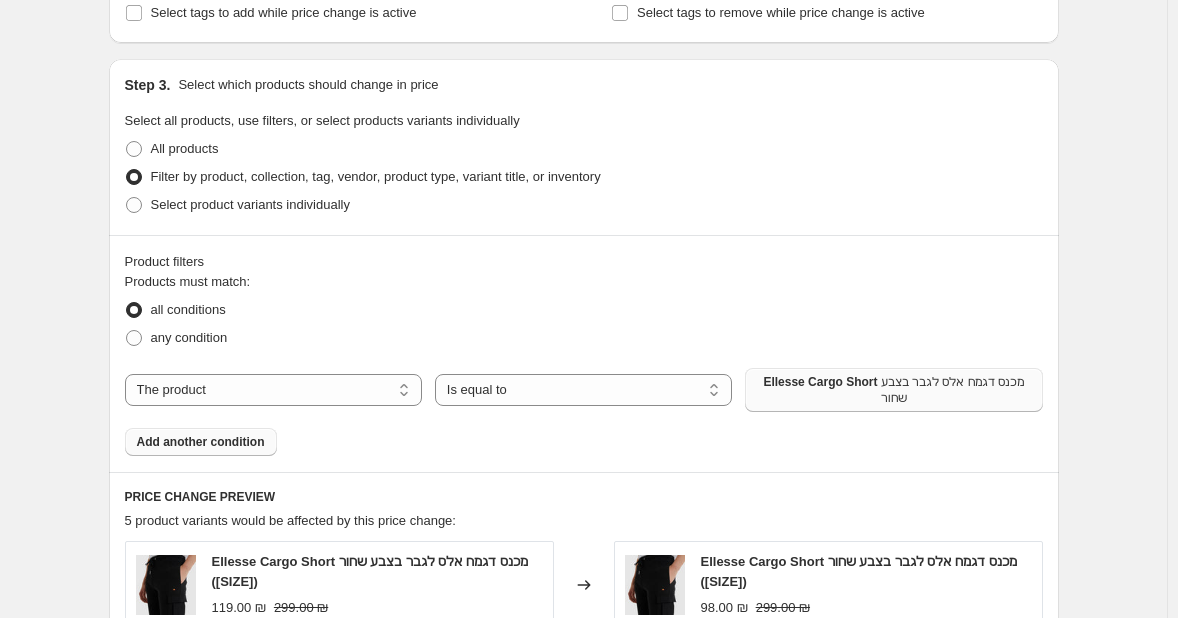 click on "Add another condition" at bounding box center (201, 442) 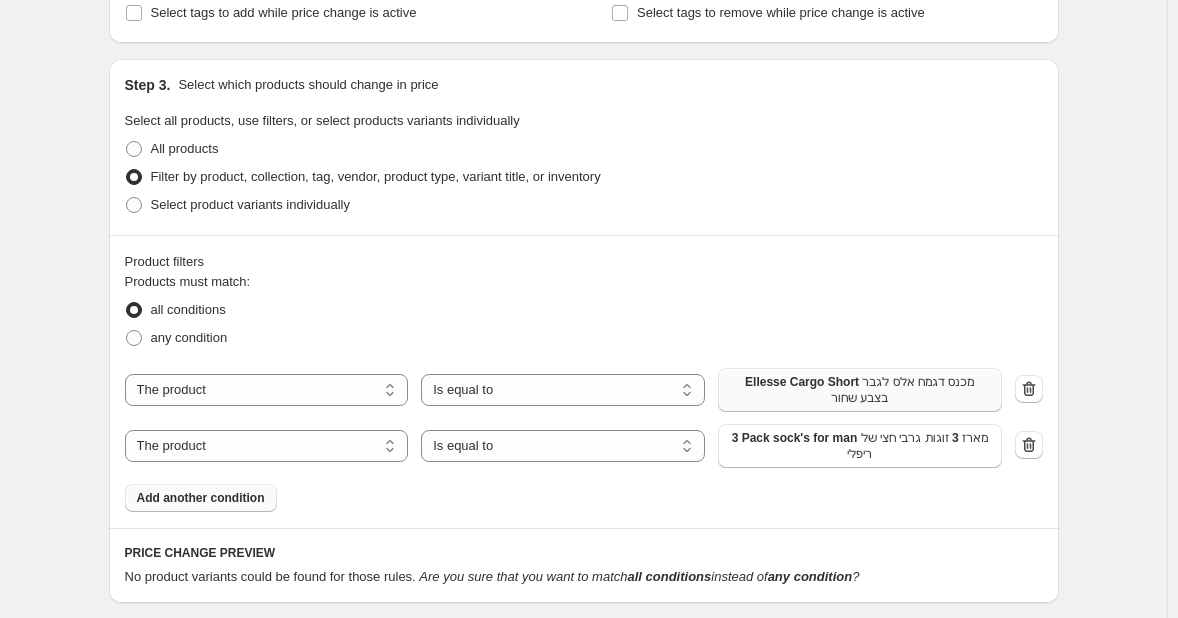 click on "Add another condition" at bounding box center [201, 498] 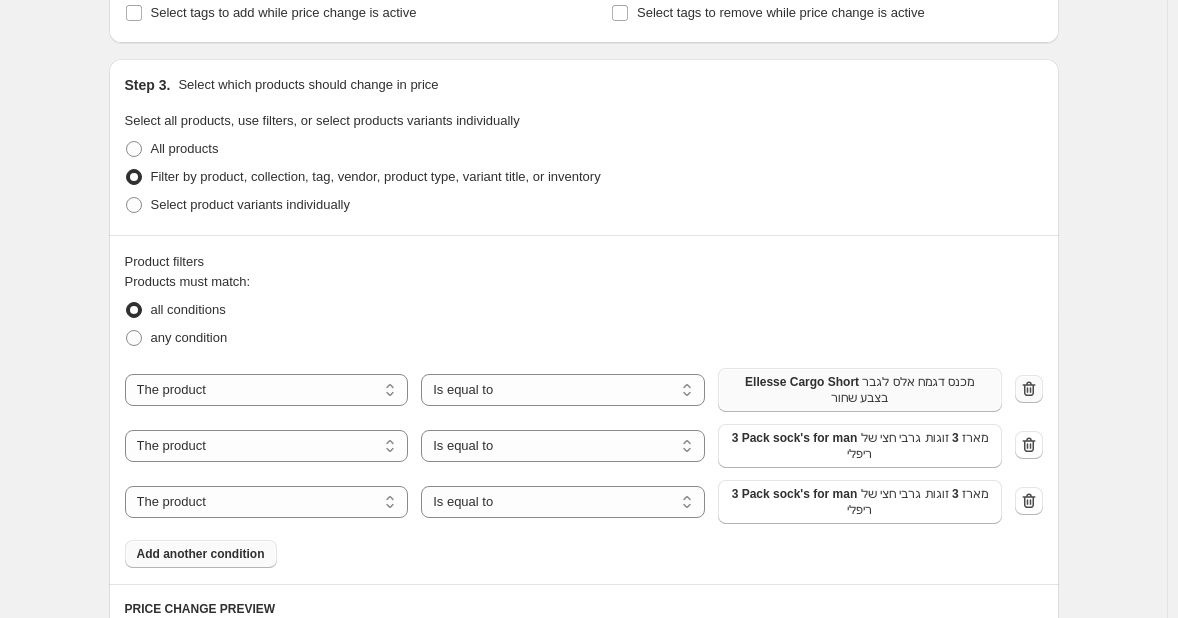 click 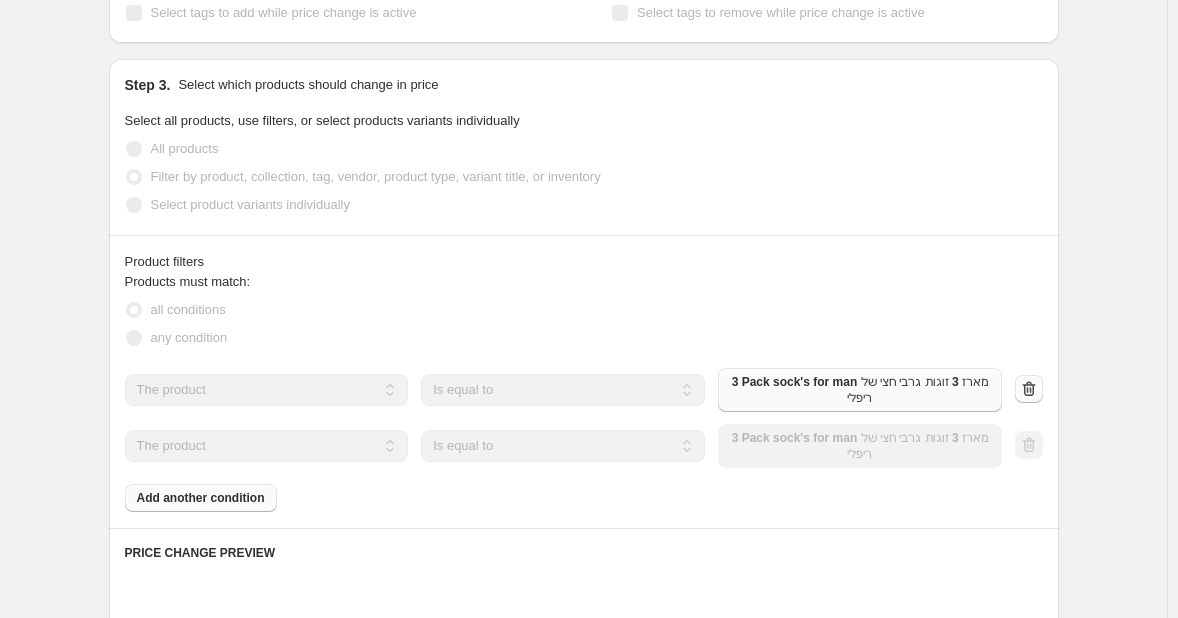 click at bounding box center (1029, 390) 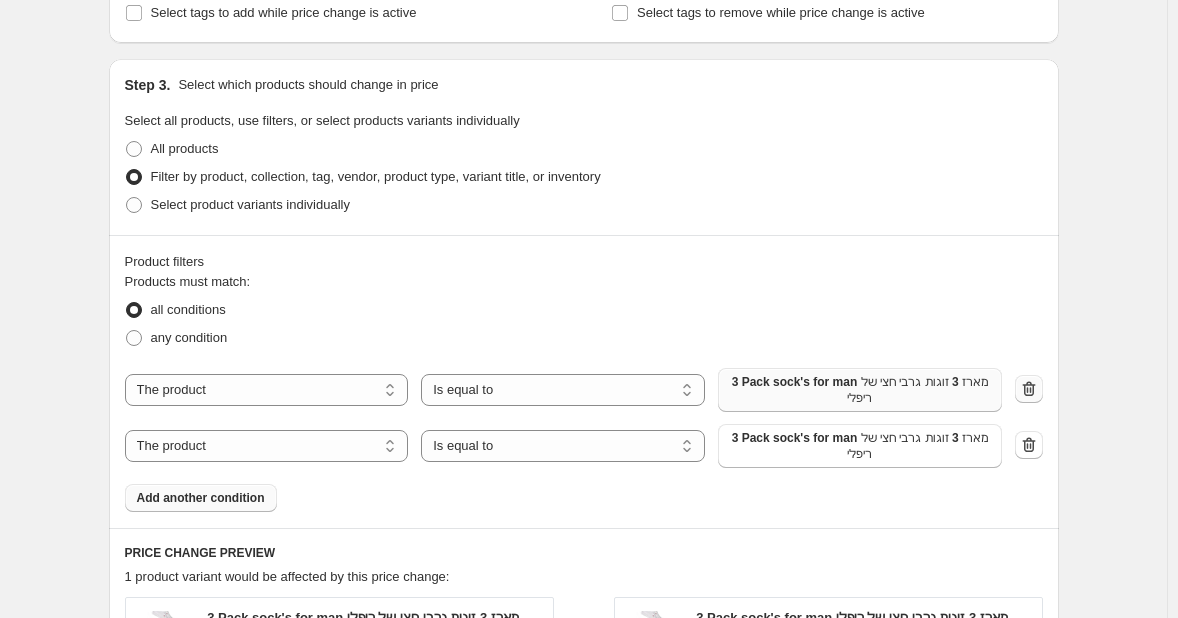 click 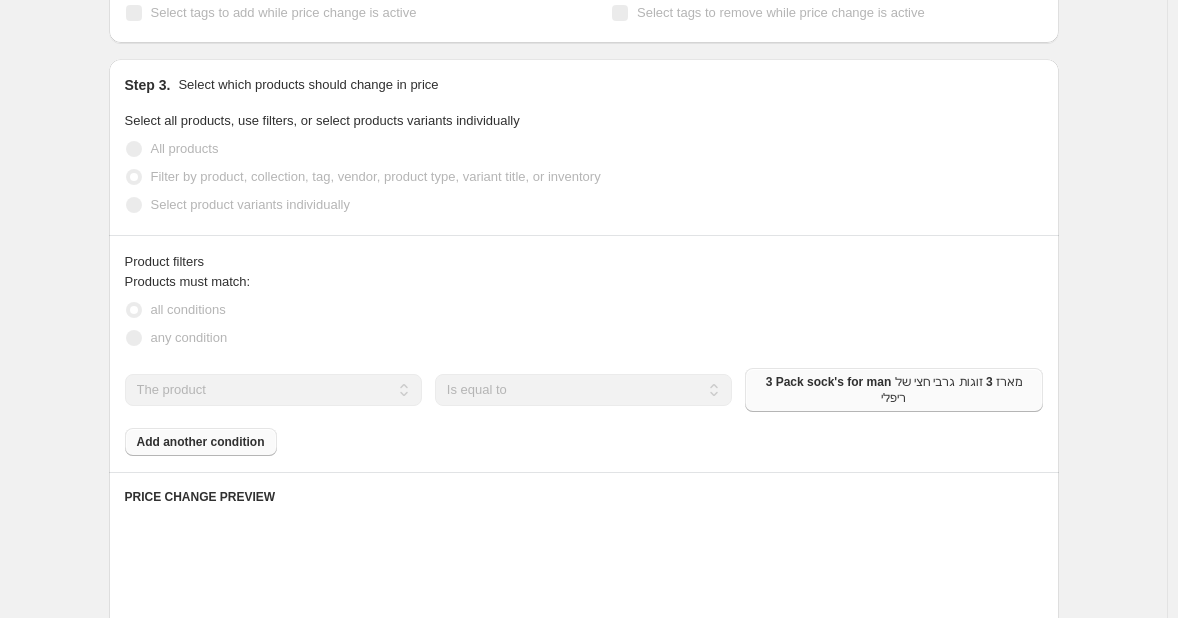 click on "The product The product's collection The product's tag The product's vendor The product's status The variant's title Inventory quantity The product Is equal to Is not equal to Is equal to 3 Pack sock's for man מארז 3 זוגות גרבי חצי של ריפלי" at bounding box center (584, 390) 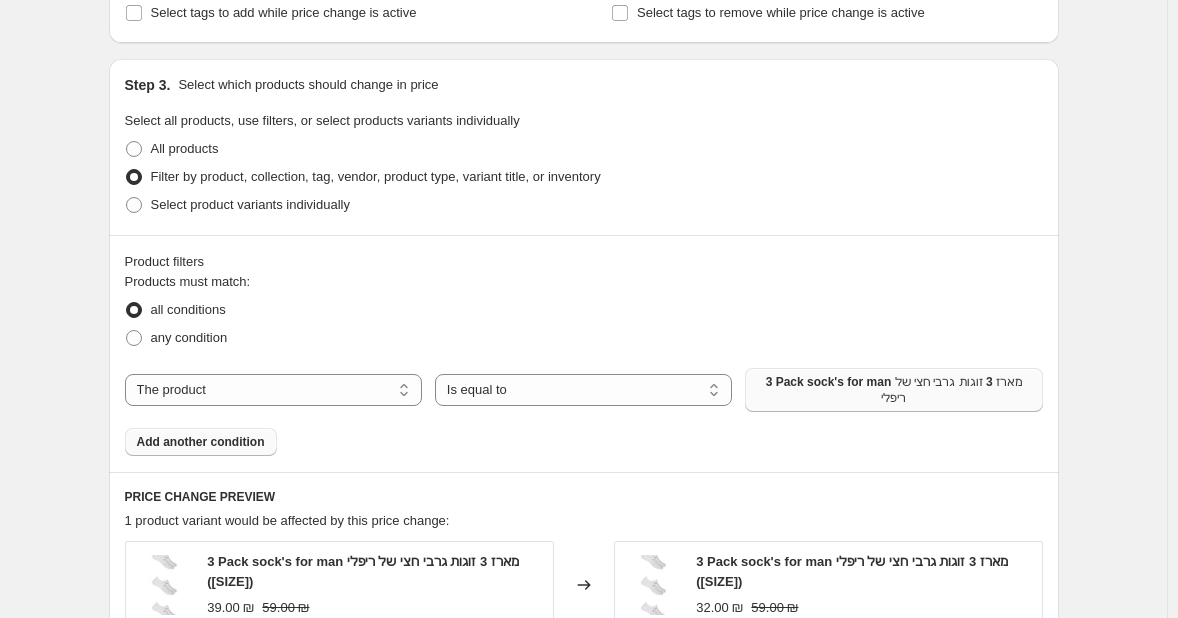 click on "3 Pack sock's for man מארז 3 זוגות גרבי חצי של ריפלי" at bounding box center [893, 390] 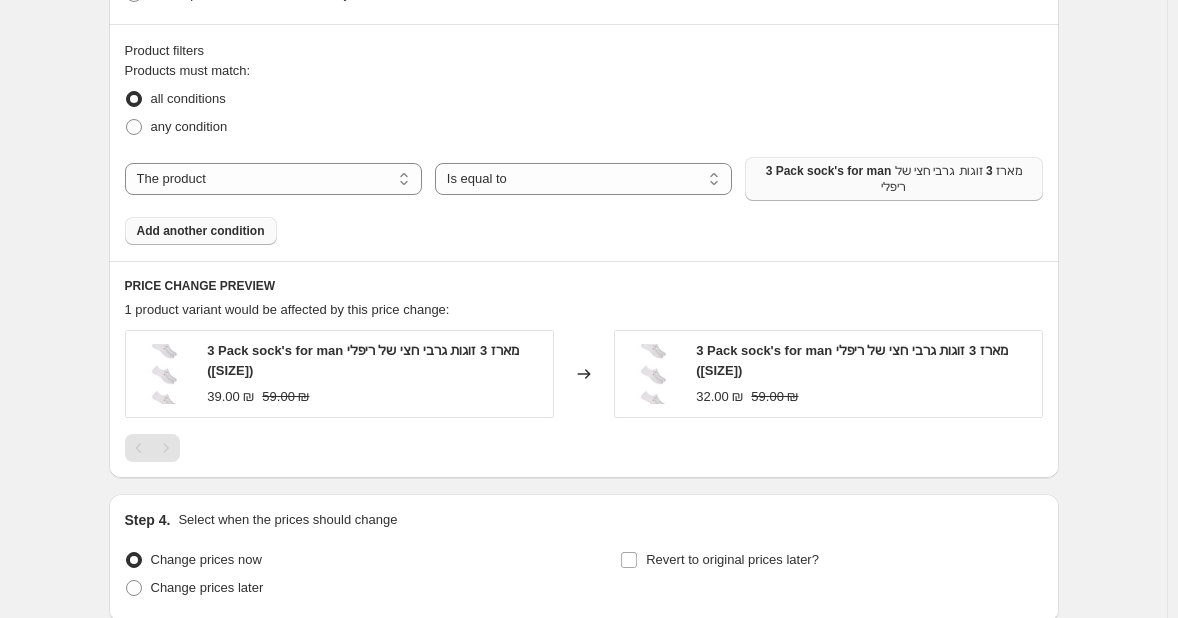 scroll, scrollTop: 1087, scrollLeft: 0, axis: vertical 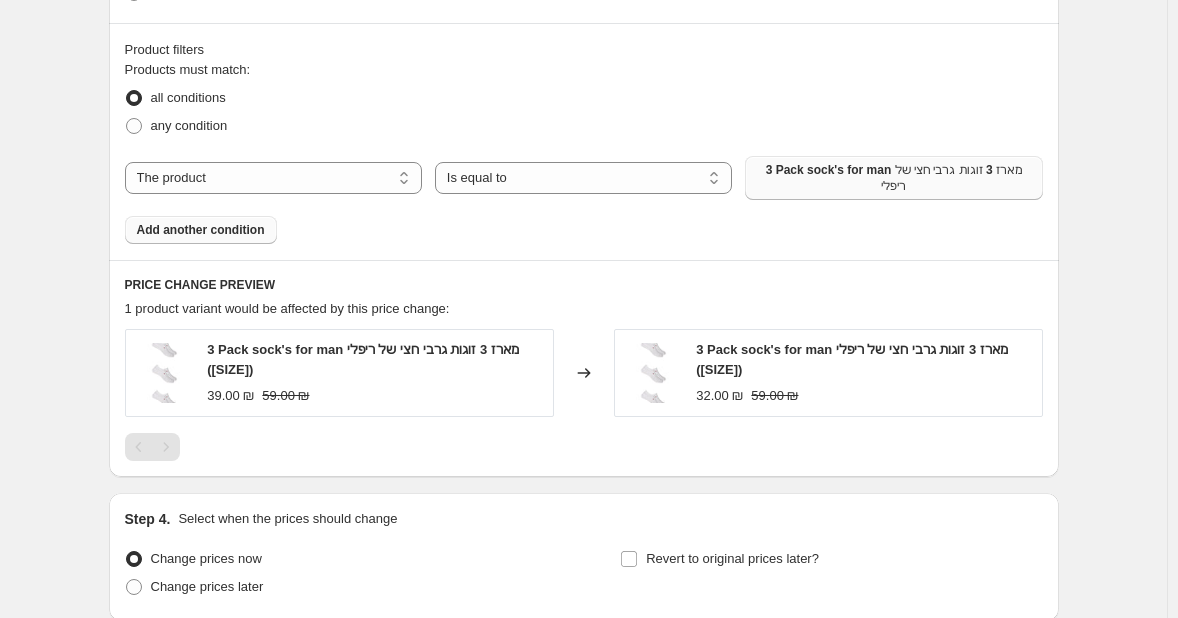 click on "3 Pack sock's for man מארז 3 זוגות גרבי חצי של ריפלי" at bounding box center [893, 178] 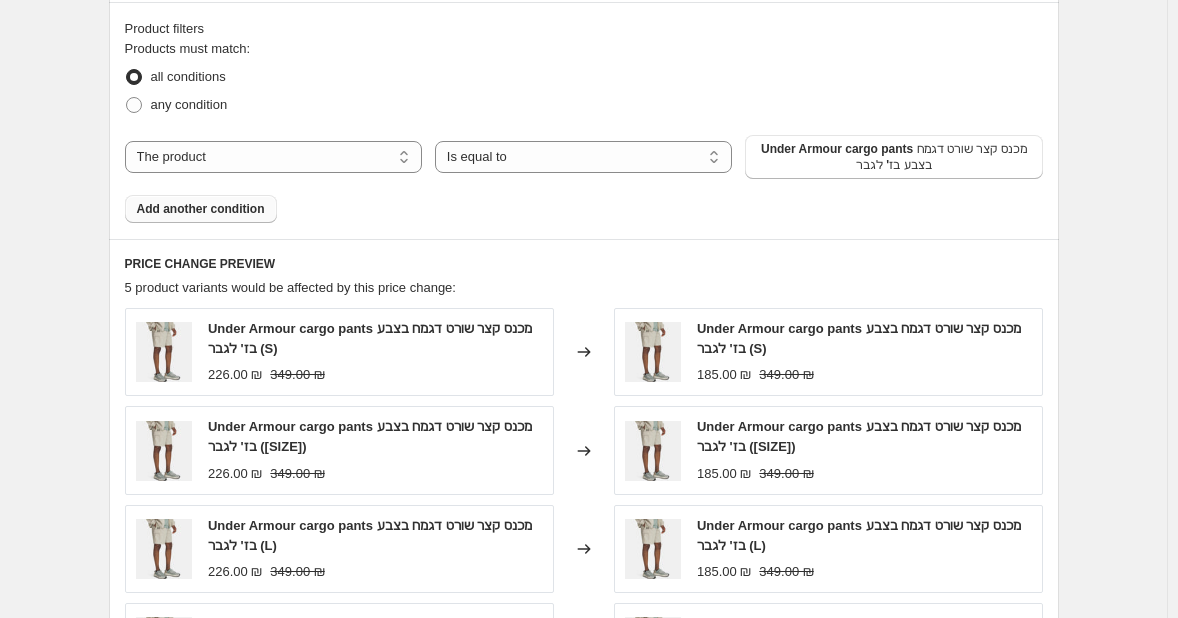 scroll, scrollTop: 1116, scrollLeft: 0, axis: vertical 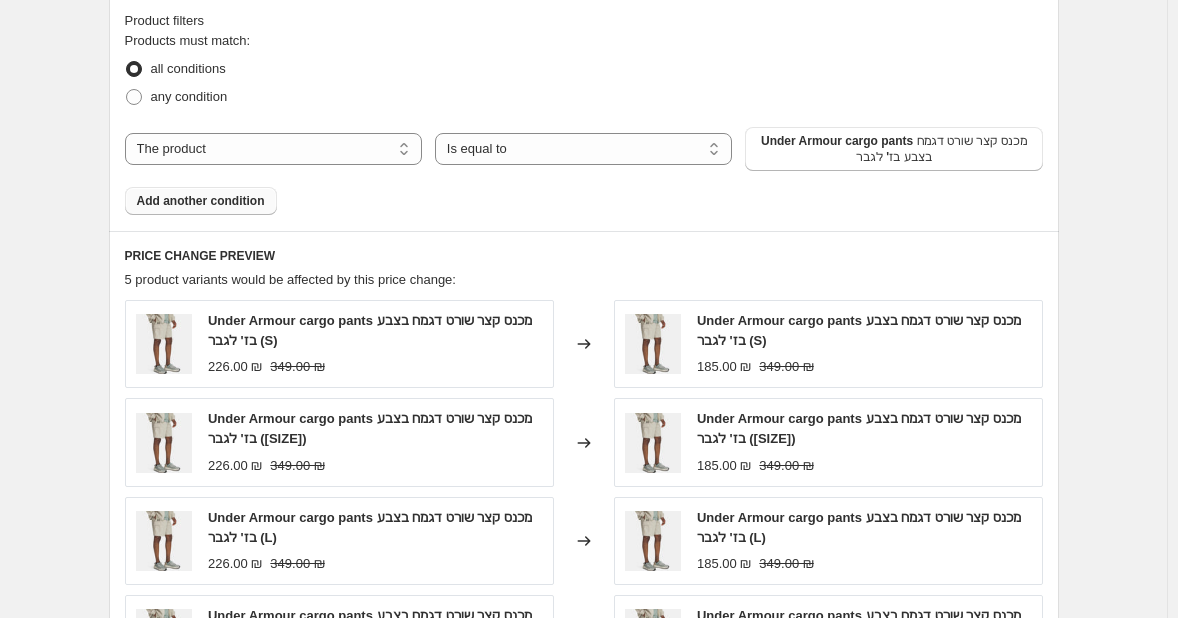 click on "Product filters Products must match: all conditions any condition The product The product's collection The product's tag The product's vendor The product's status The variant's title Inventory quantity The product Is equal to Is not equal to Is equal to Under Armour cargo pants מכנס קצר שורט דגמח בצבע בז' לגבר Add another condition" at bounding box center (584, 112) 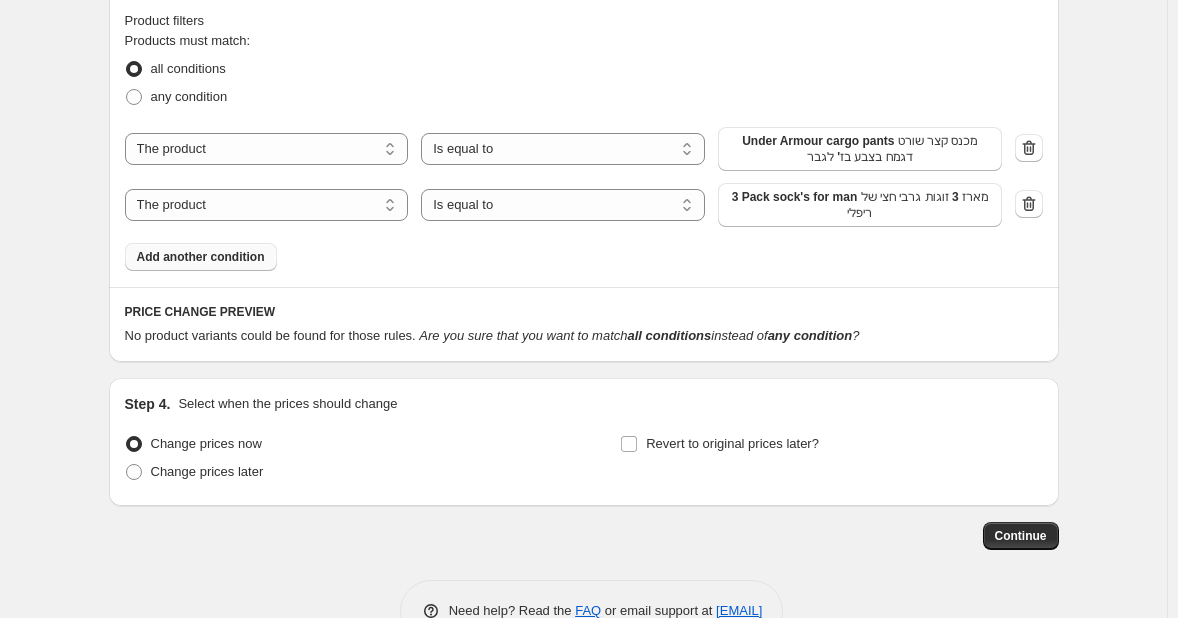click on "Add another condition" at bounding box center [201, 257] 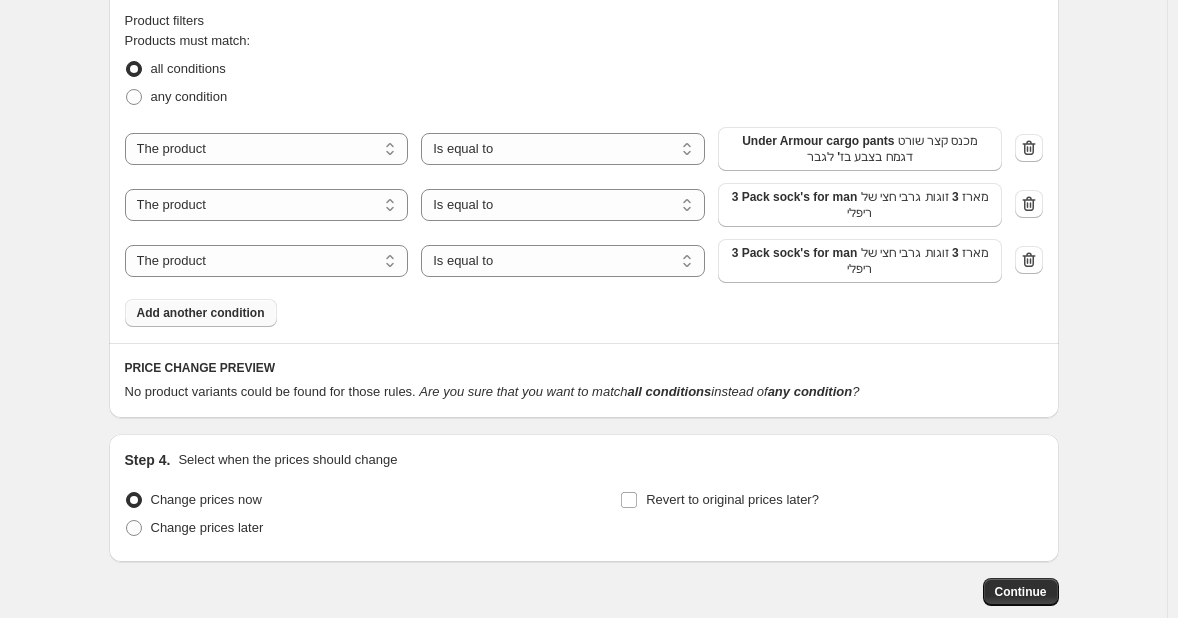 click on "Add another condition" at bounding box center (201, 313) 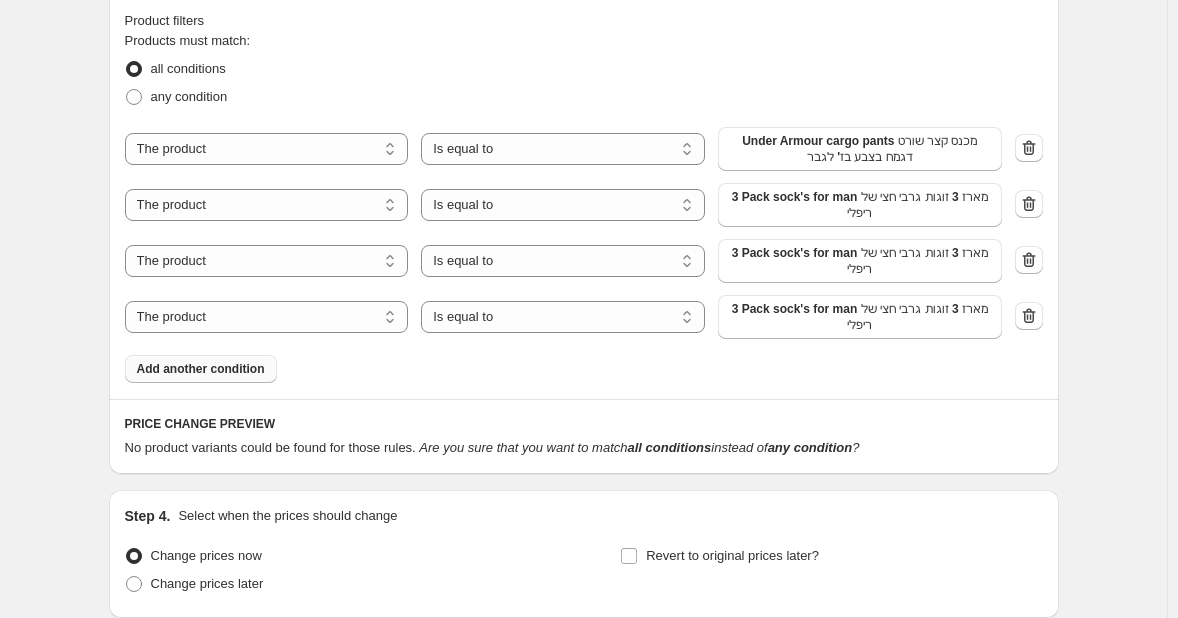click on "Add another condition" at bounding box center (201, 369) 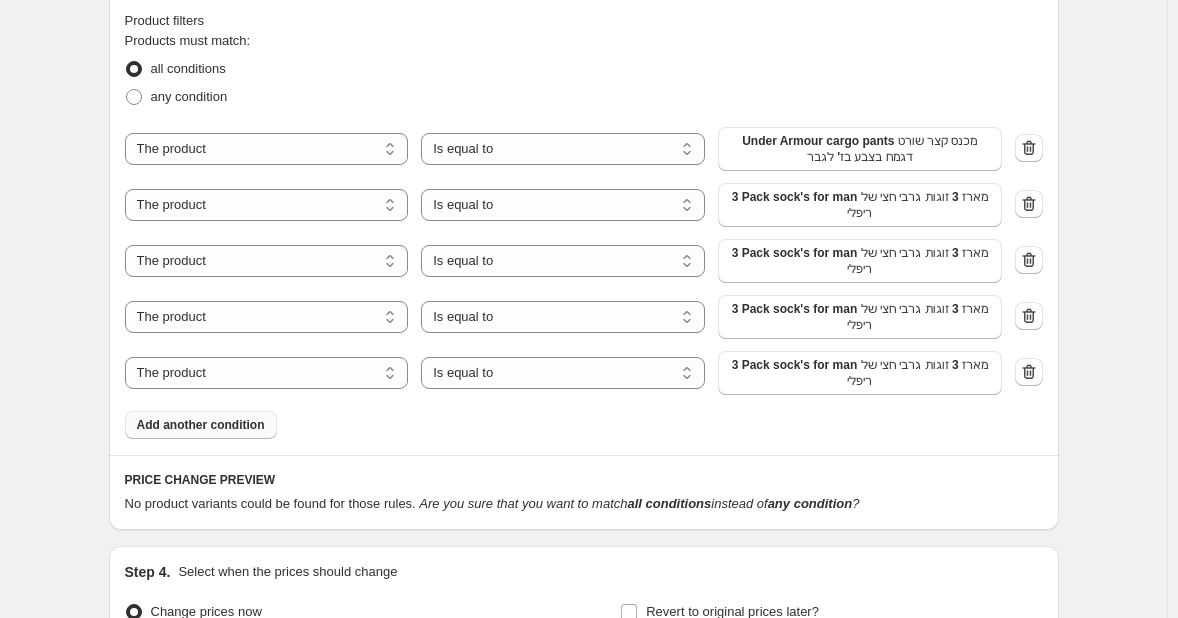 click on "Add another condition" at bounding box center (201, 425) 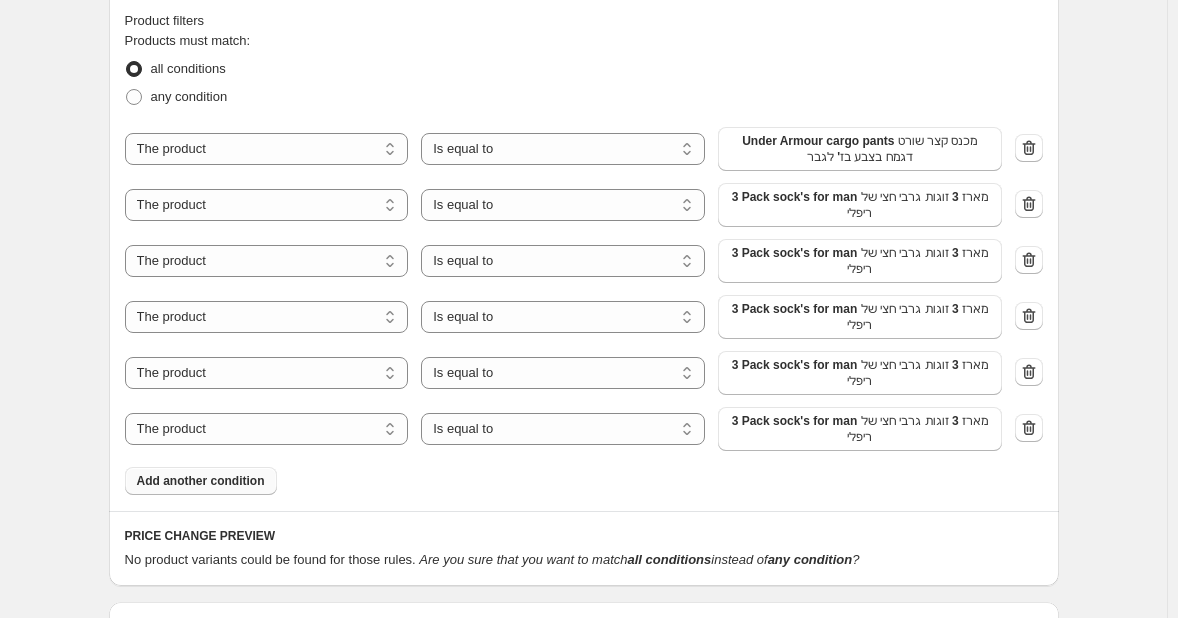 click on "Add another condition" at bounding box center [201, 481] 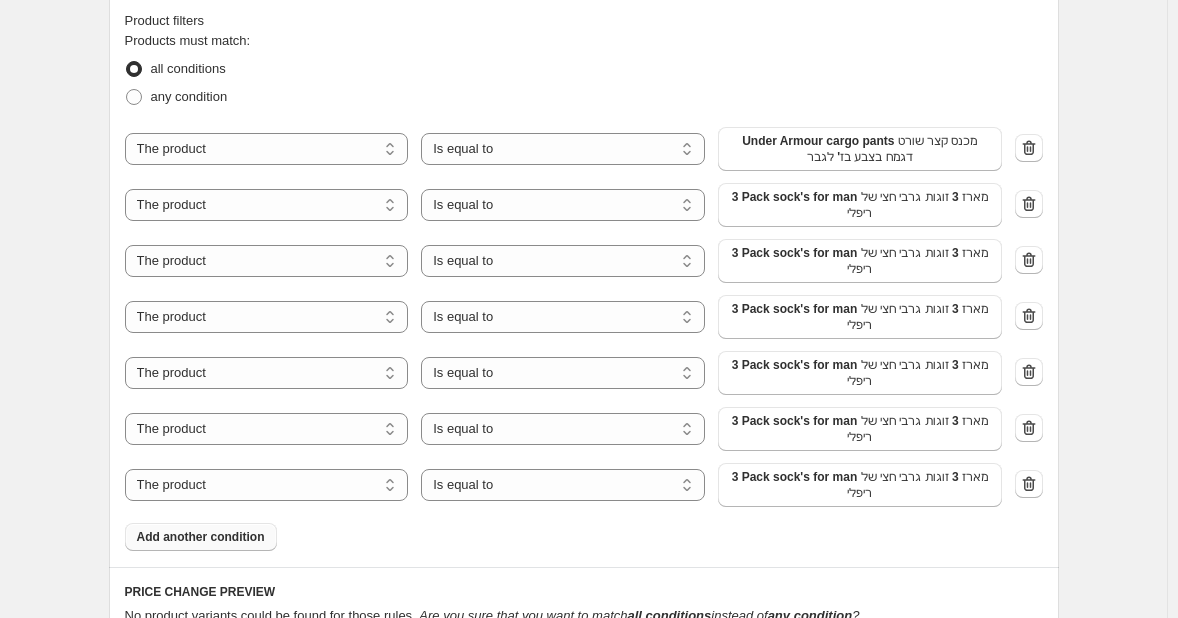 click on "Add another condition" at bounding box center (201, 537) 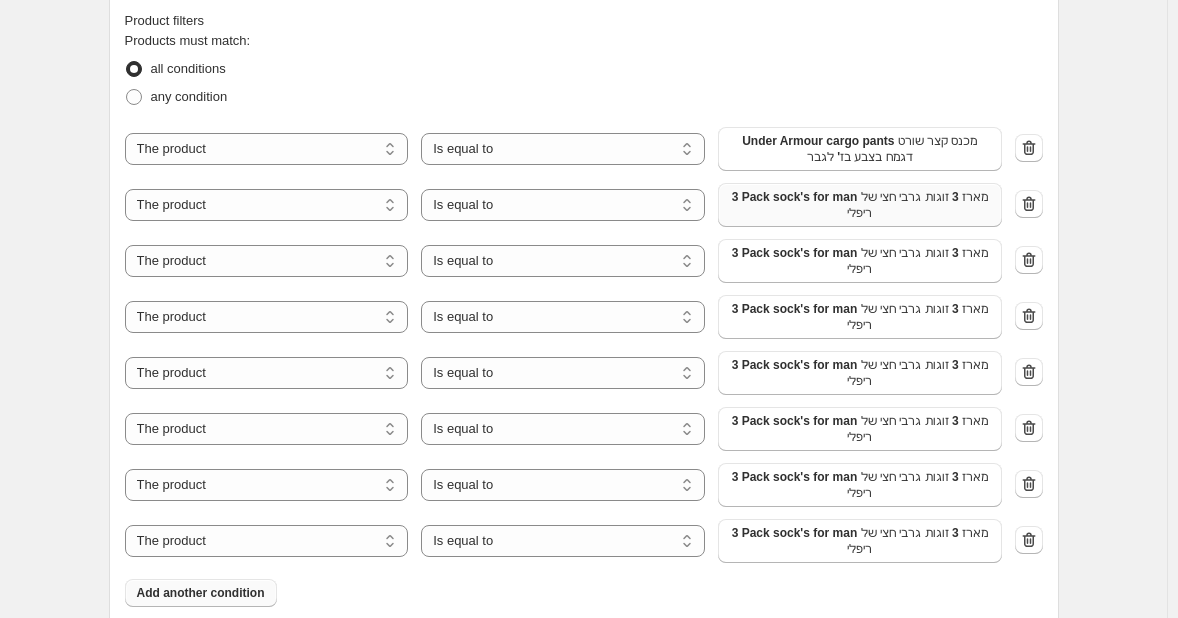 click on "3 Pack sock's for man מארז 3 זוגות גרבי חצי של ריפלי" at bounding box center [860, 205] 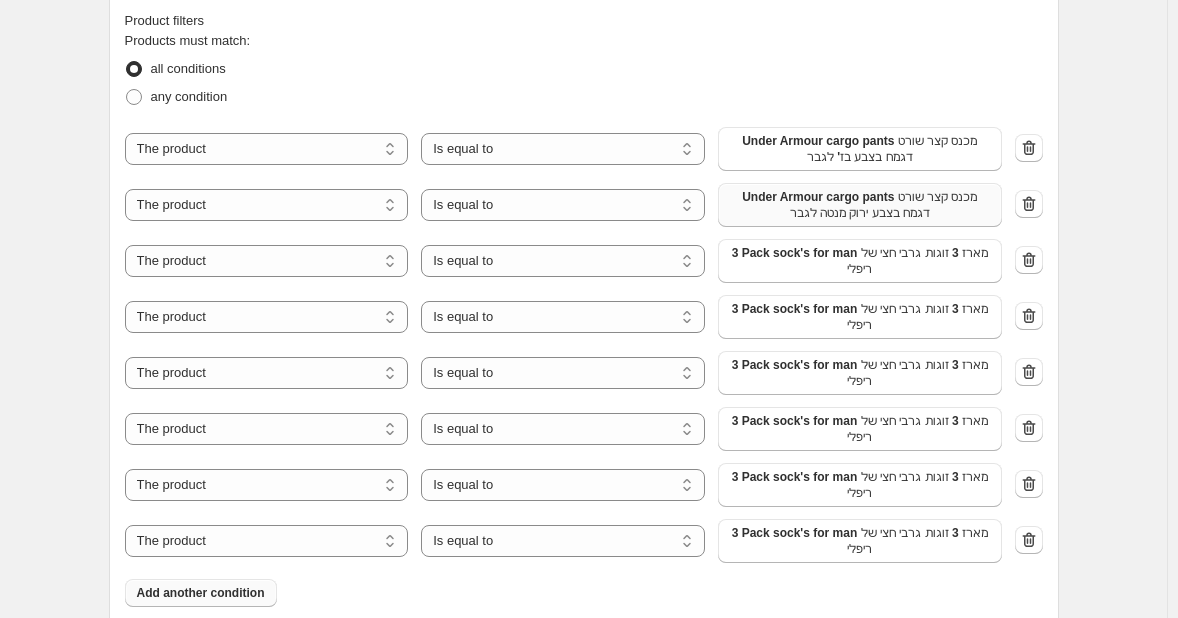 click on "3 Pack sock's for man מארז 3 זוגות גרבי חצי של ריפלי" at bounding box center (860, 261) 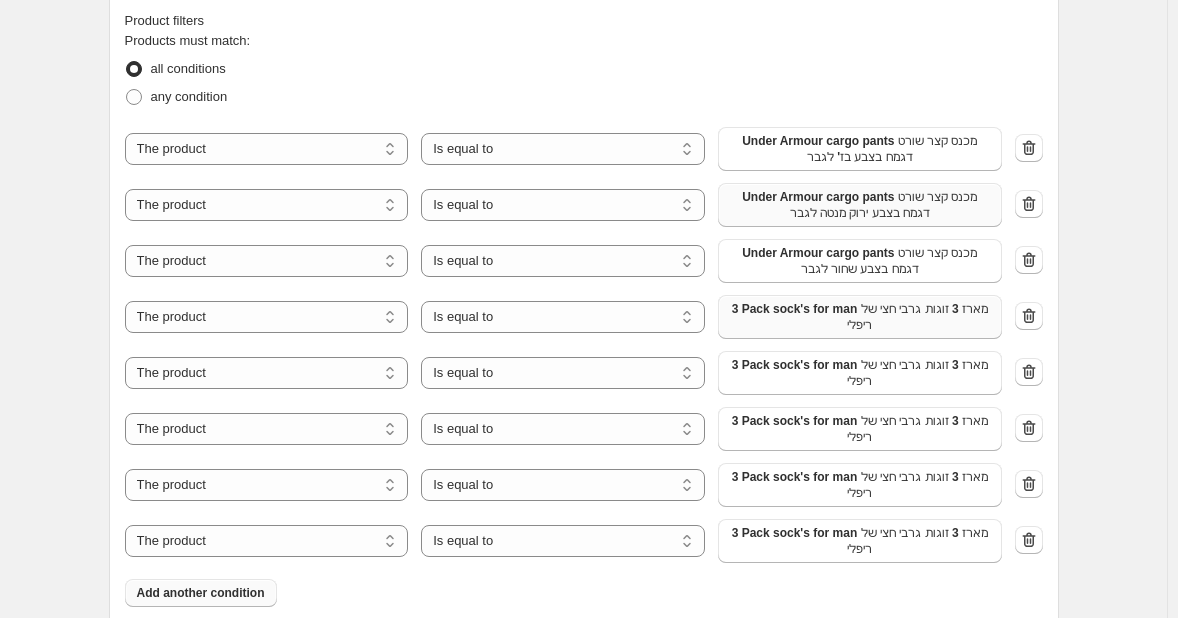 click on "3 Pack sock's for man מארז 3 זוגות גרבי חצי של ריפלי" at bounding box center (860, 317) 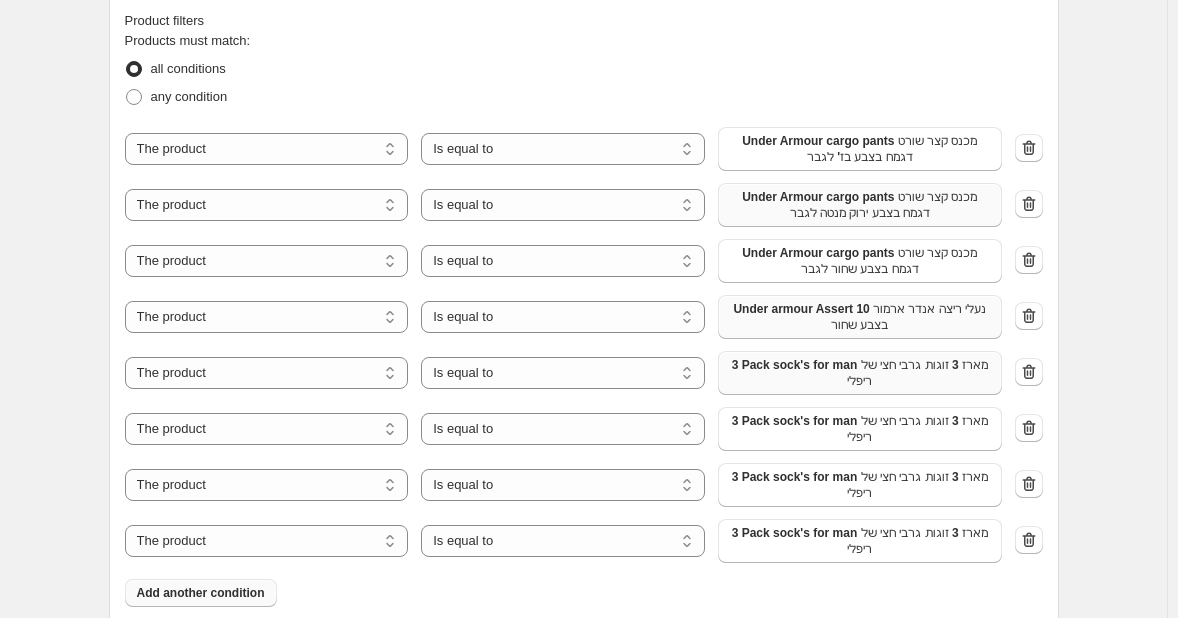 click on "3 Pack sock's for man מארז 3 זוגות גרבי חצי של ריפלי" at bounding box center [860, 373] 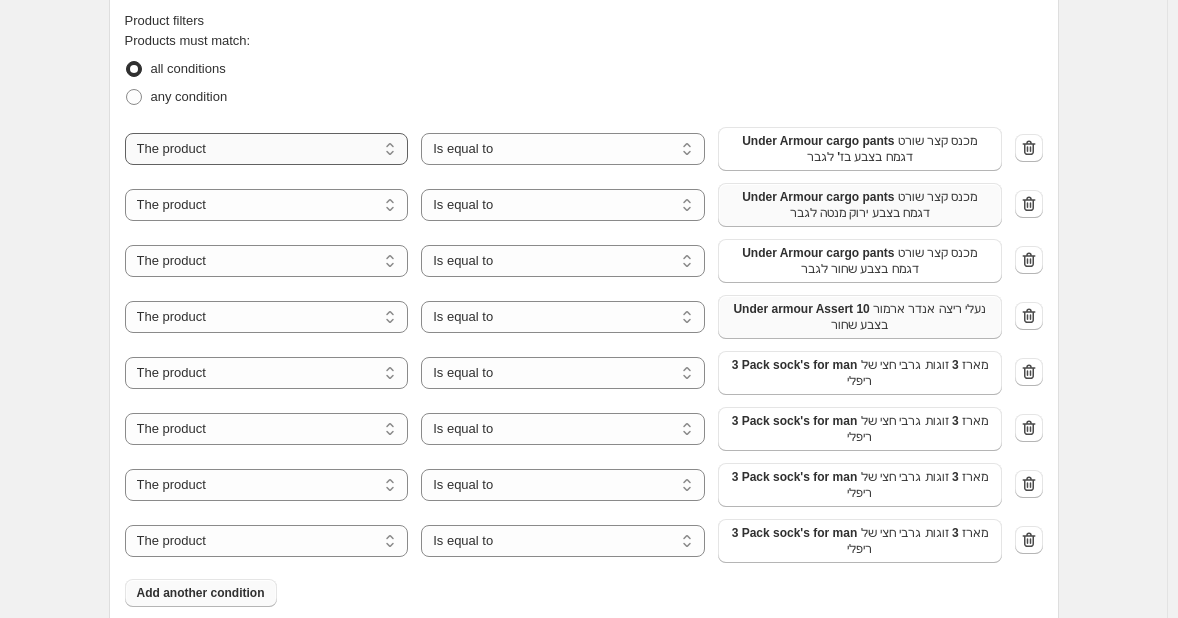 click on "The product The product's collection The product's tag The product's vendor The product's status The variant's title Inventory quantity" at bounding box center (267, 149) 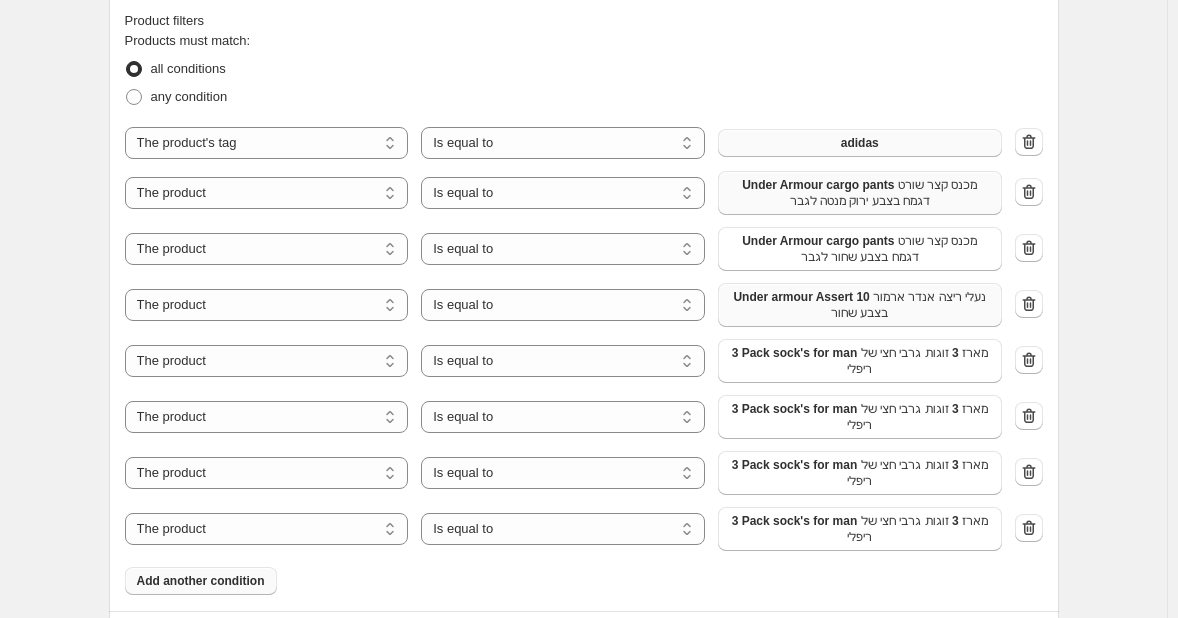 click on "adidas" at bounding box center [860, 143] 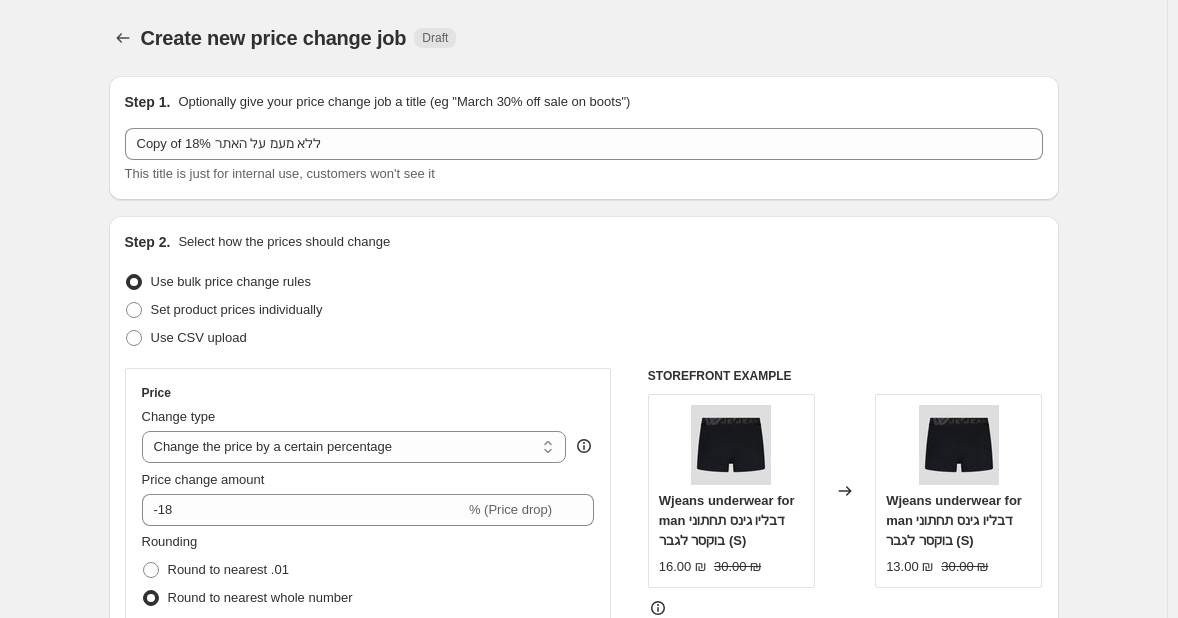 scroll, scrollTop: 1116, scrollLeft: 0, axis: vertical 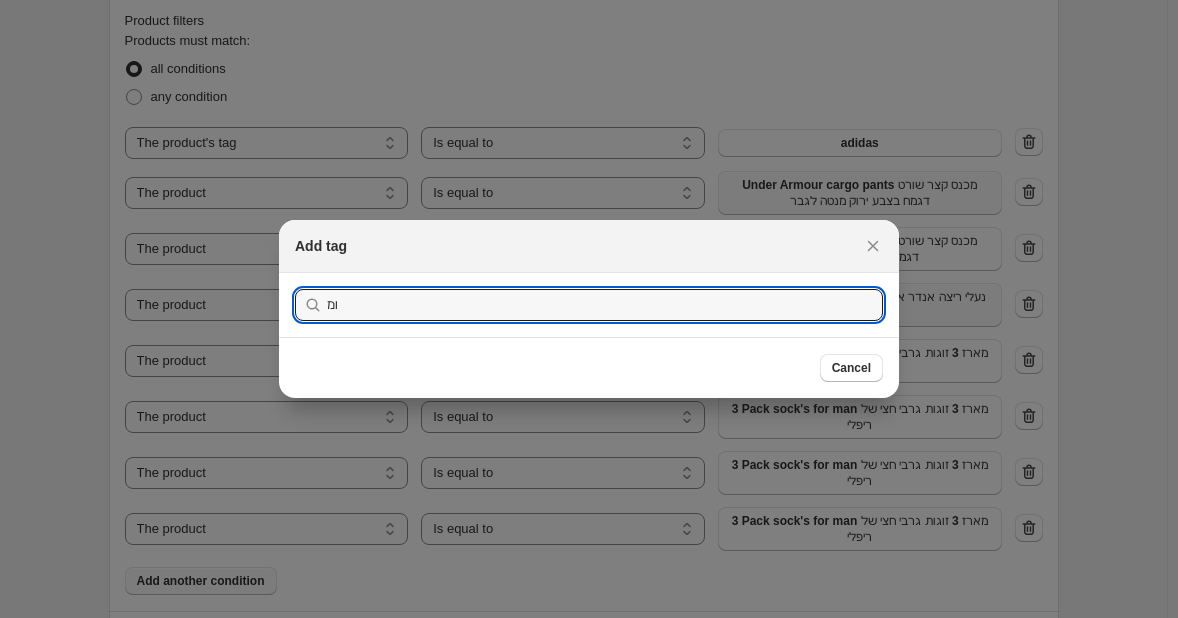 type on "ו" 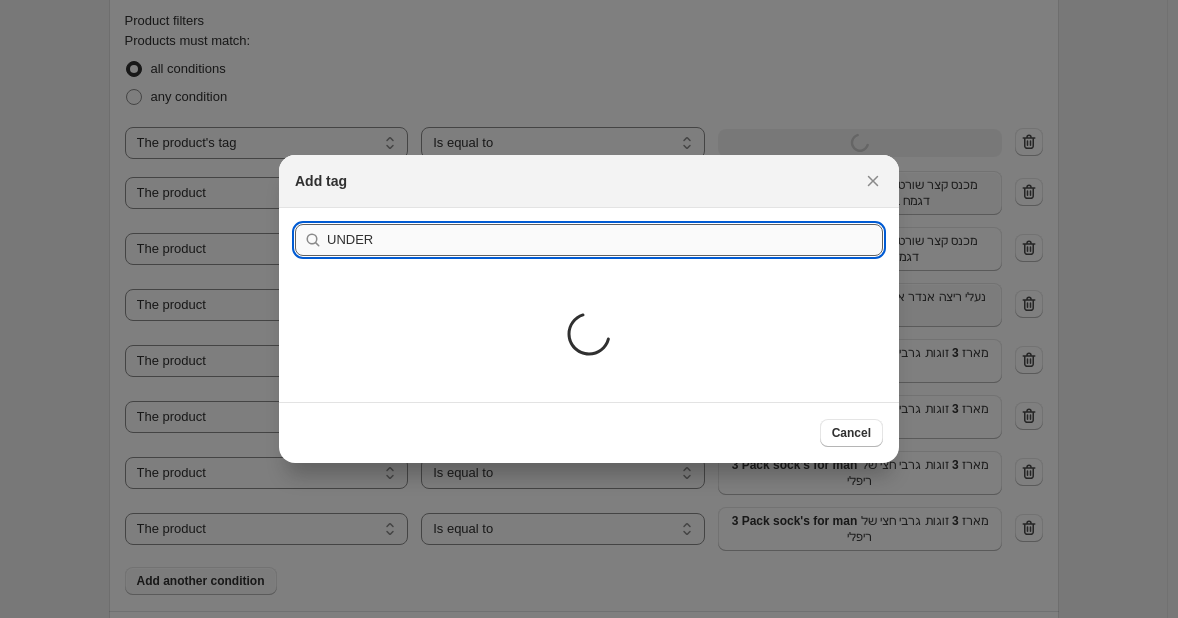 type on "UNDER" 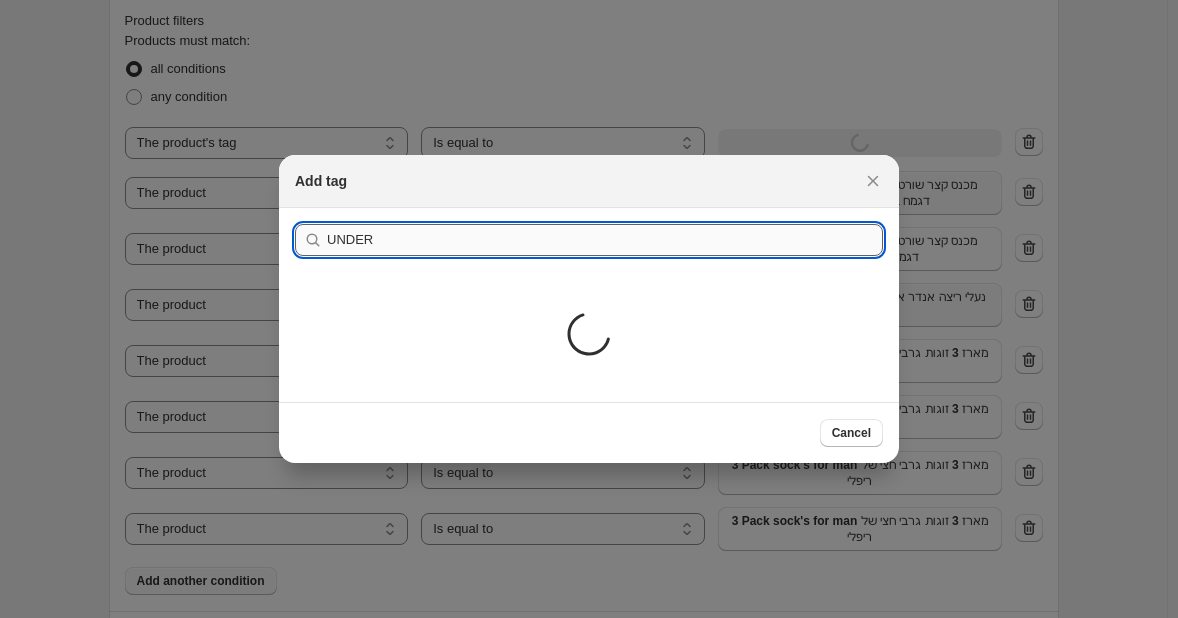 click on "Submit" at bounding box center [323, 218] 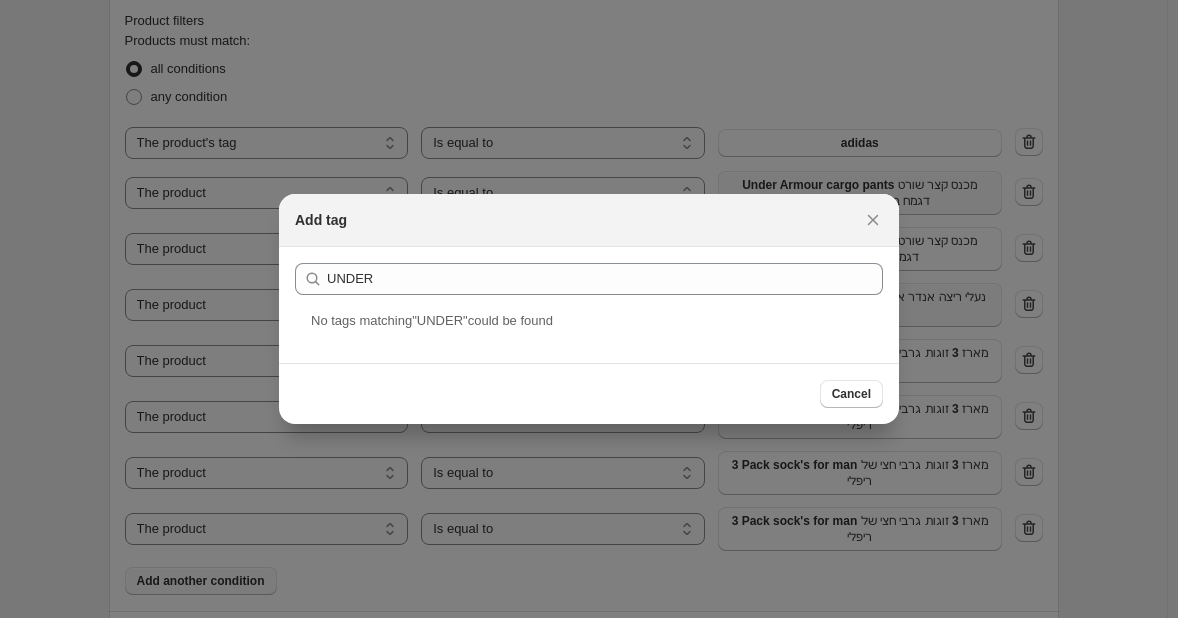 click on "Add tag" at bounding box center [589, 220] 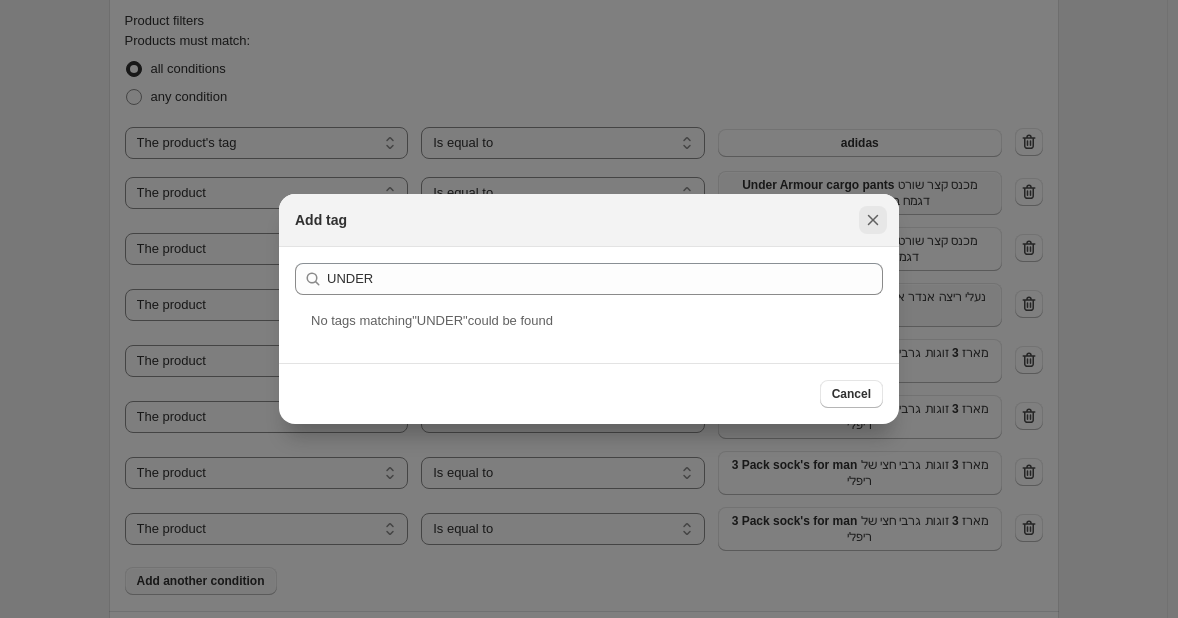 click at bounding box center (873, 220) 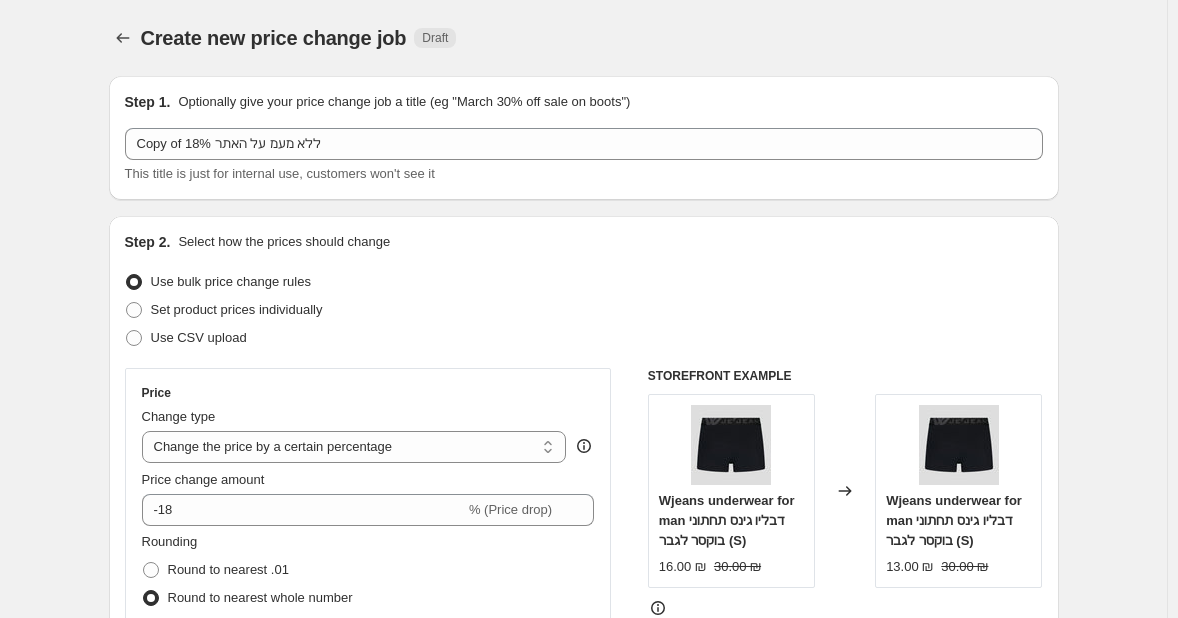 scroll, scrollTop: 1116, scrollLeft: 0, axis: vertical 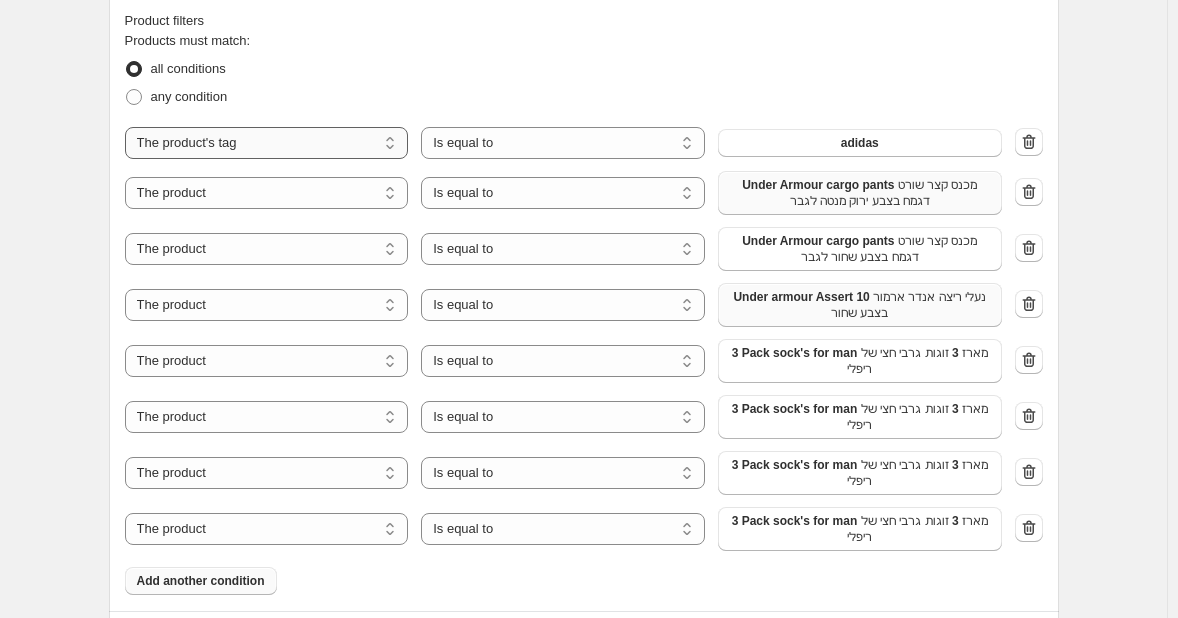 click on "The product The product's collection The product's tag The product's vendor The product's status The variant's title Inventory quantity" at bounding box center (267, 143) 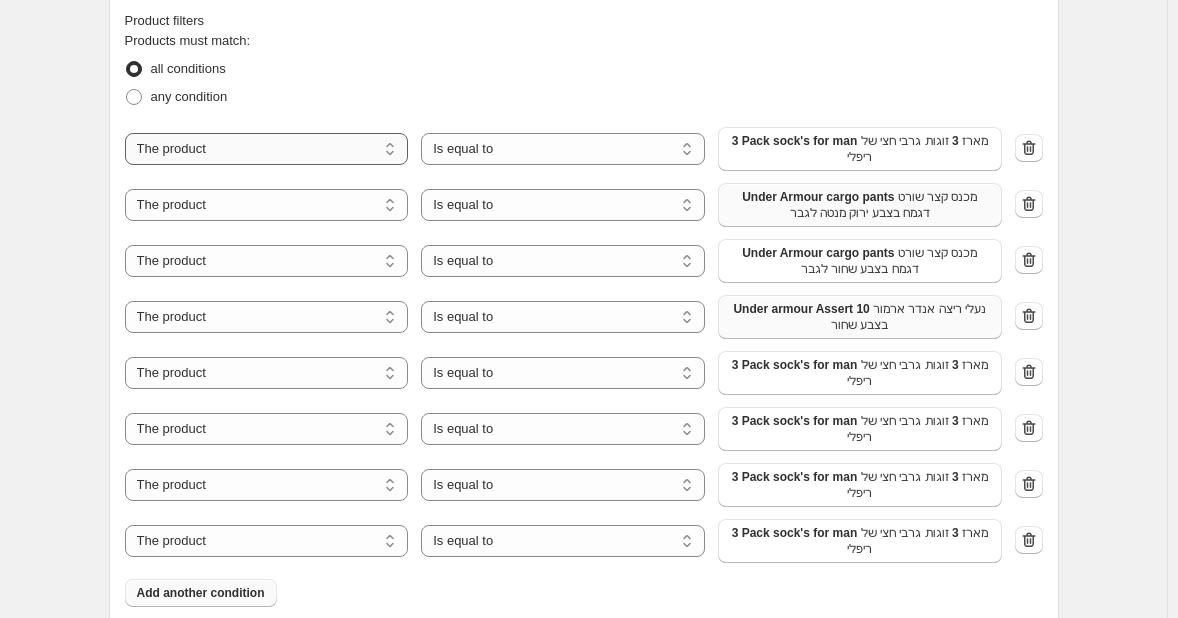 click on "The product The product's collection The product's tag The product's vendor The product's status The variant's title Inventory quantity" at bounding box center (267, 149) 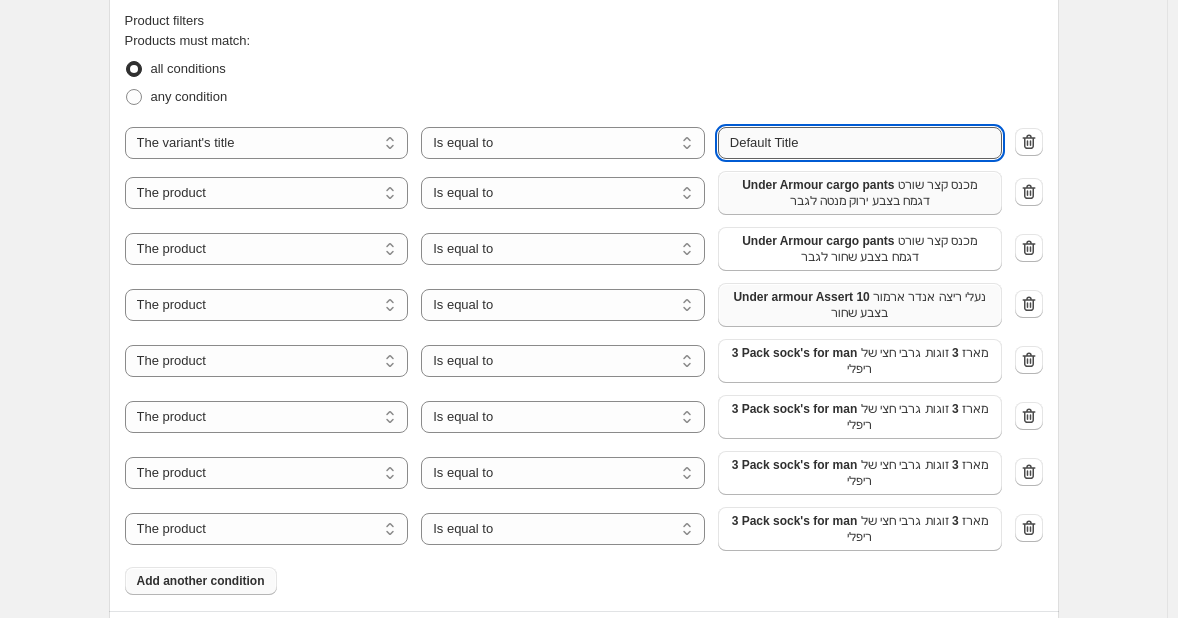 click on "Default Title" at bounding box center (860, 143) 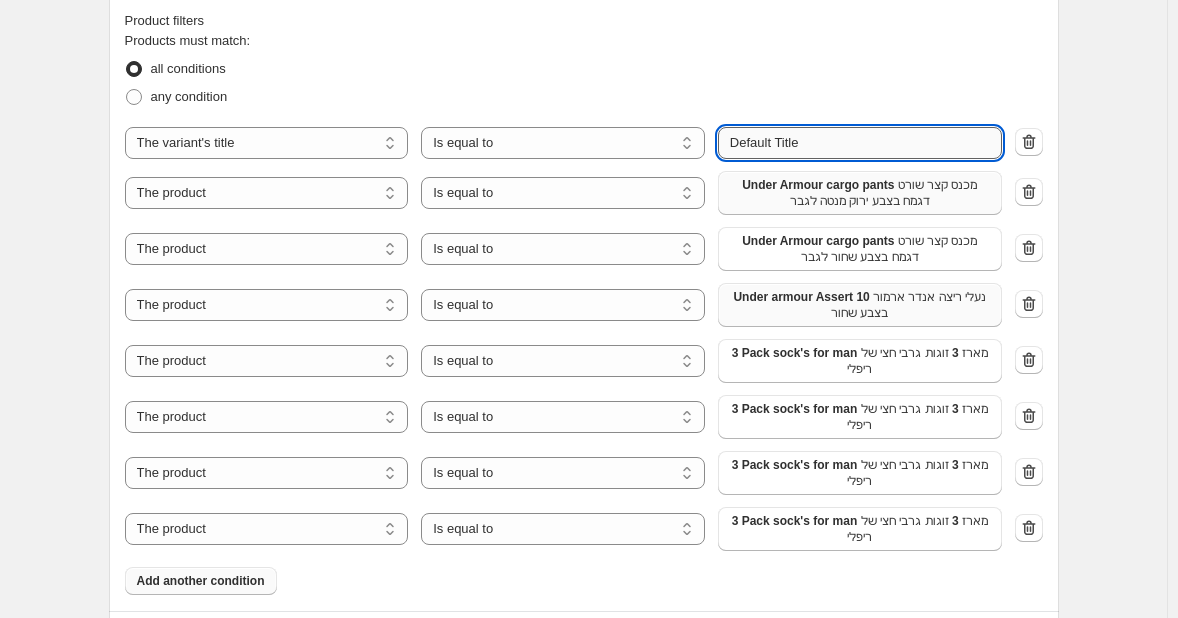 click on "Default Title" at bounding box center [860, 143] 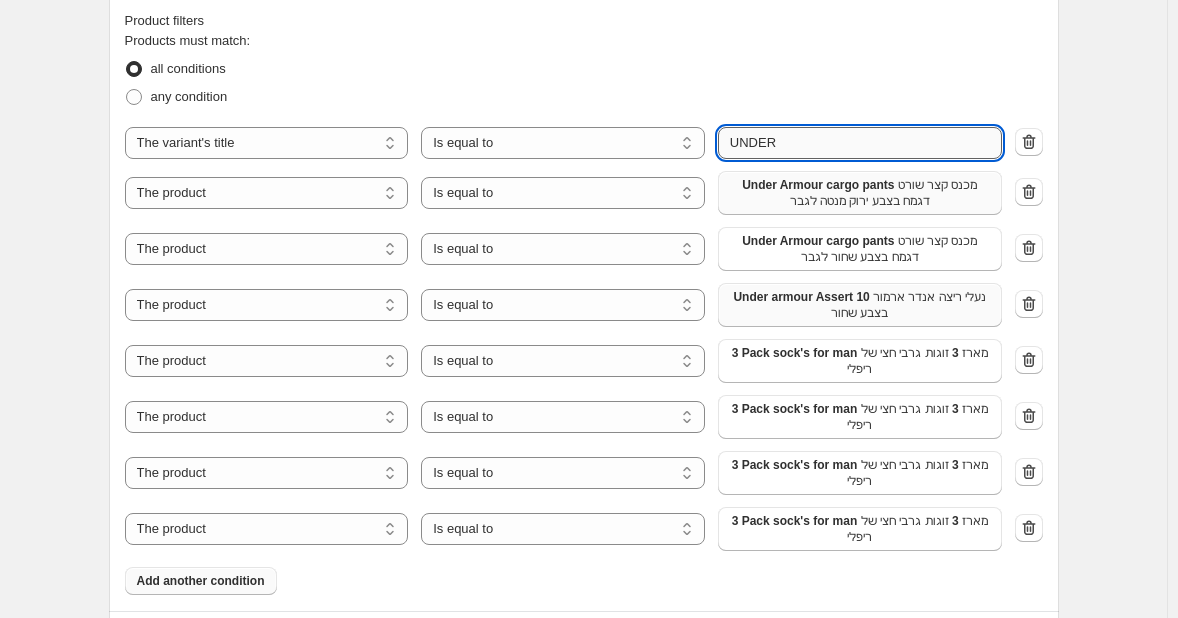 click on "UNDER" at bounding box center [860, 143] 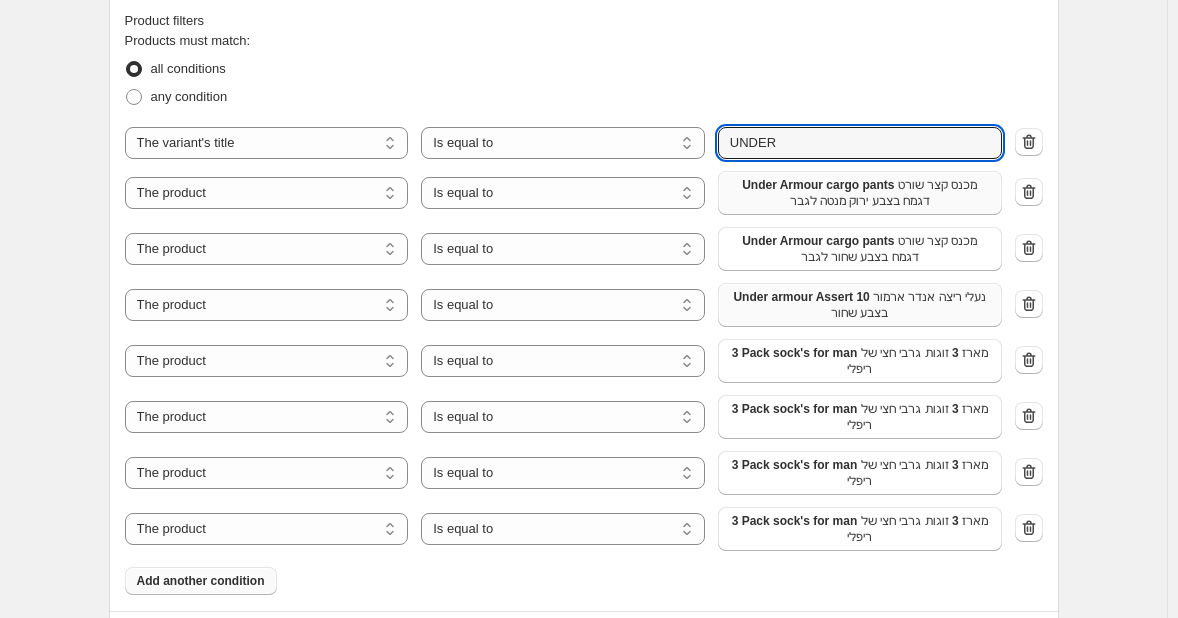 type on "UNDER" 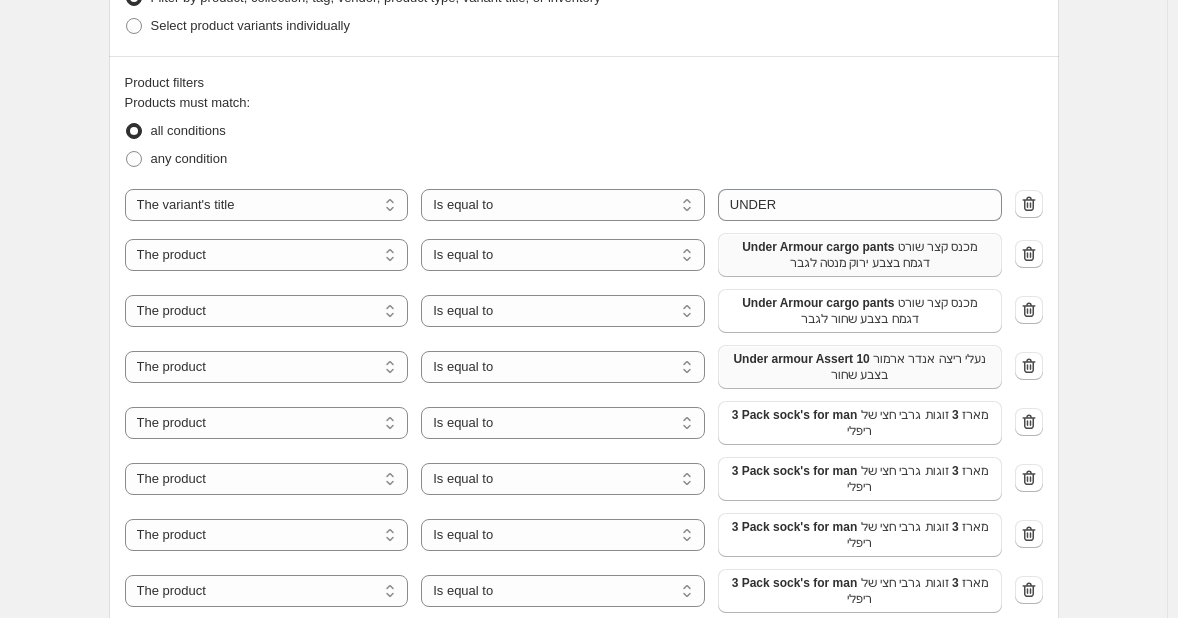 scroll, scrollTop: 1056, scrollLeft: 0, axis: vertical 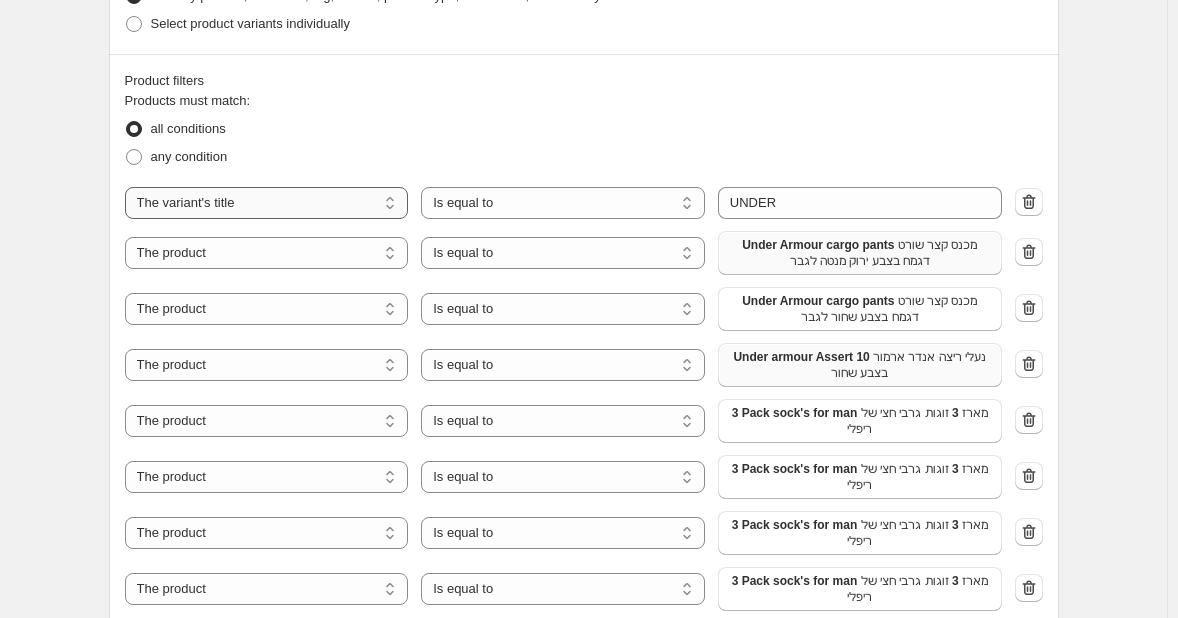 click on "The product The product's collection The product's tag The product's vendor The product's status The variant's title Inventory quantity" at bounding box center [267, 203] 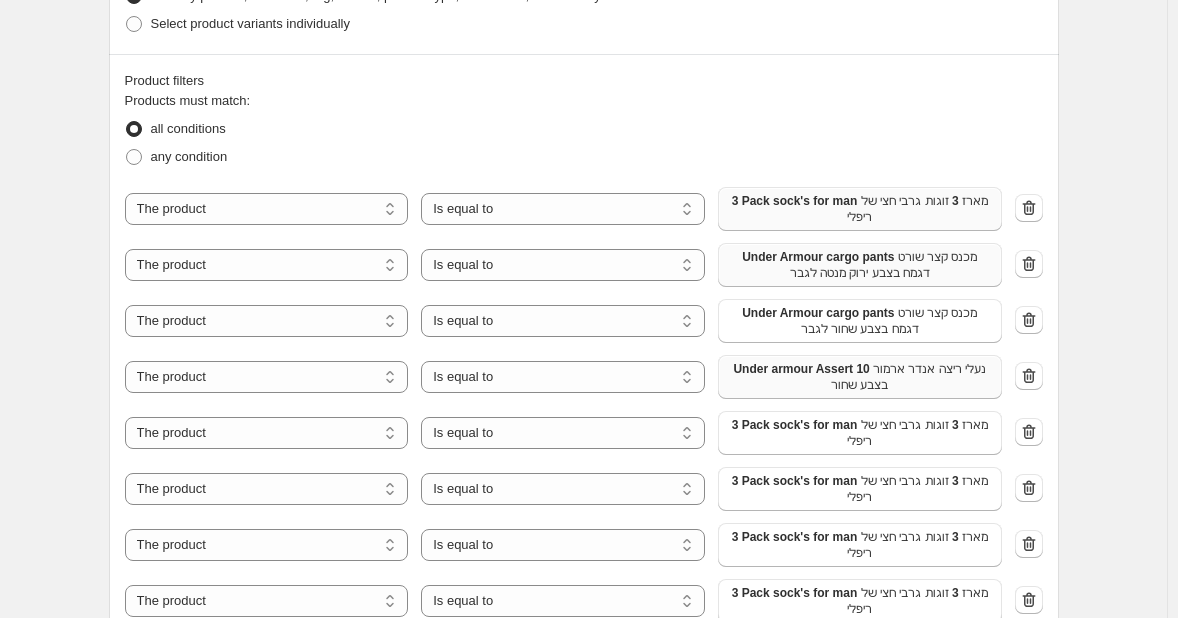 click on "3 Pack sock's for man מארז 3 זוגות גרבי חצי של ריפלי" at bounding box center (860, 209) 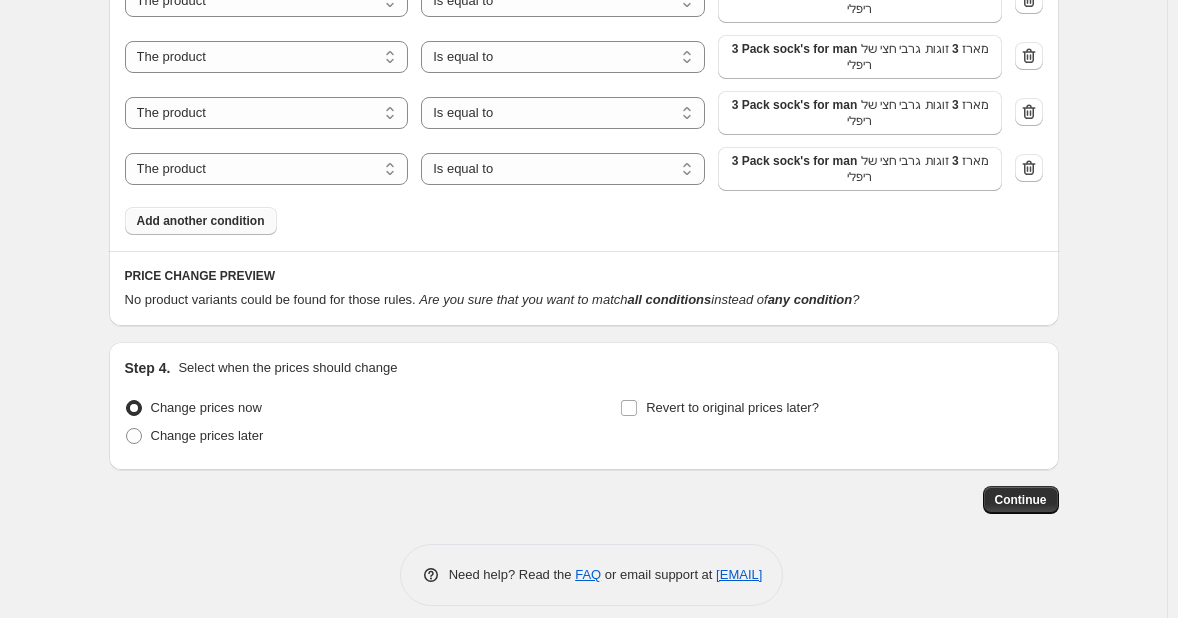 scroll, scrollTop: 1506, scrollLeft: 0, axis: vertical 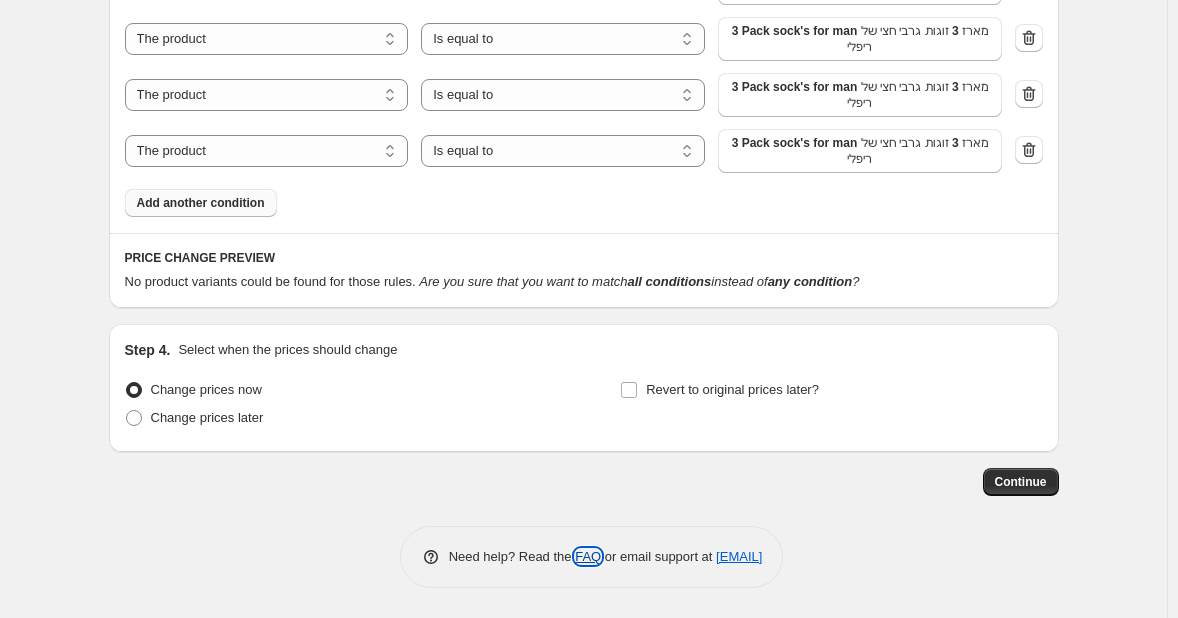 click on "FAQ" at bounding box center [588, 556] 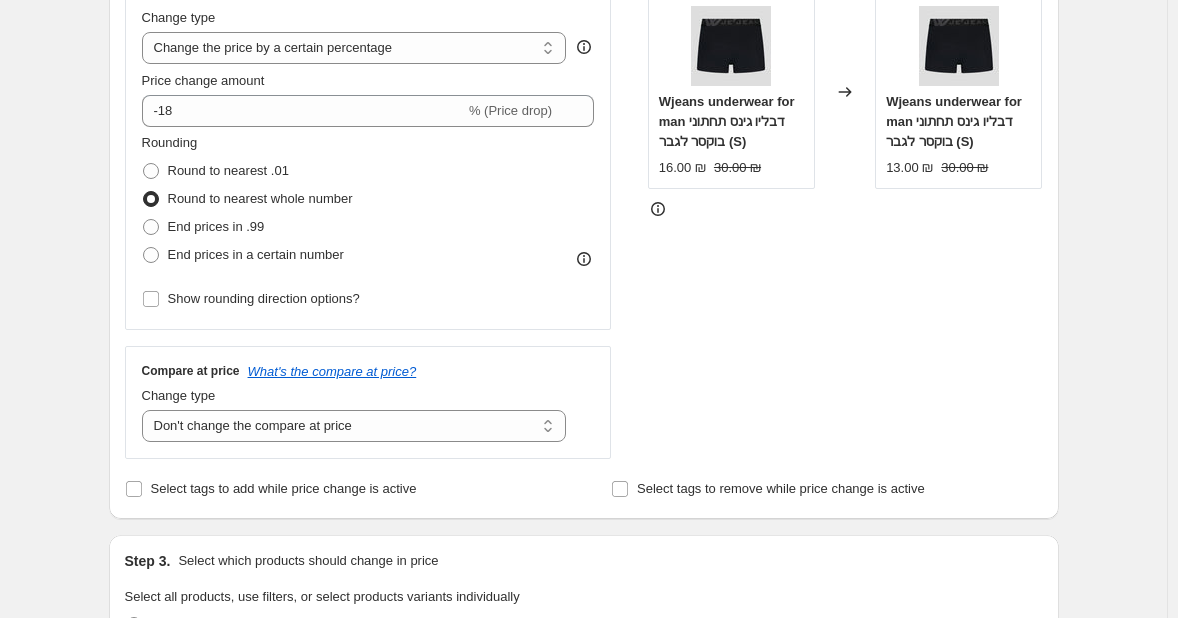 scroll, scrollTop: 0, scrollLeft: 0, axis: both 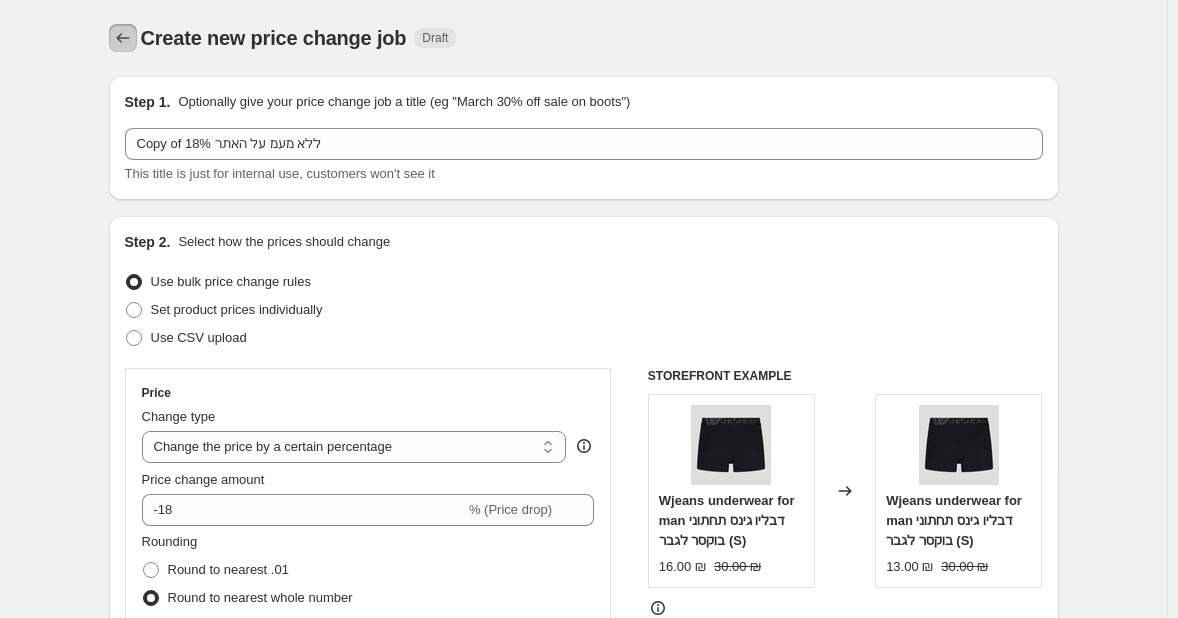 click 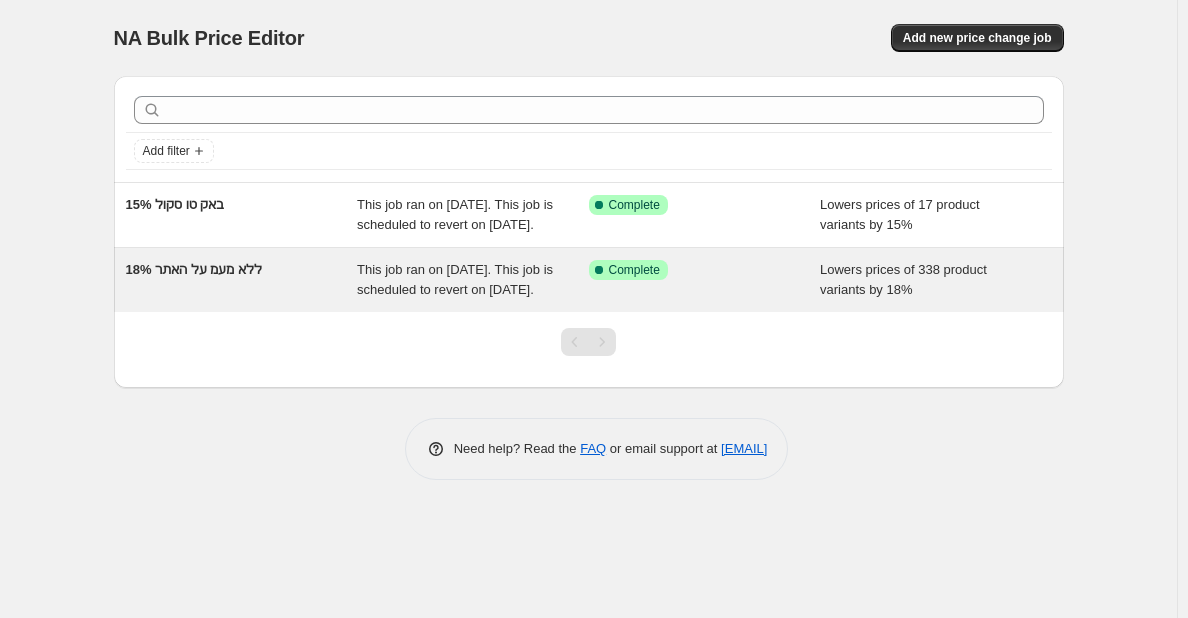 click on "This job ran on [DATE]. This job is scheduled to revert on [DATE]." at bounding box center [455, 279] 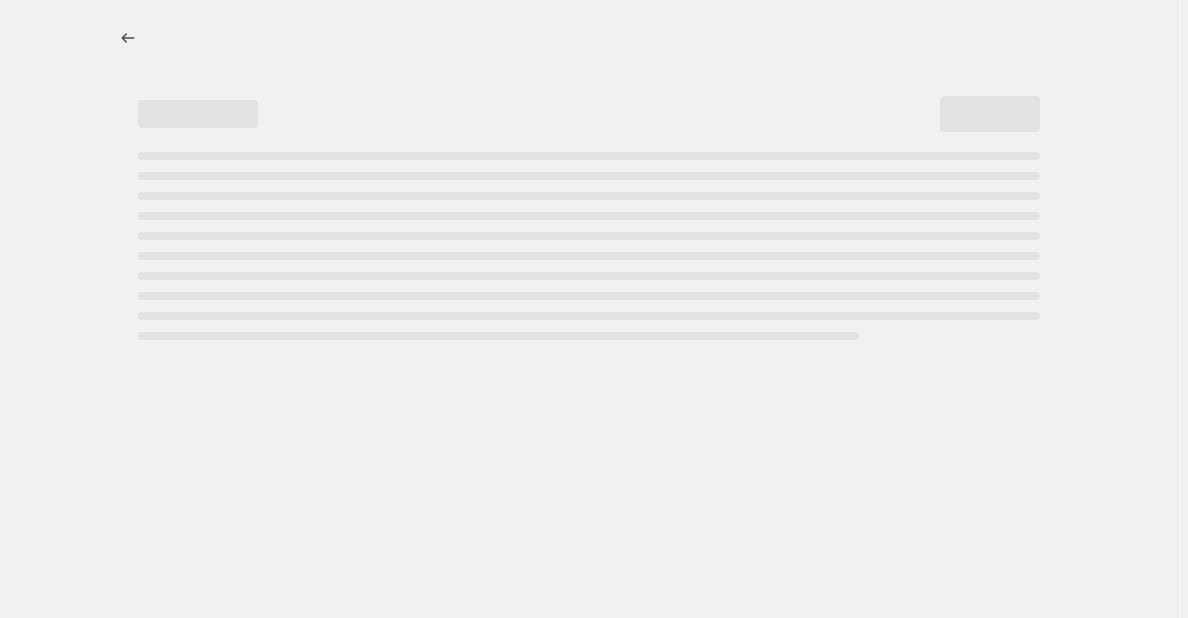 select on "percentage" 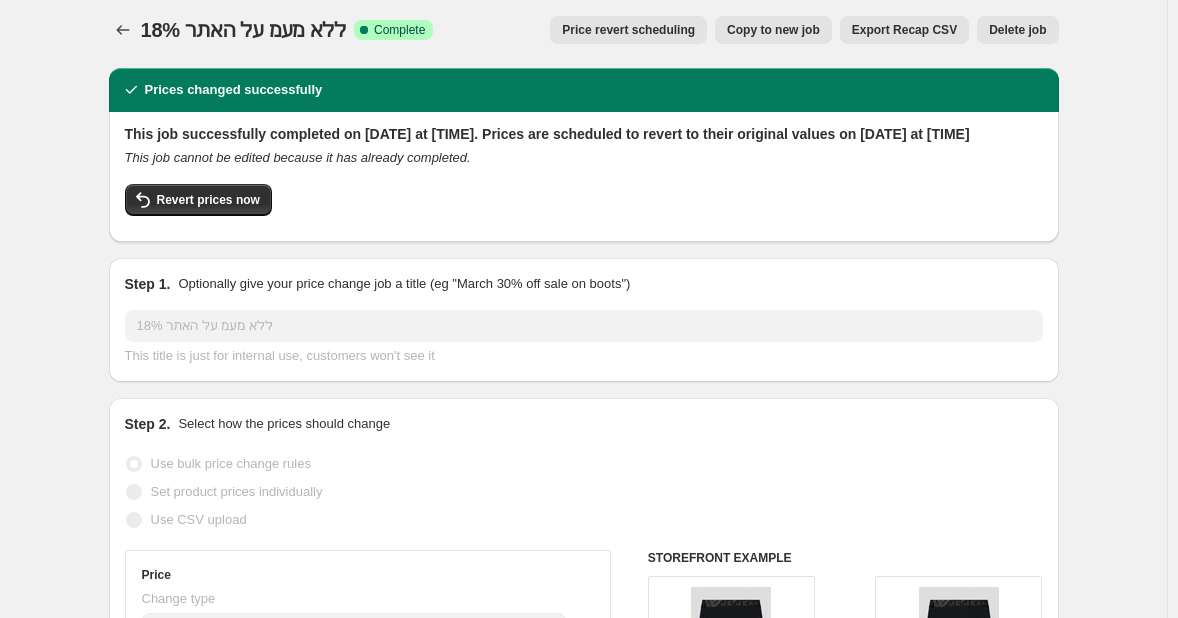 scroll, scrollTop: 0, scrollLeft: 0, axis: both 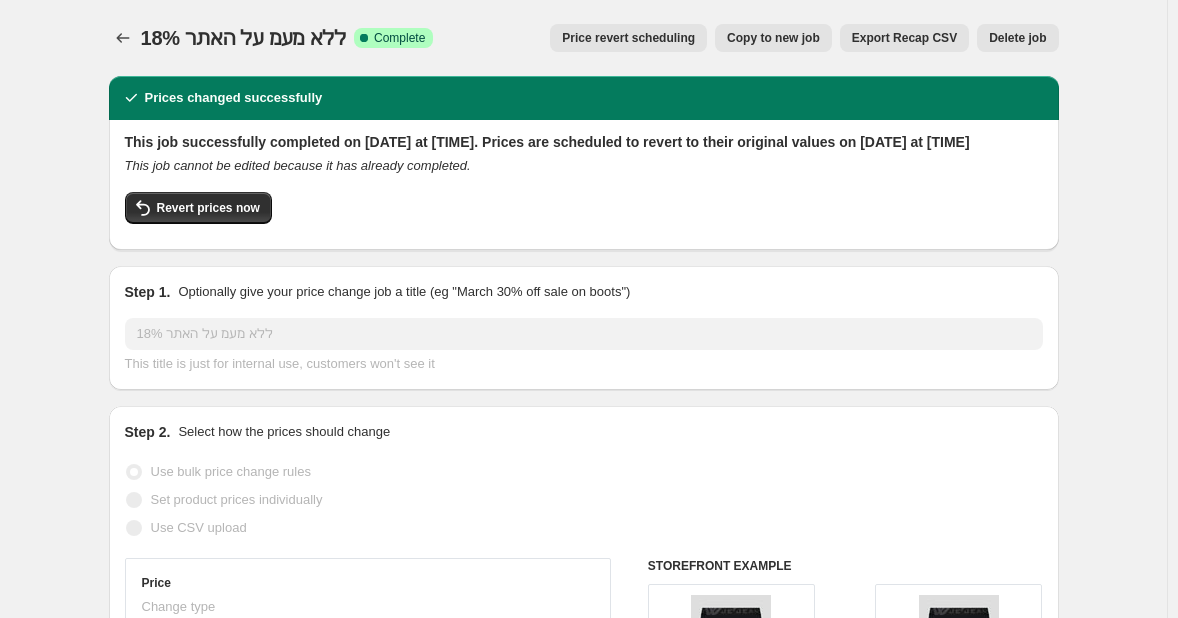 click on "Copy to new job" at bounding box center (773, 38) 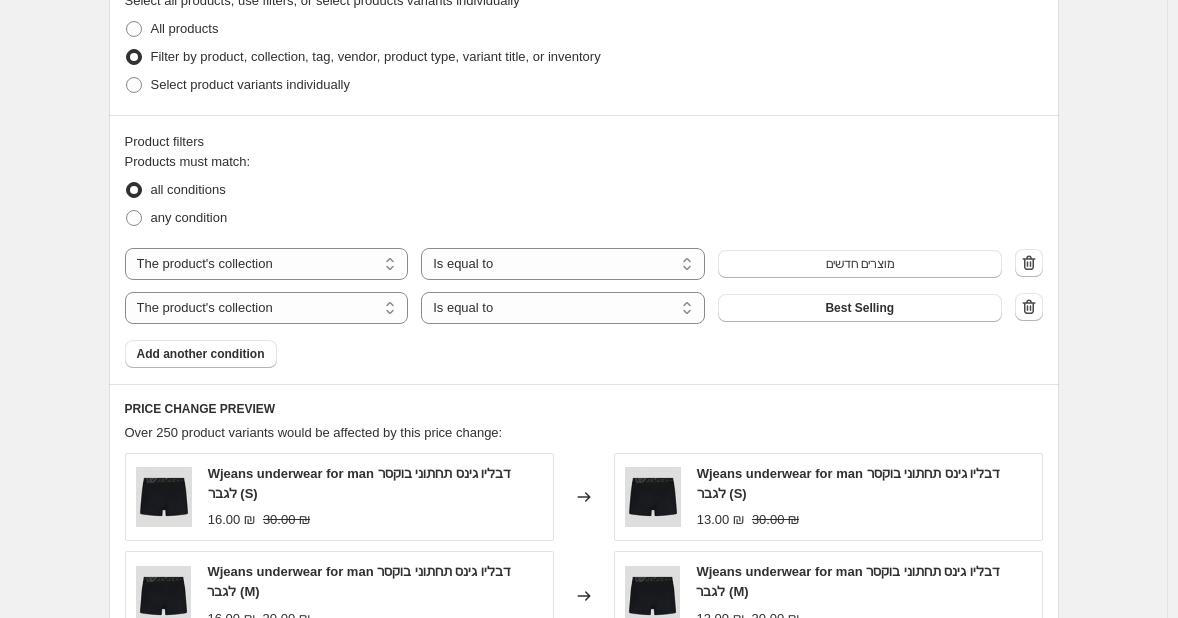 scroll, scrollTop: 996, scrollLeft: 0, axis: vertical 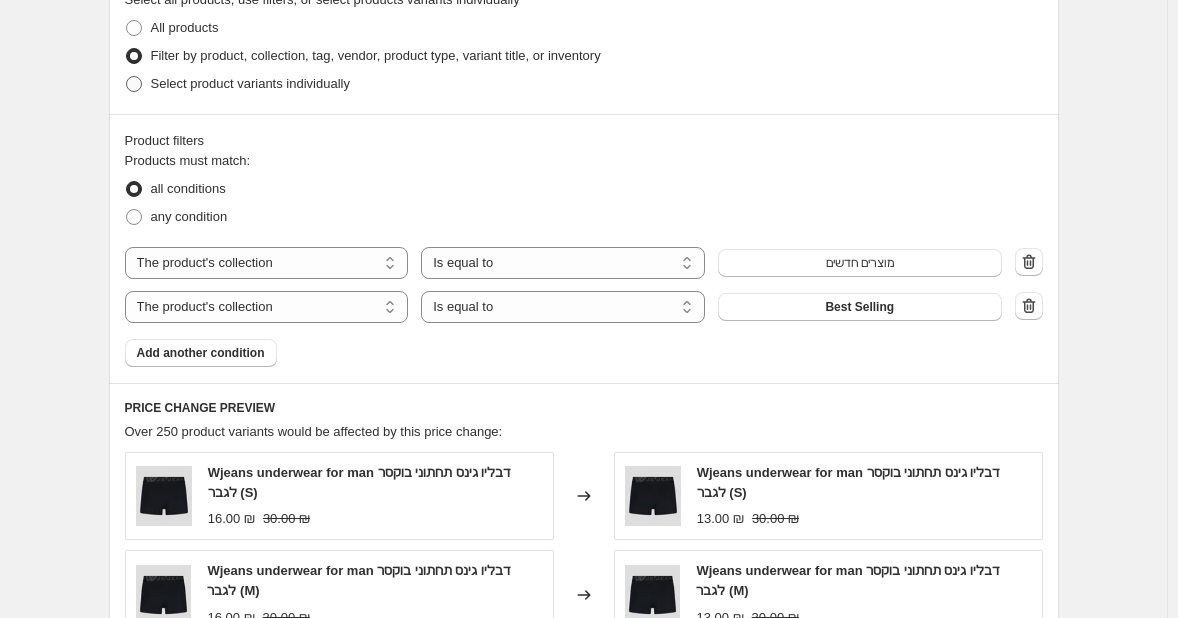 click on "Select product variants individually" at bounding box center (250, 83) 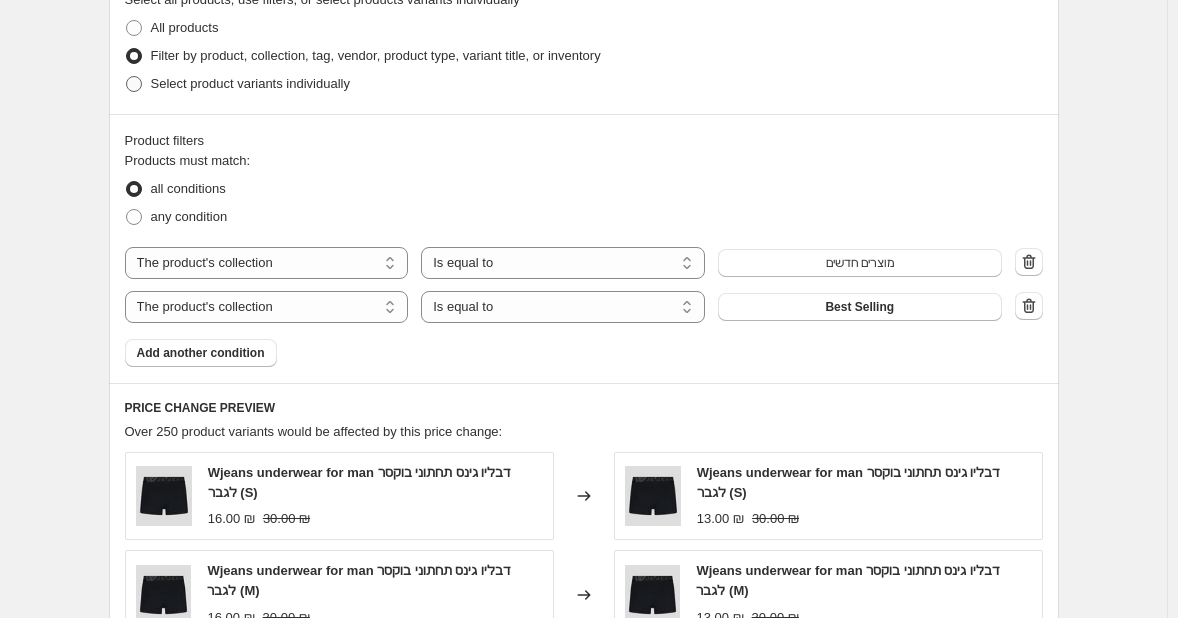 radio on "true" 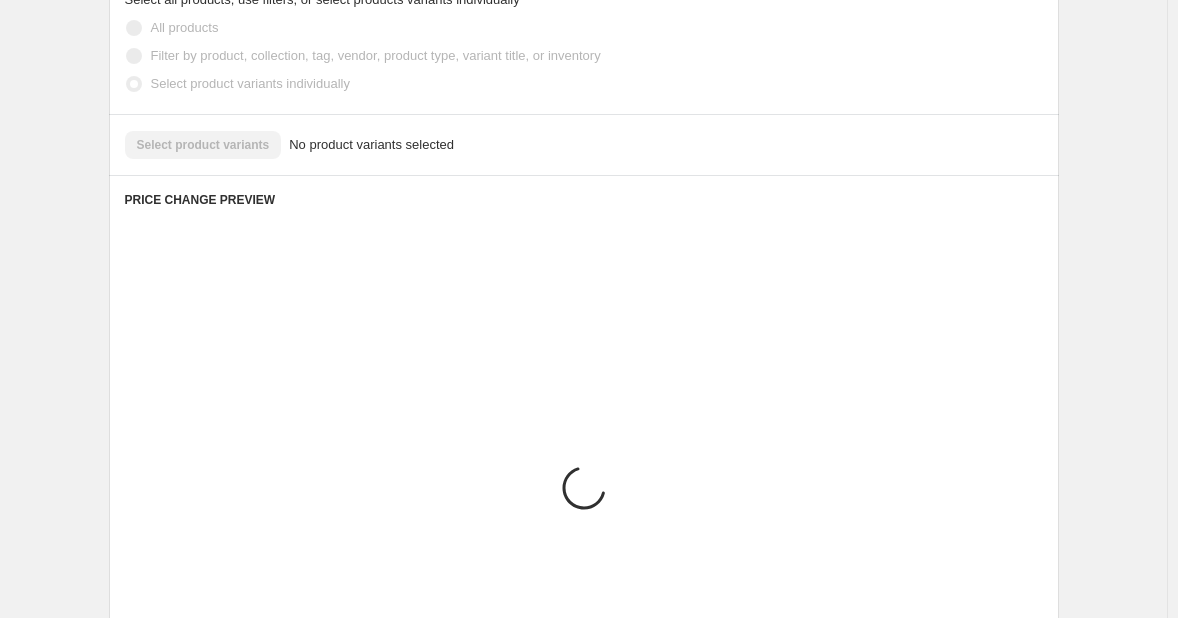 scroll, scrollTop: 938, scrollLeft: 0, axis: vertical 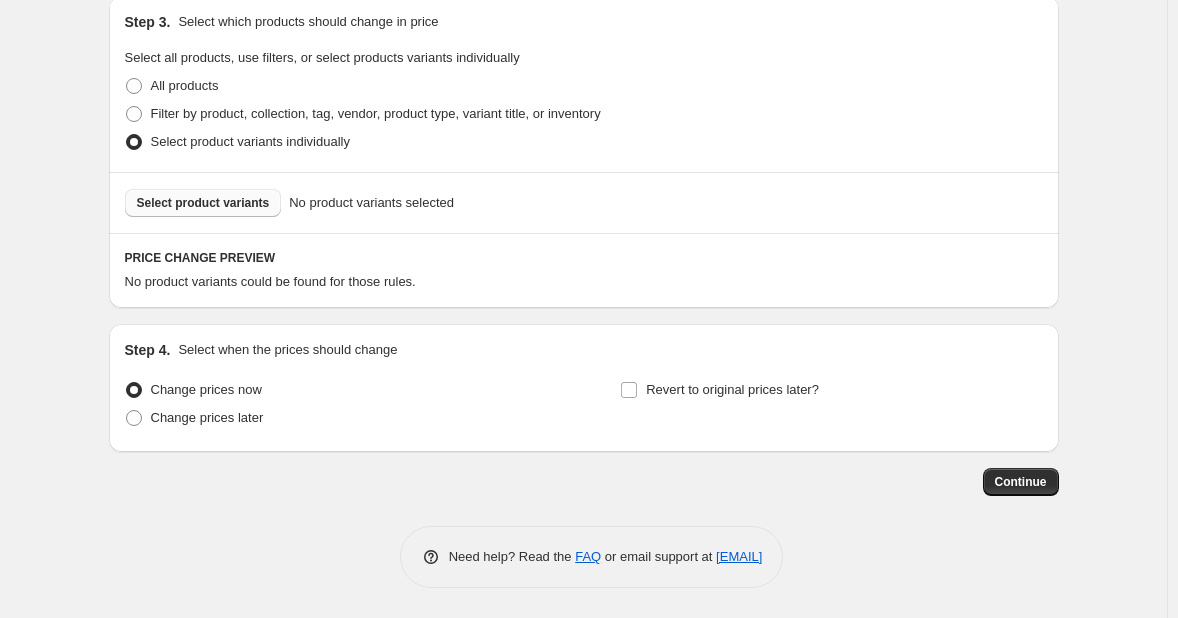 click on "Select product variants" at bounding box center (203, 203) 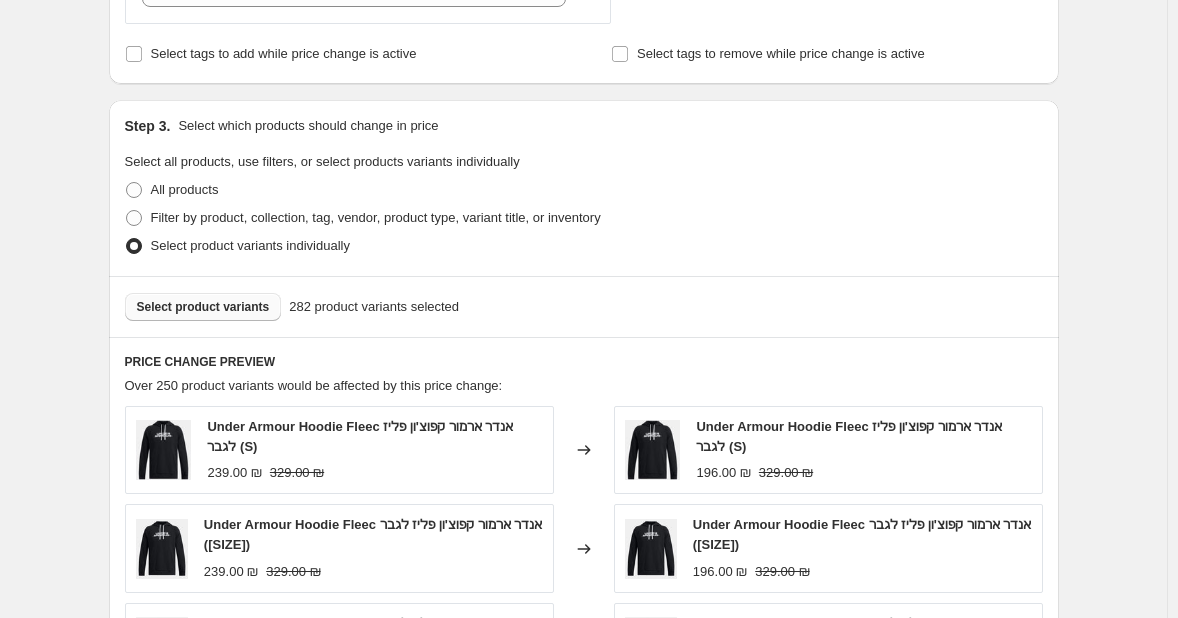 scroll, scrollTop: 833, scrollLeft: 0, axis: vertical 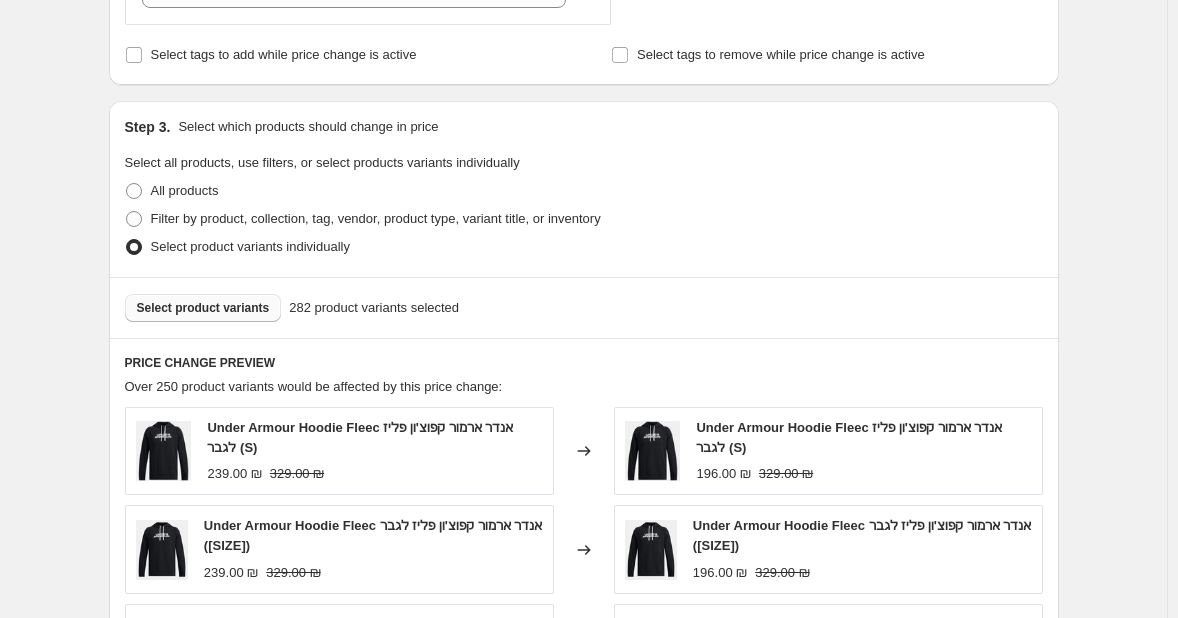 click on "Select product variants" at bounding box center [203, 308] 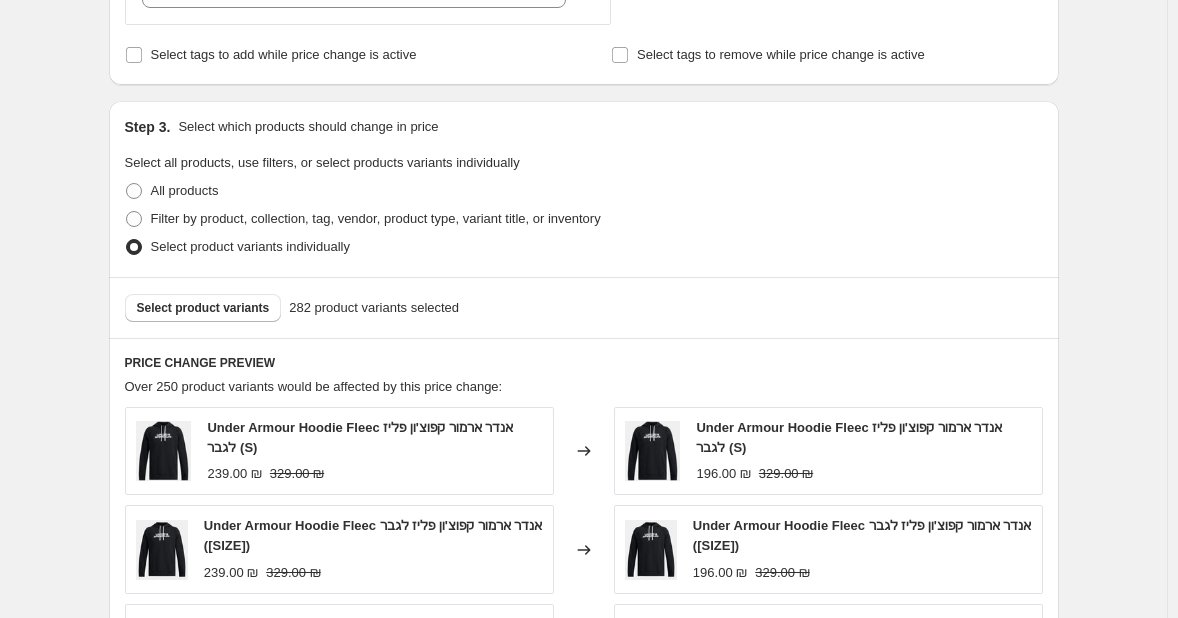 click on "Select product variants [NUMBER] product variants selected" at bounding box center [584, 307] 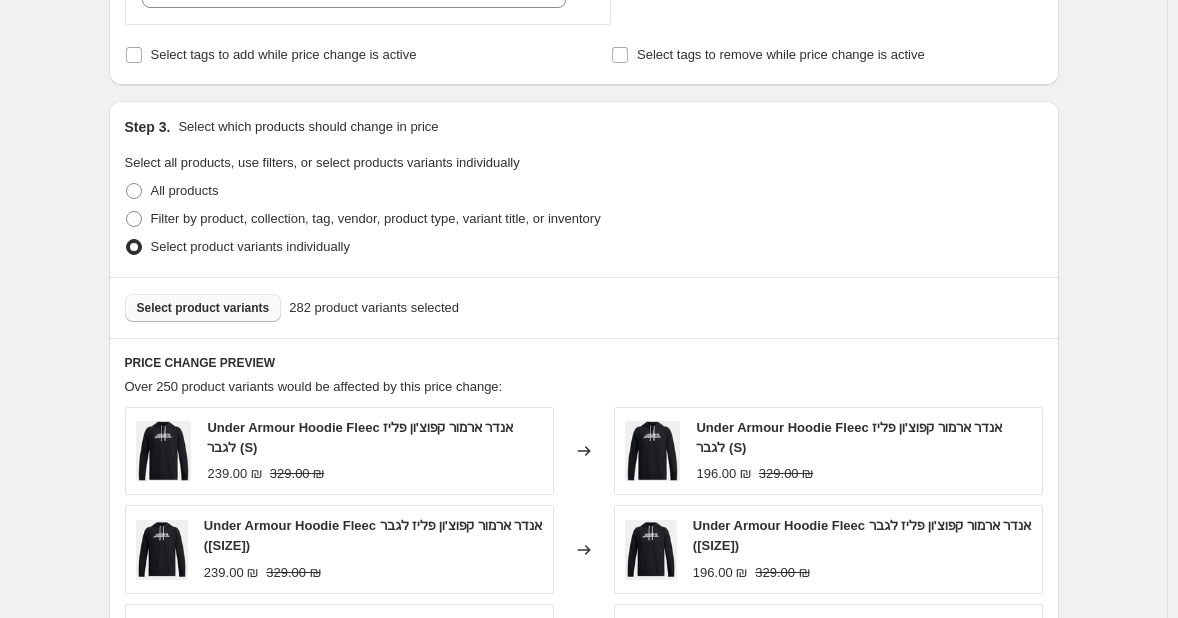 click on "Select product variants" at bounding box center (203, 308) 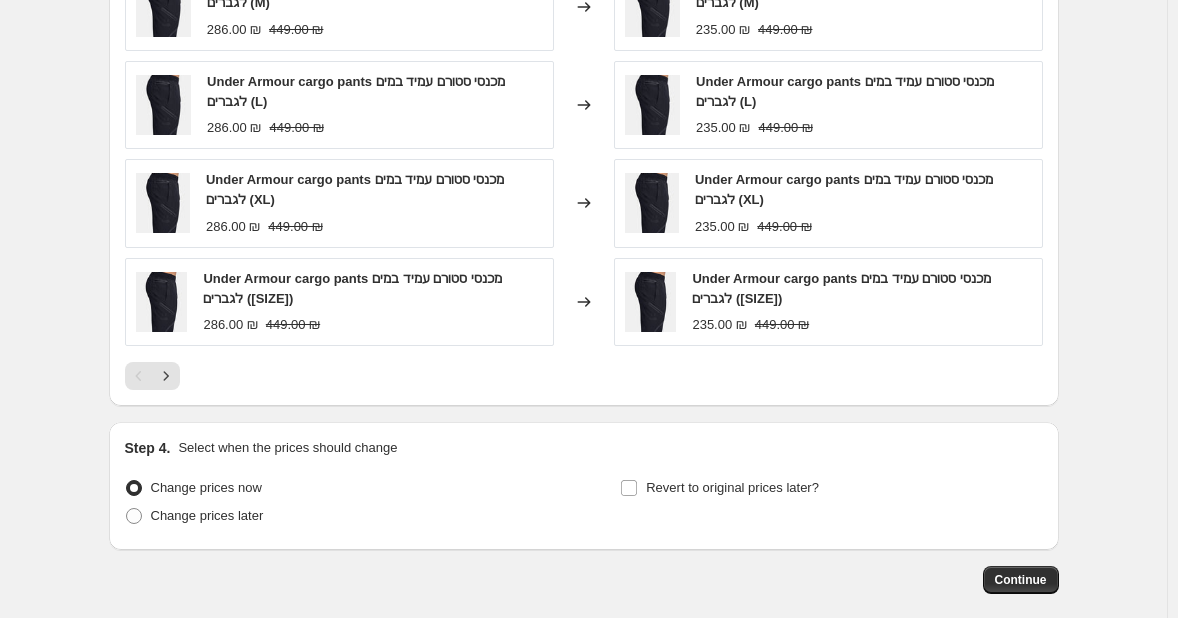 scroll, scrollTop: 1388, scrollLeft: 0, axis: vertical 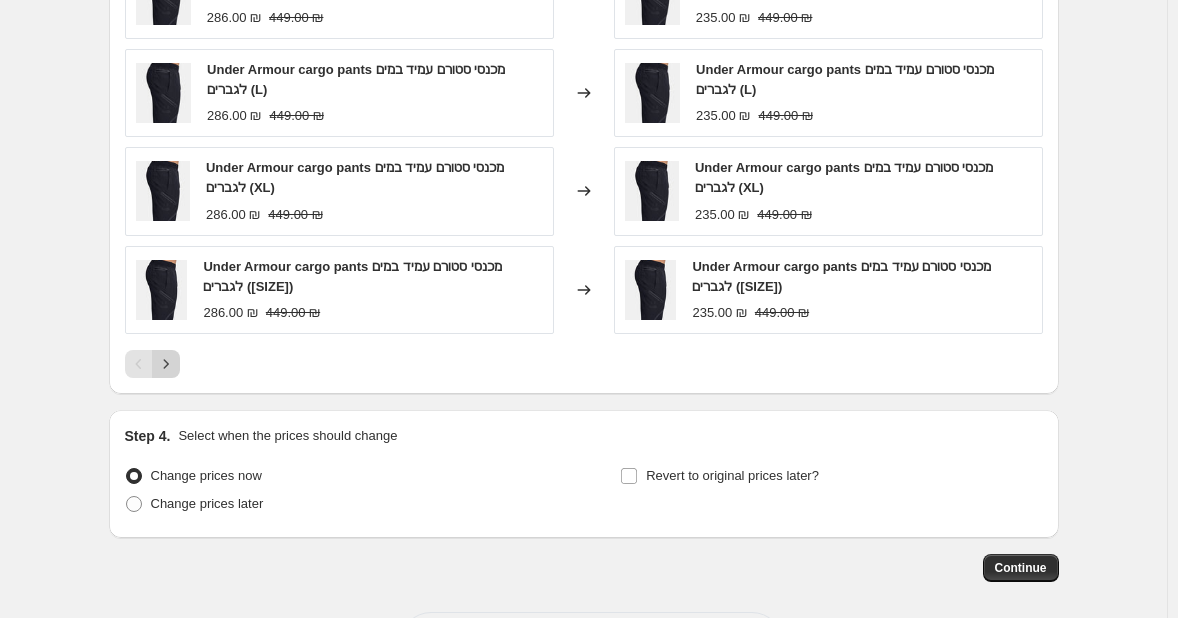 click 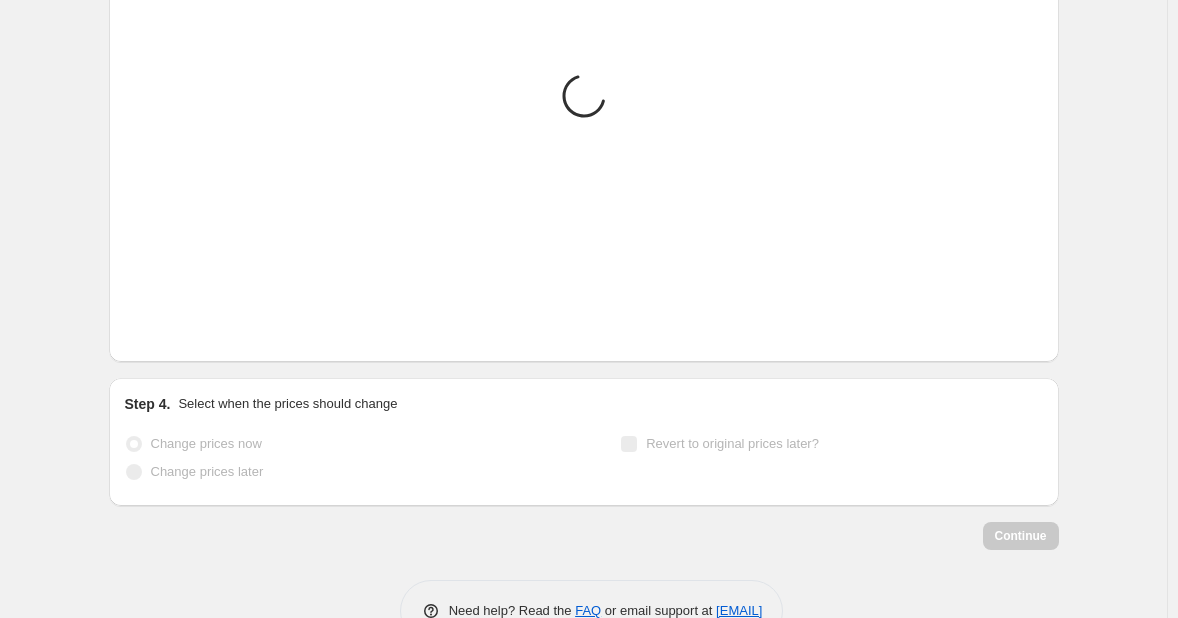scroll, scrollTop: 1388, scrollLeft: 0, axis: vertical 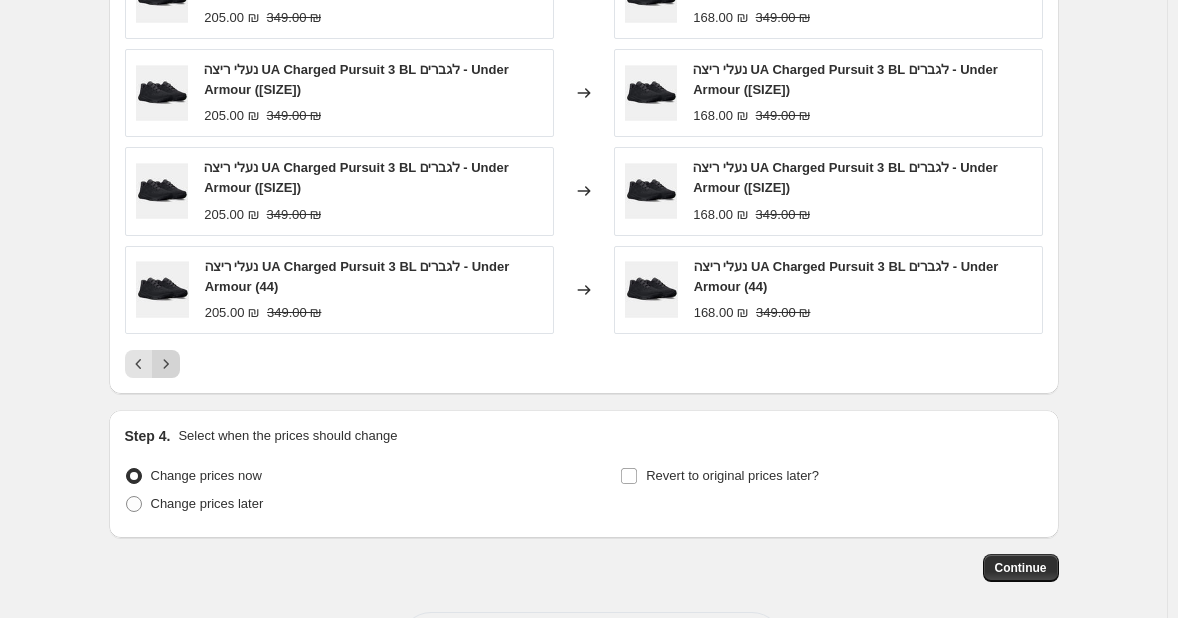 click at bounding box center (166, 364) 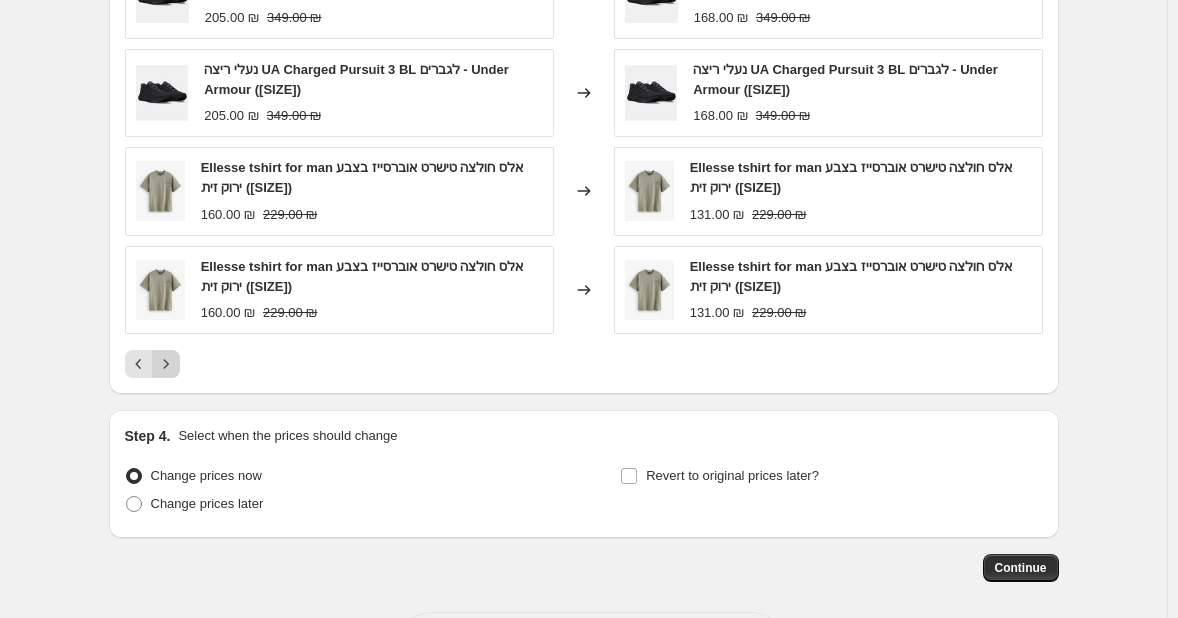 click at bounding box center [166, 364] 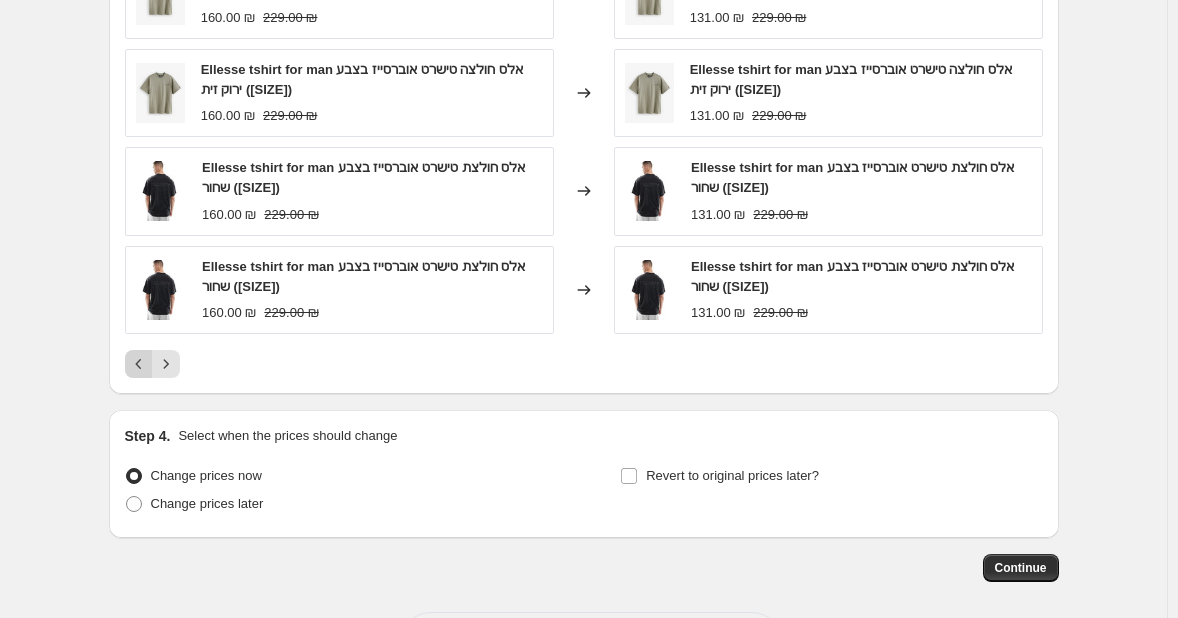 click 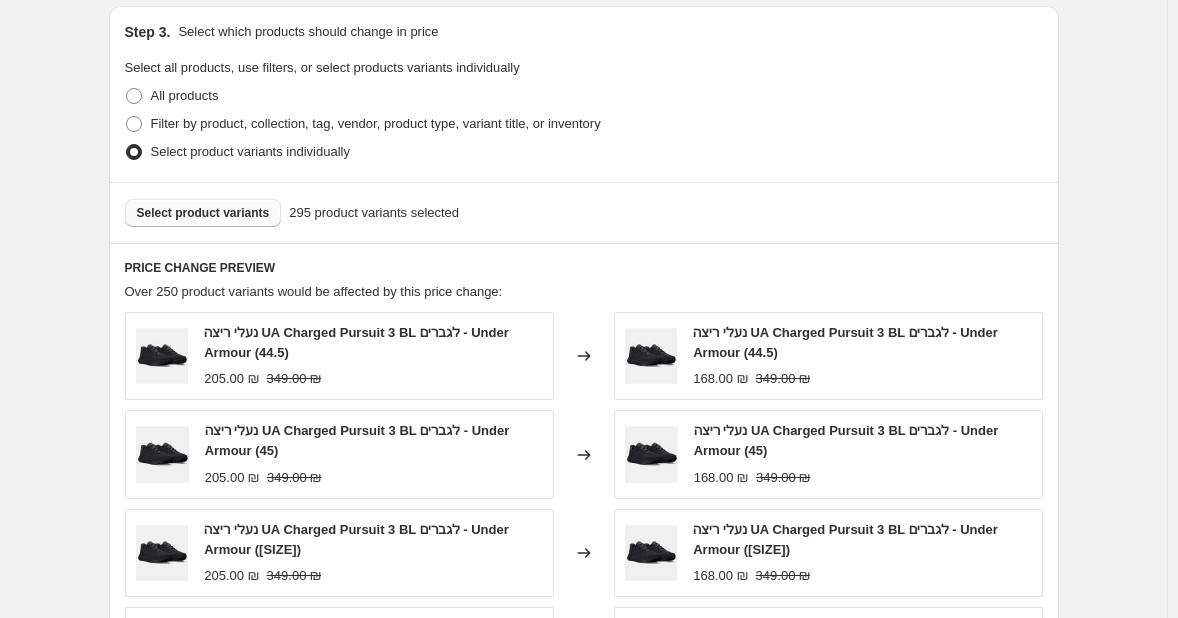 scroll, scrollTop: 1472, scrollLeft: 0, axis: vertical 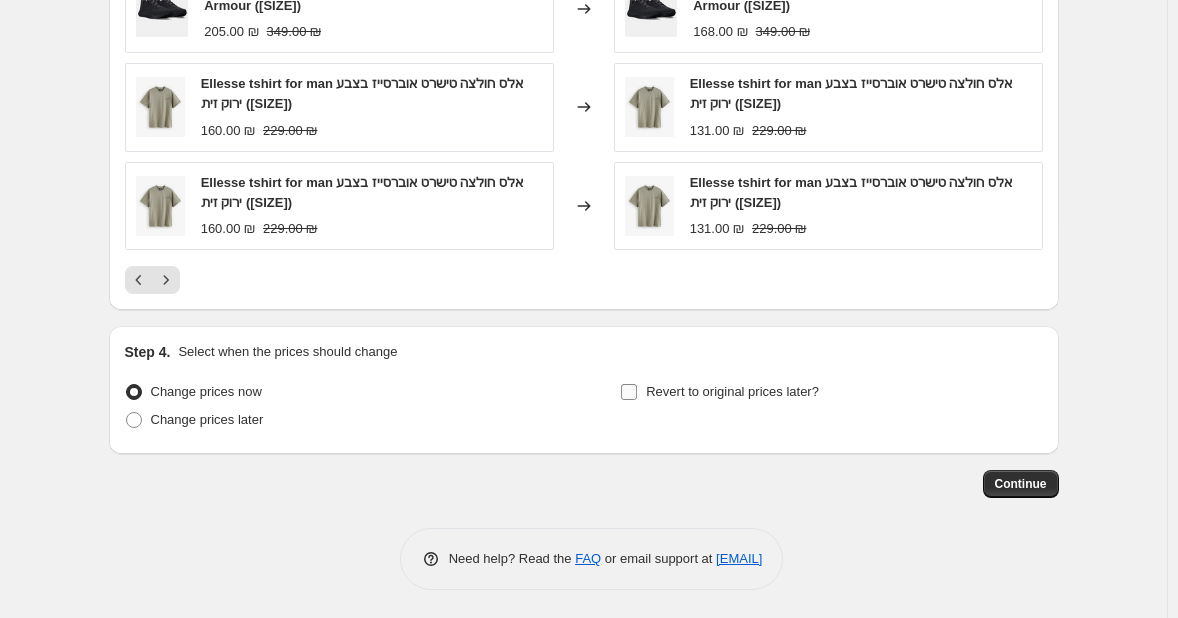 click on "Revert to original prices later?" at bounding box center (732, 391) 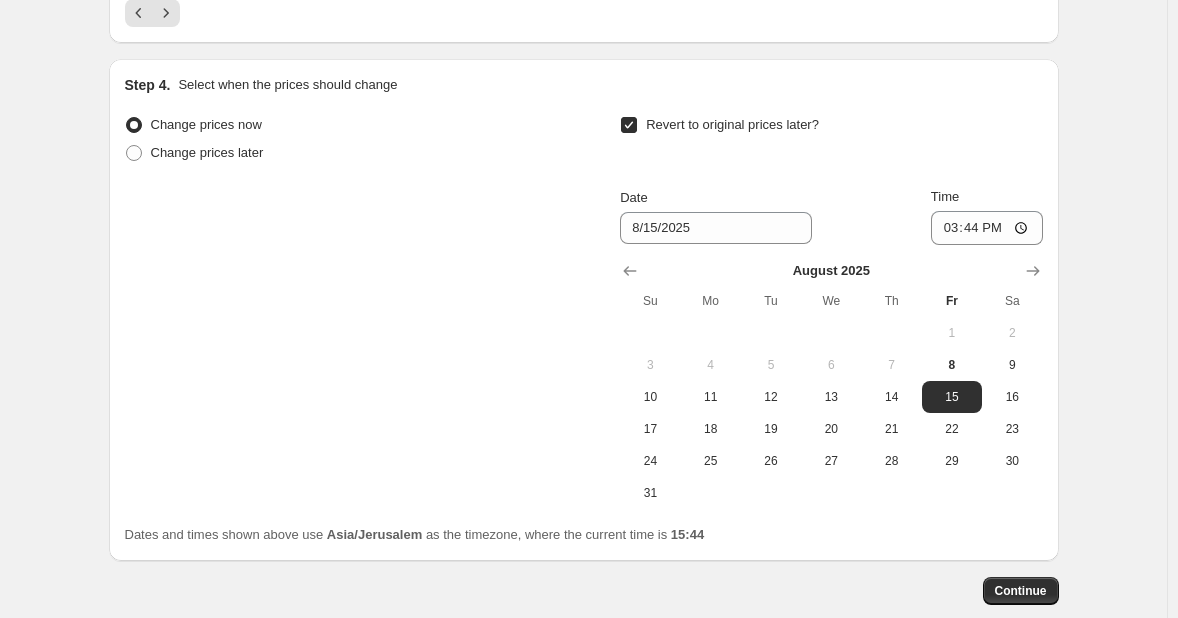 scroll, scrollTop: 1737, scrollLeft: 0, axis: vertical 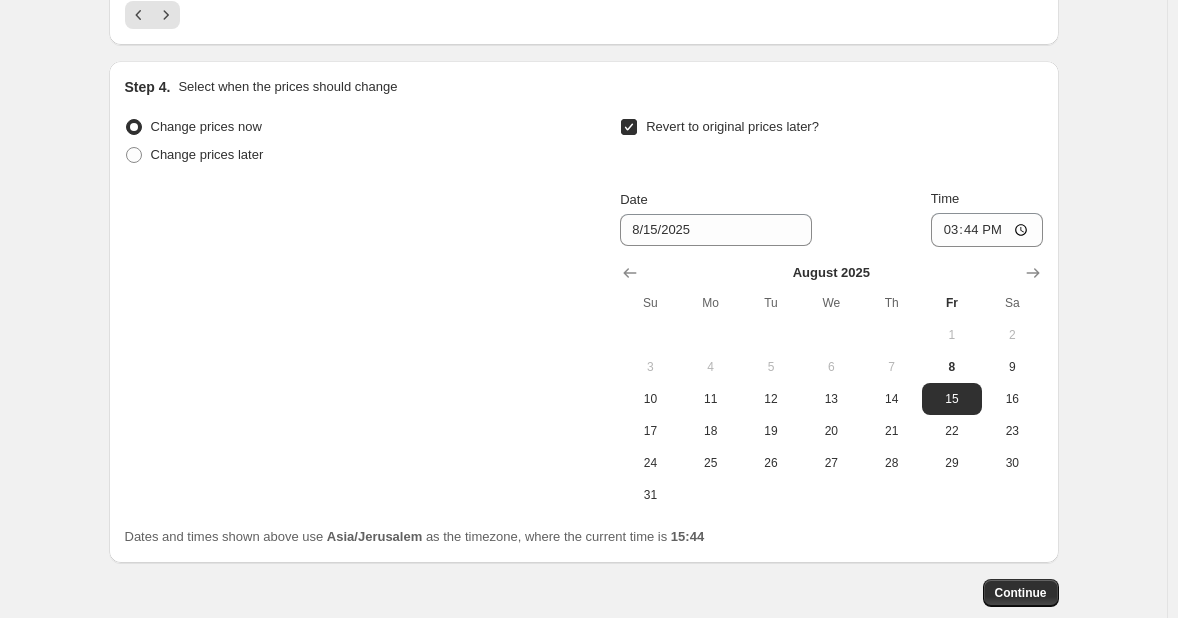 click at bounding box center (629, 127) 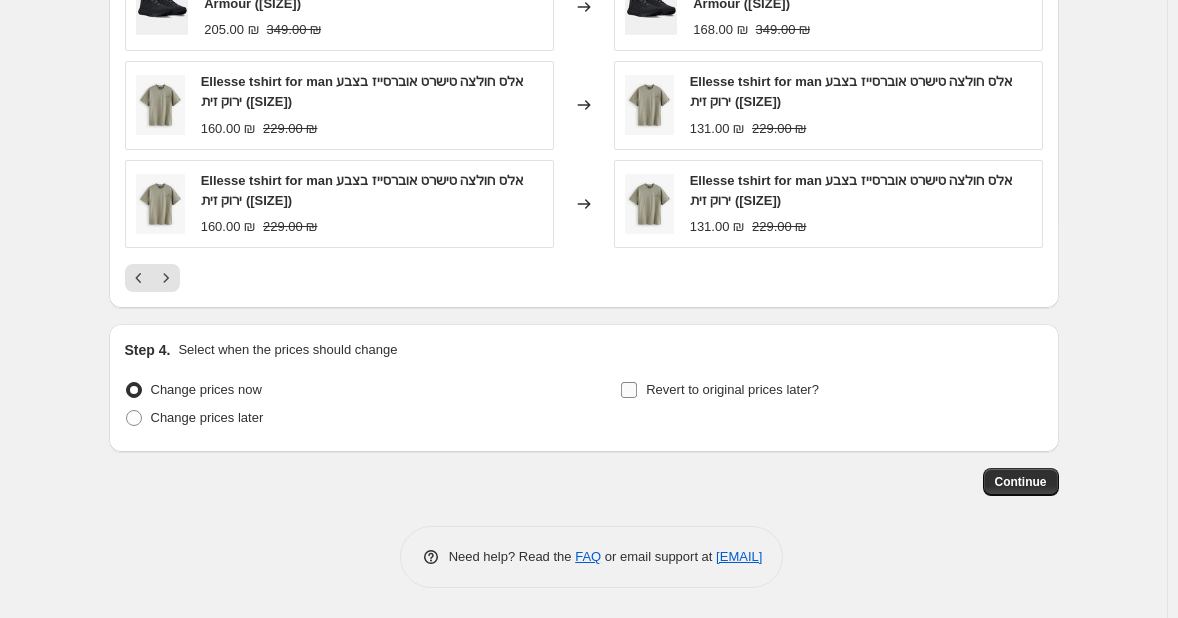 scroll, scrollTop: 1472, scrollLeft: 0, axis: vertical 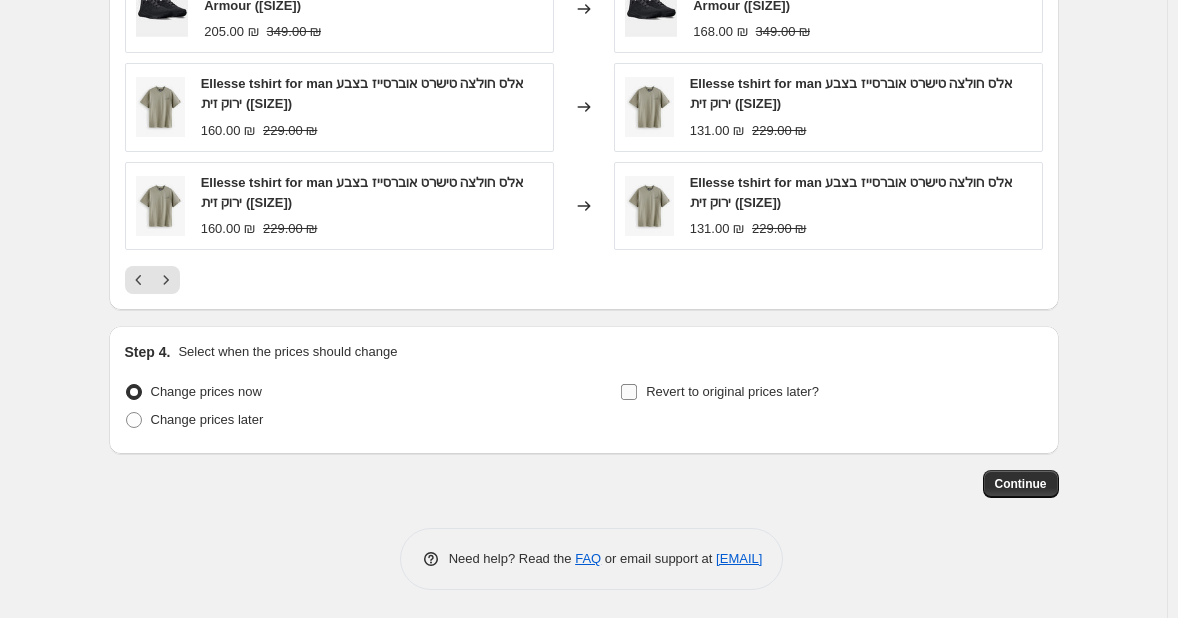 click on "Revert to original prices later?" at bounding box center [732, 391] 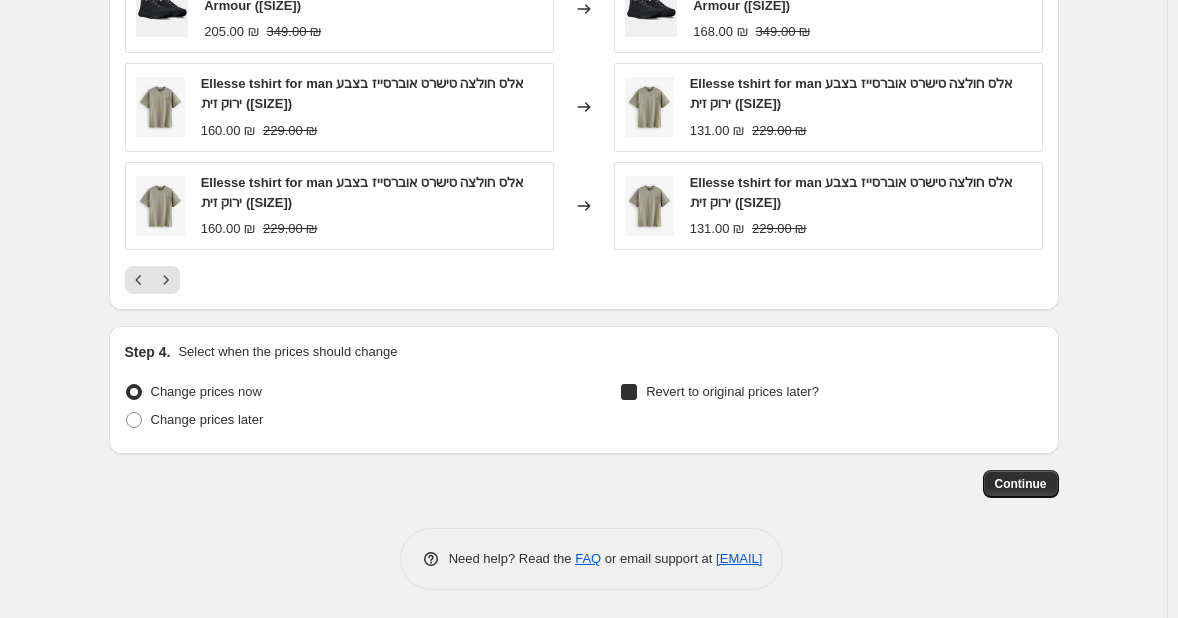 checkbox on "true" 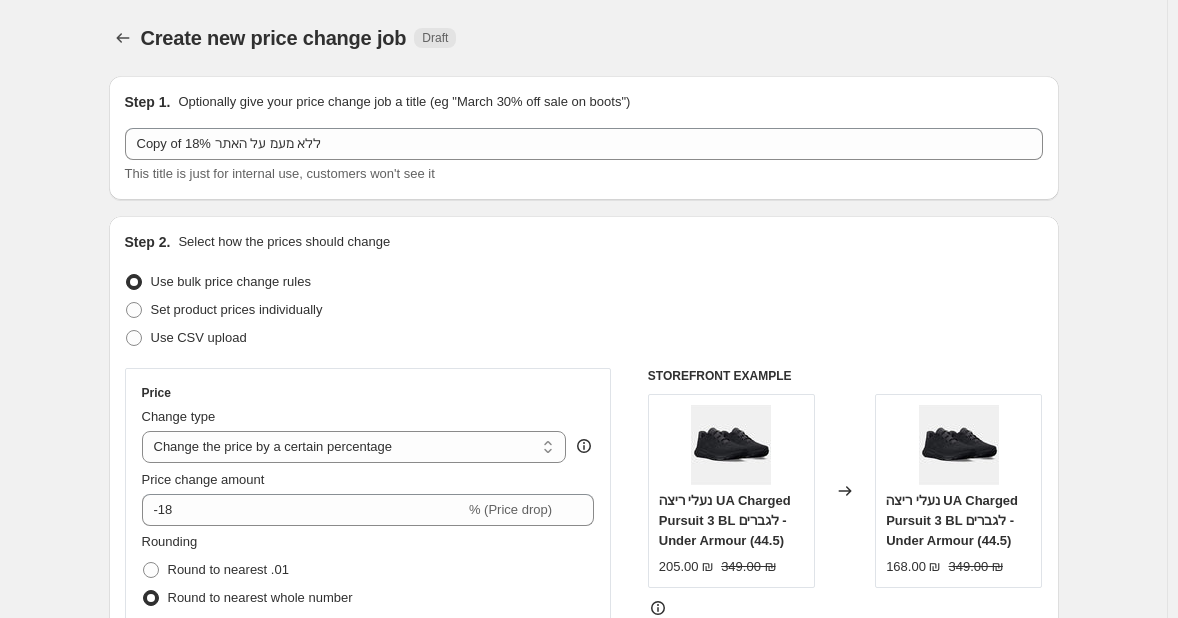 scroll, scrollTop: 0, scrollLeft: 0, axis: both 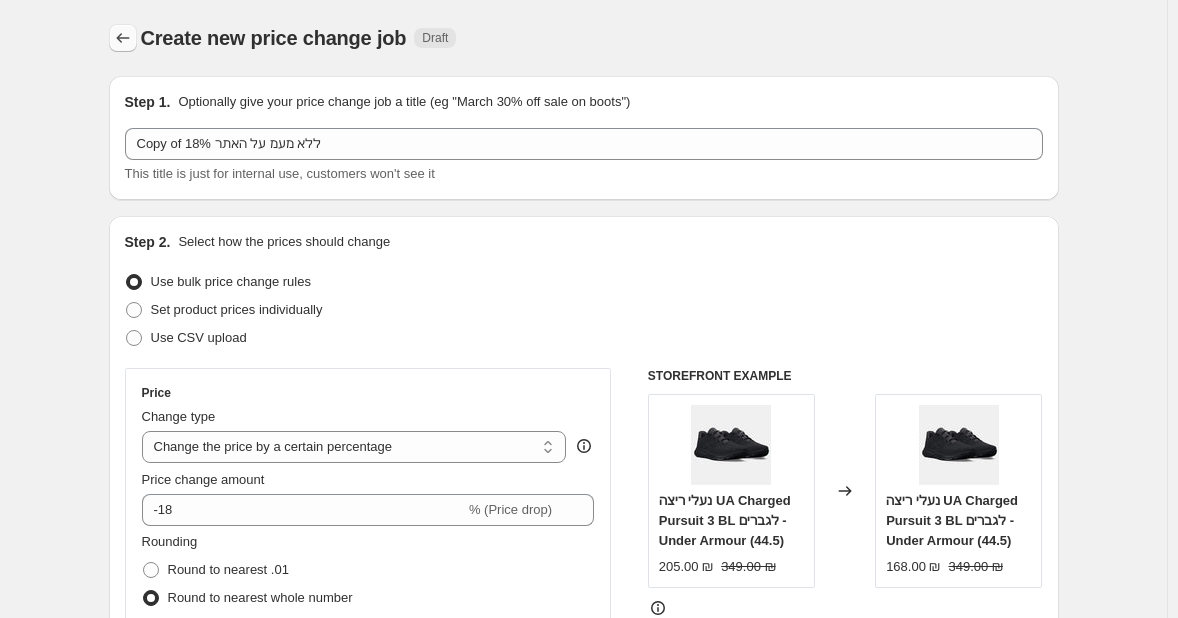 click 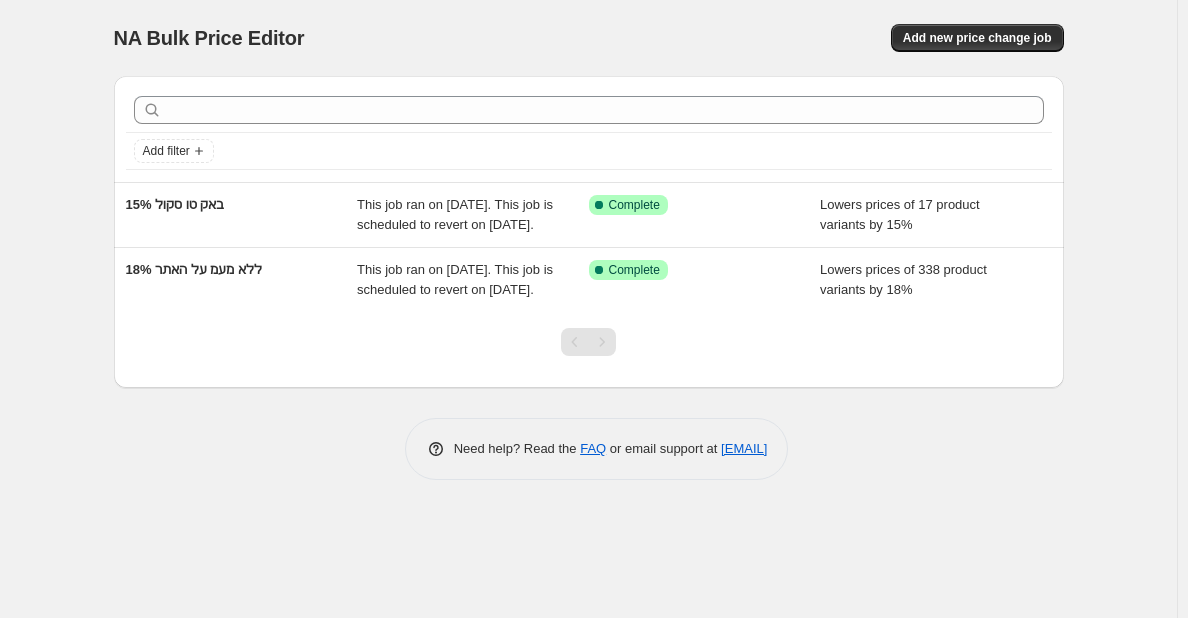 select on "percentage" 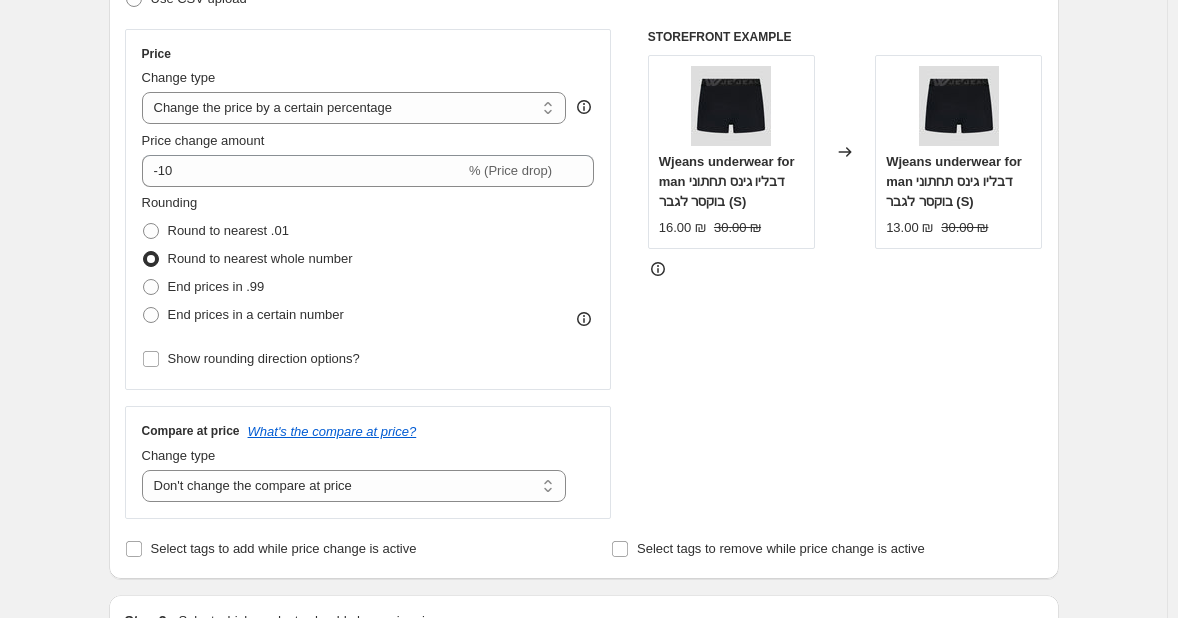 scroll, scrollTop: 344, scrollLeft: 0, axis: vertical 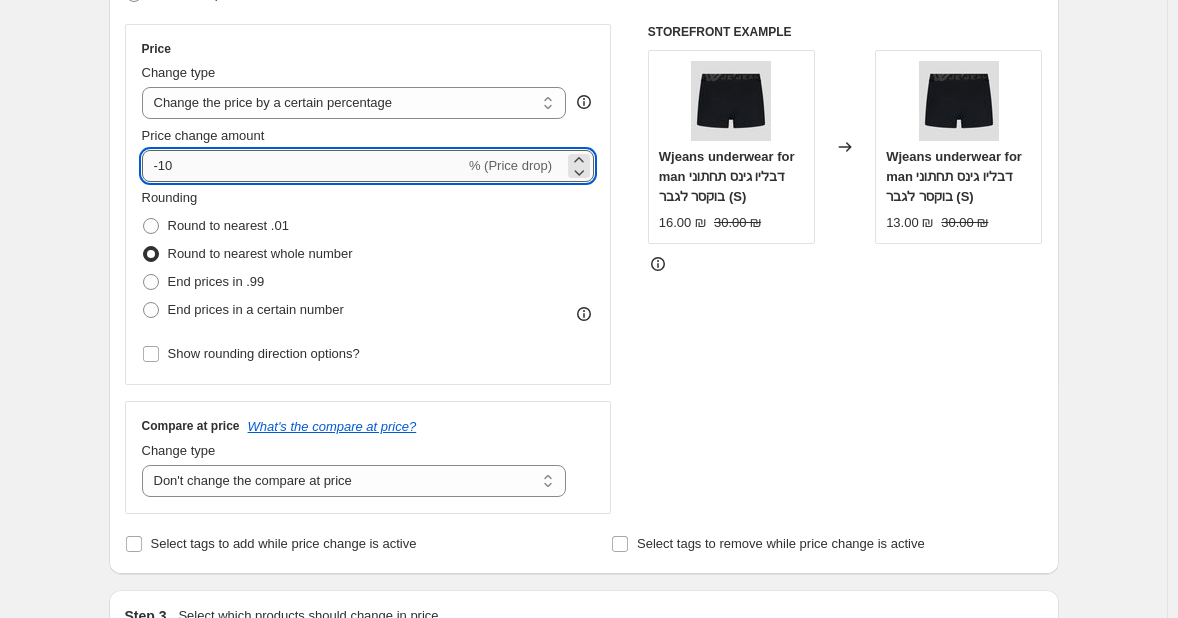 click on "-10" at bounding box center (303, 166) 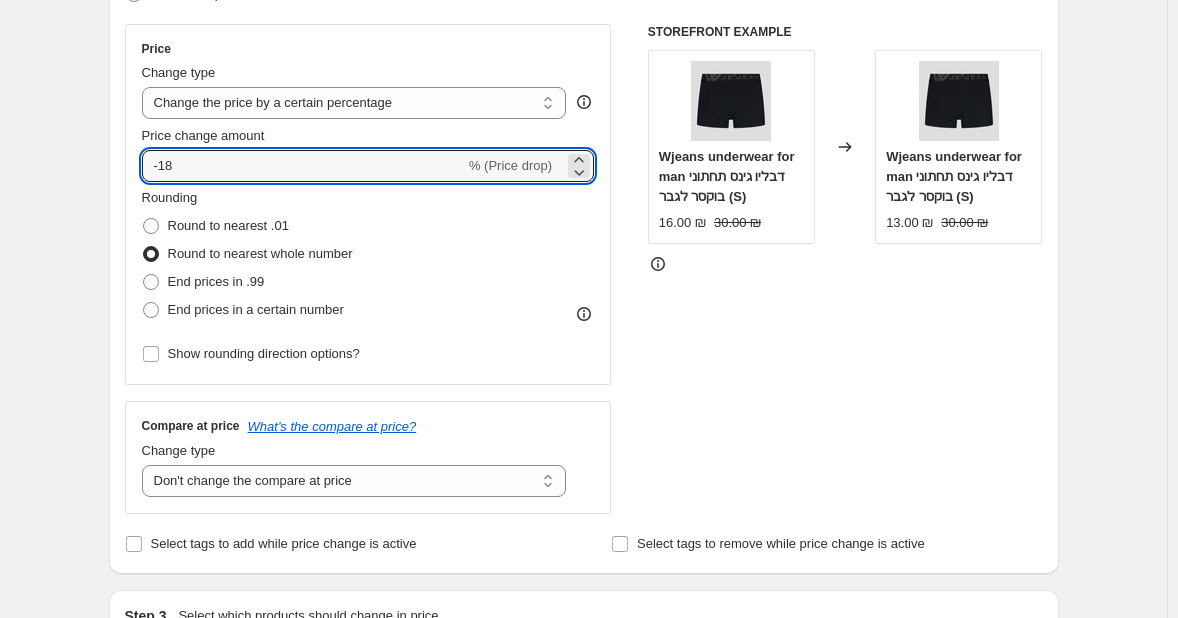 type on "-18" 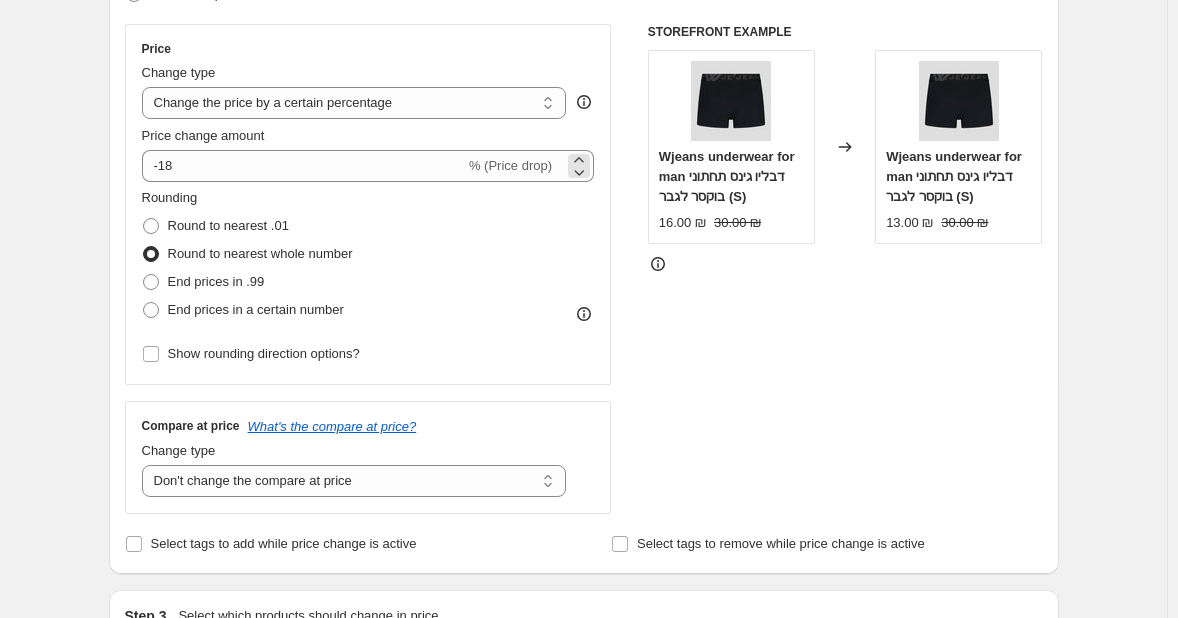 click on "-18 % (Price drop)" at bounding box center [368, 166] 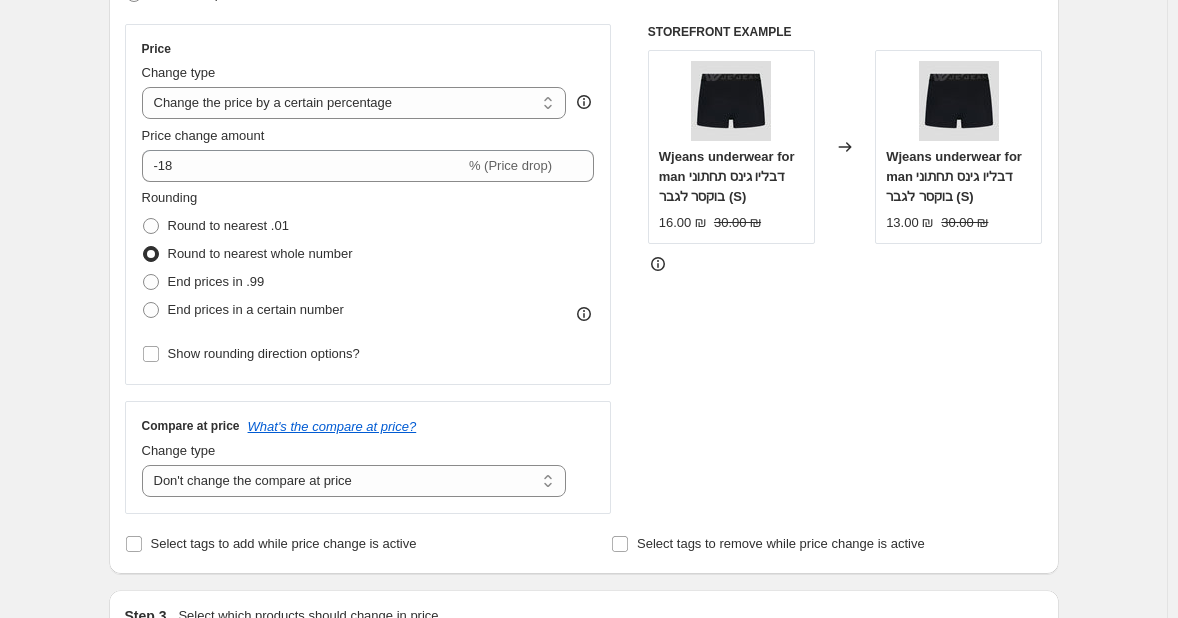 click on "Rounding Round to nearest .01 Round to nearest whole number End prices in .99 End prices in a certain number" at bounding box center [368, 256] 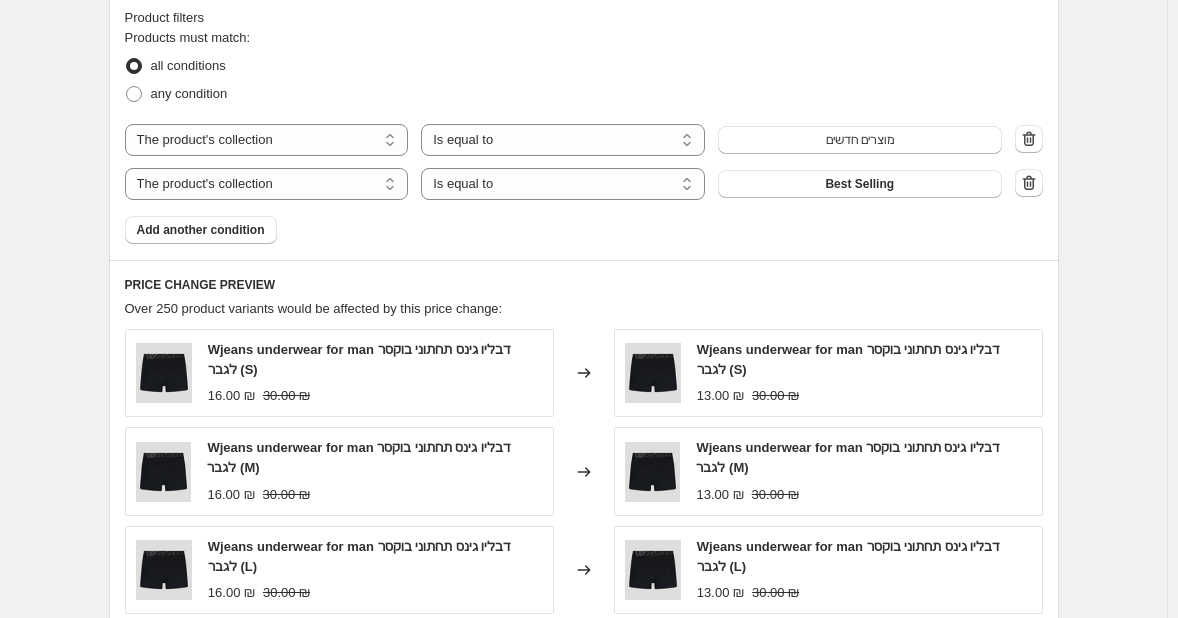 scroll, scrollTop: 1120, scrollLeft: 0, axis: vertical 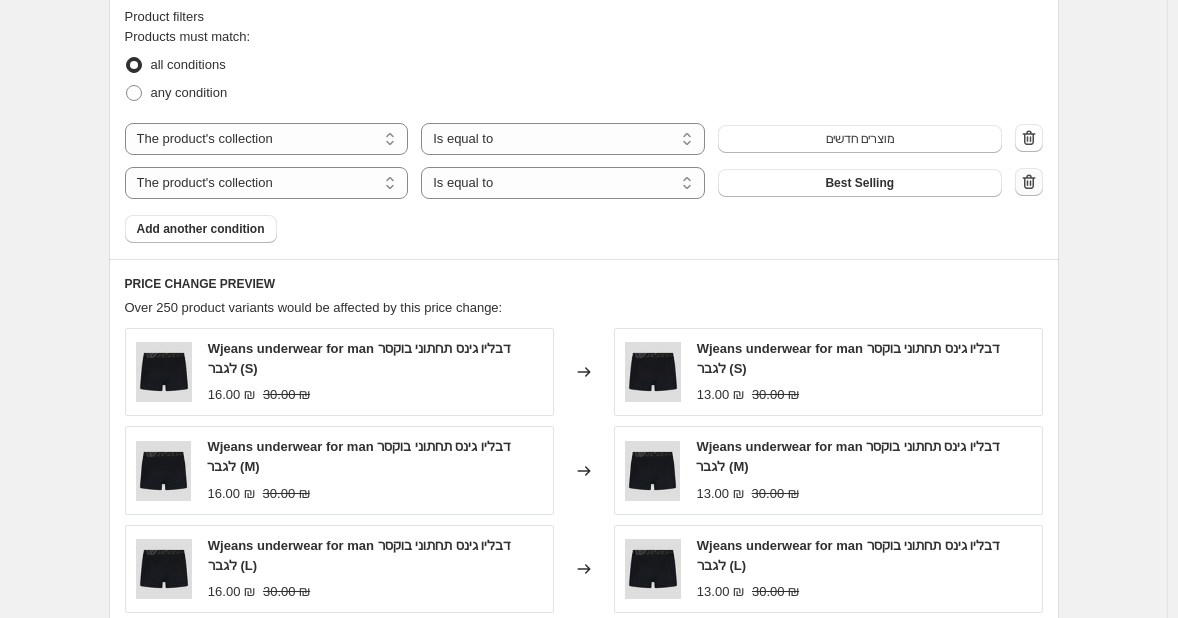 click at bounding box center (1029, 182) 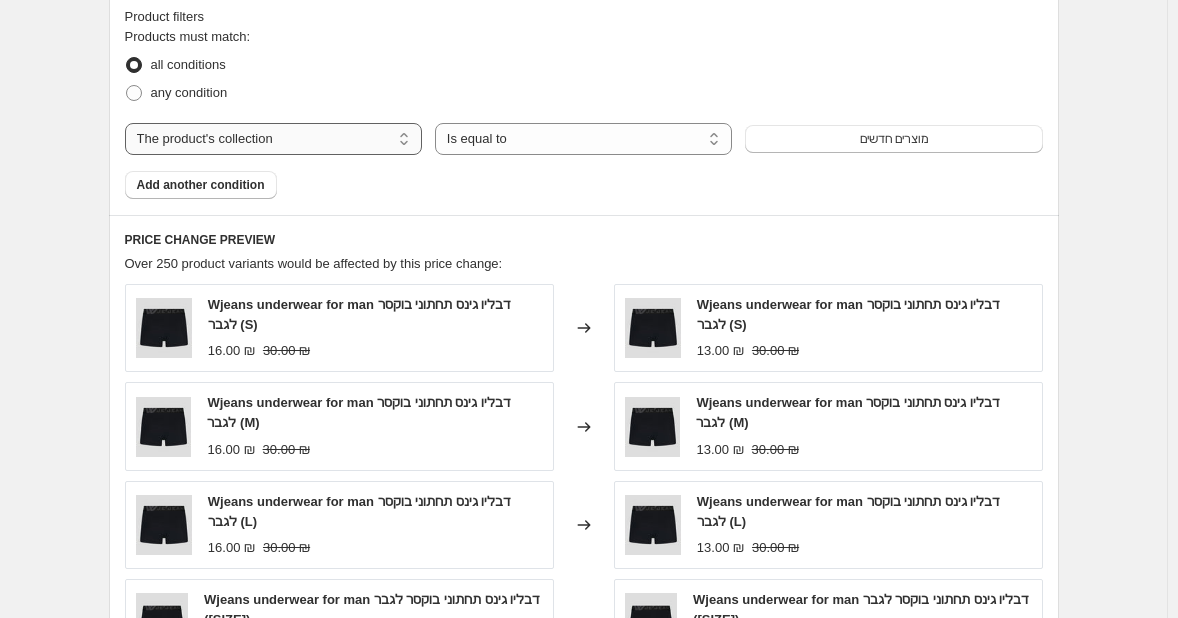 click on "The product The product's collection The product's tag The product's vendor The product's status The variant's title Inventory quantity" at bounding box center (273, 139) 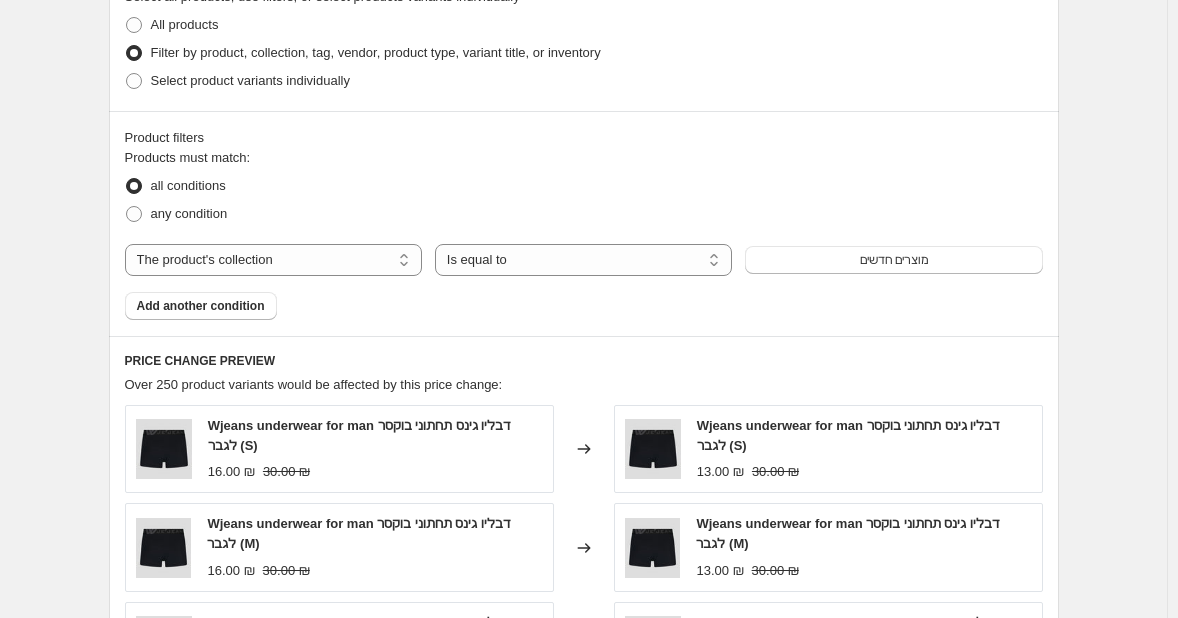 scroll, scrollTop: 992, scrollLeft: 0, axis: vertical 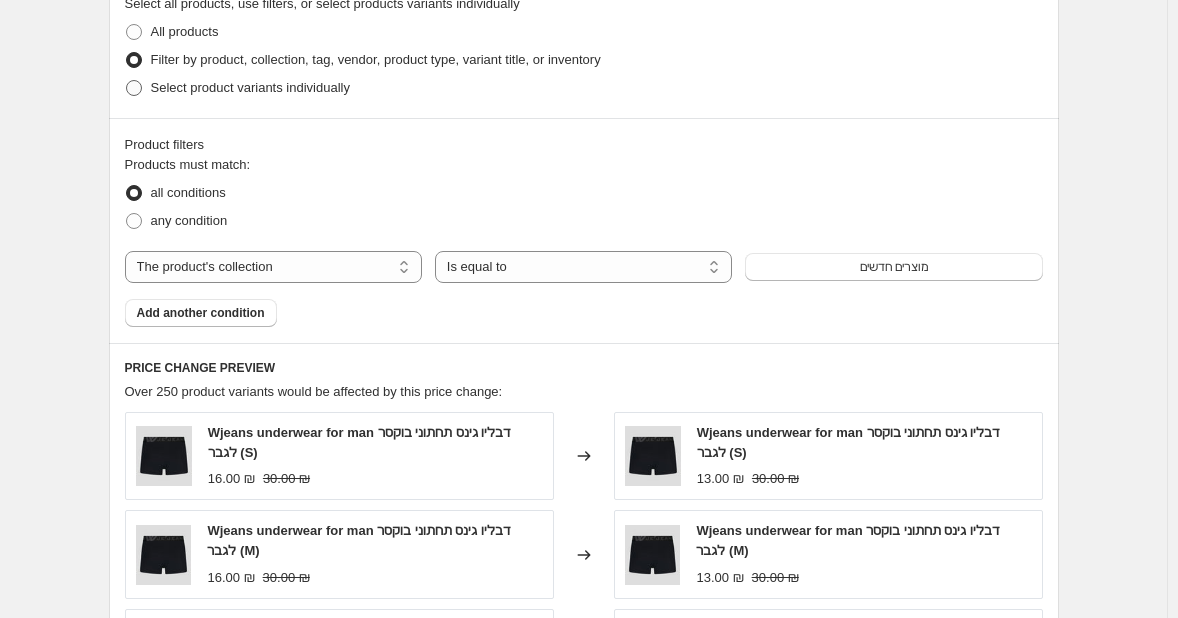 click on "Select product variants individually" at bounding box center (250, 87) 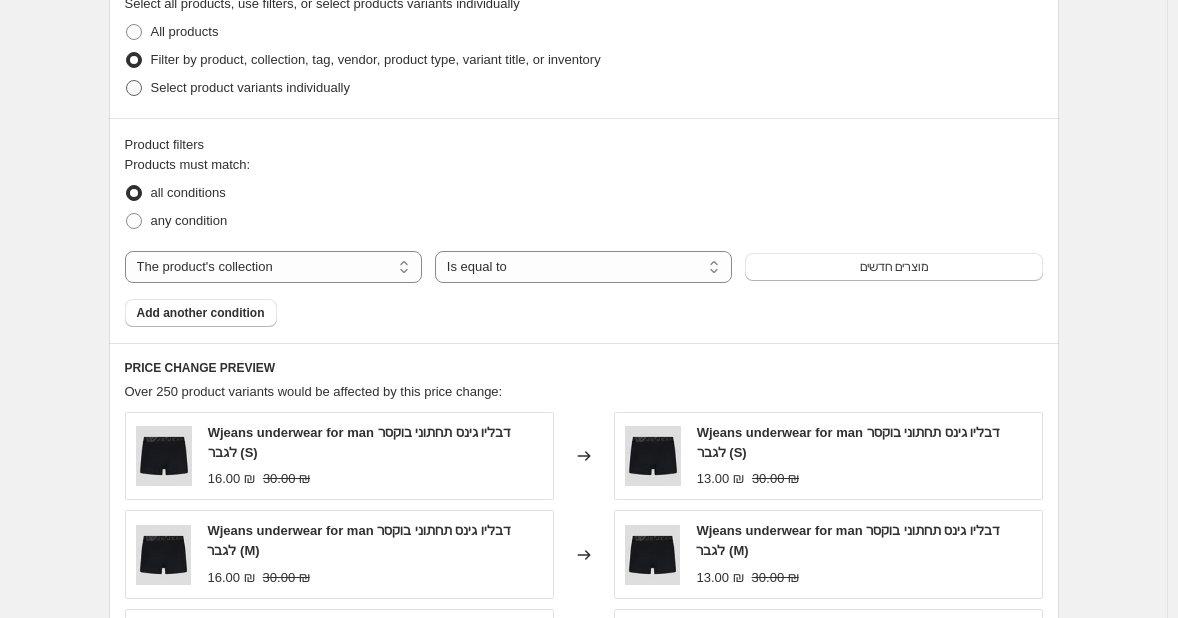 radio on "true" 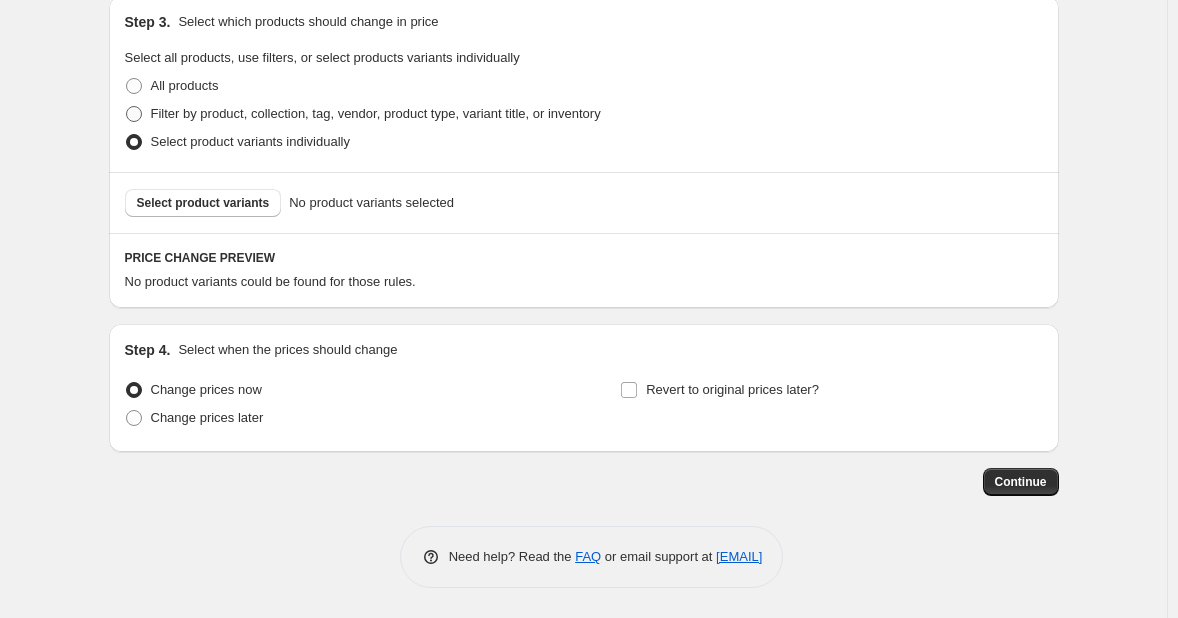 scroll, scrollTop: 938, scrollLeft: 0, axis: vertical 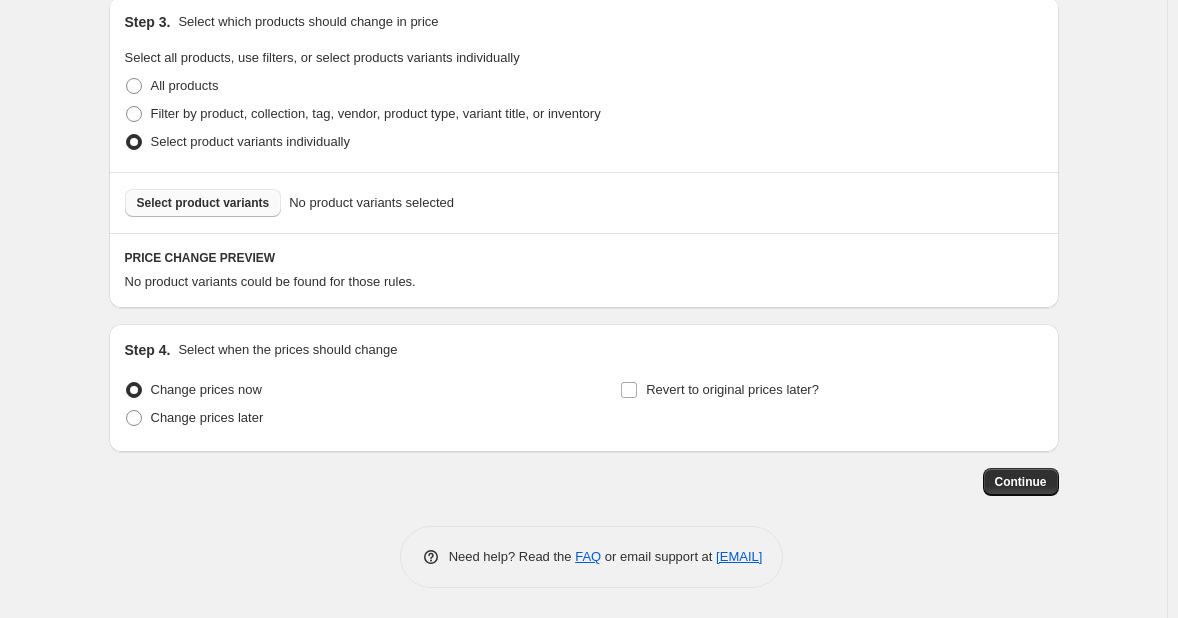 click on "Select product variants" at bounding box center (203, 203) 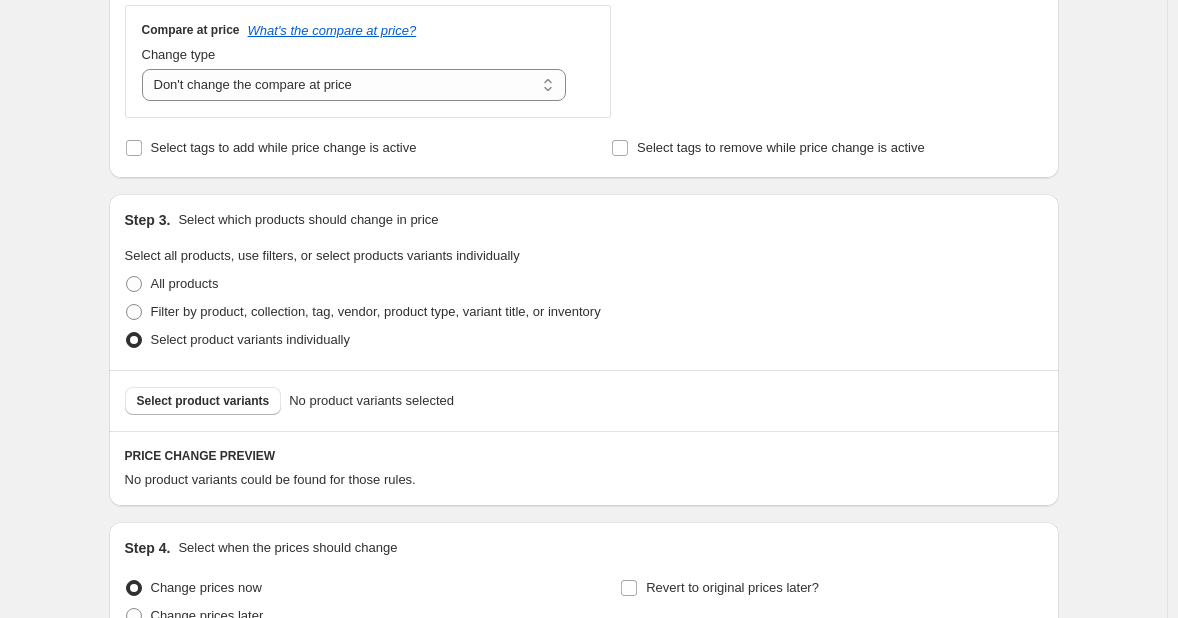 scroll, scrollTop: 744, scrollLeft: 0, axis: vertical 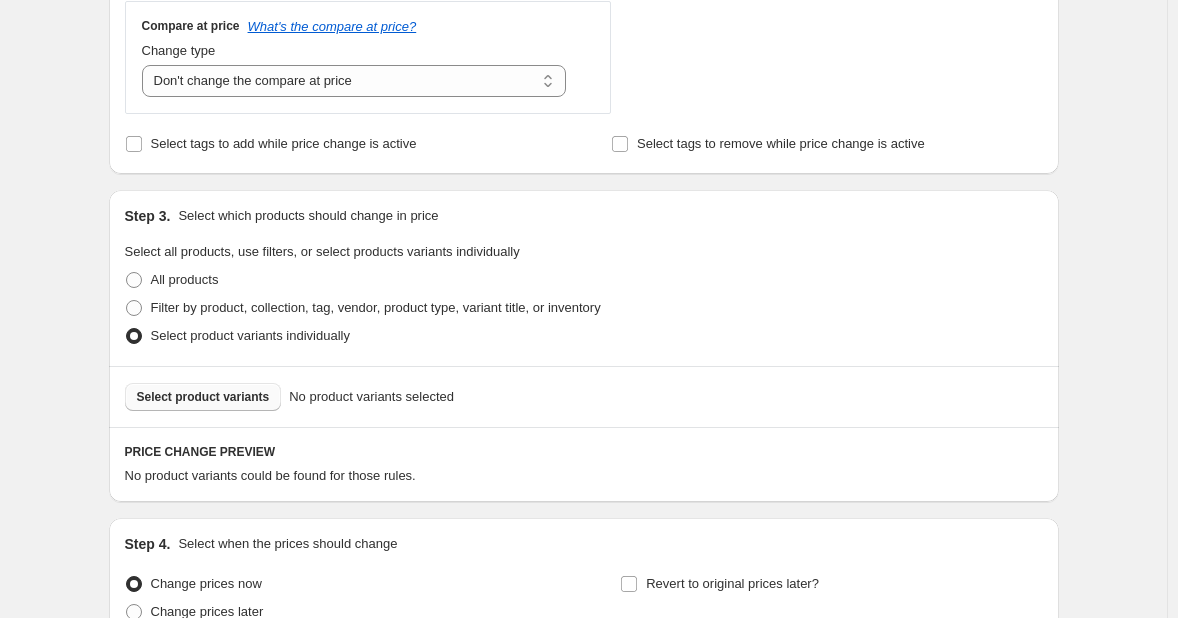 click on "Select product variants" at bounding box center [203, 397] 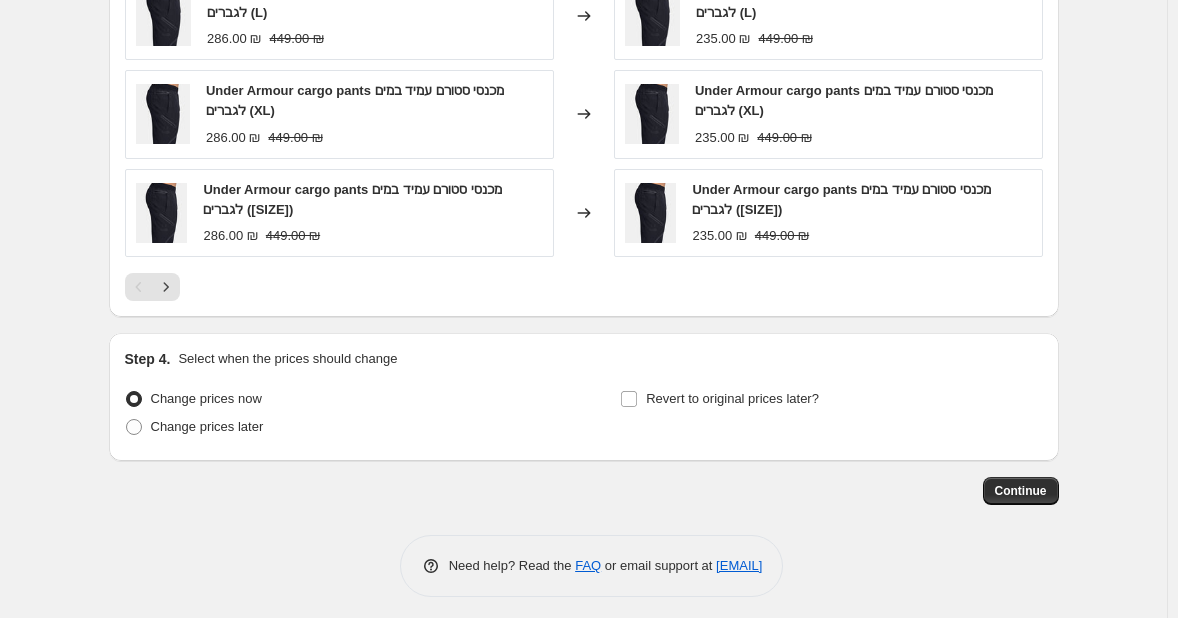 scroll, scrollTop: 1472, scrollLeft: 0, axis: vertical 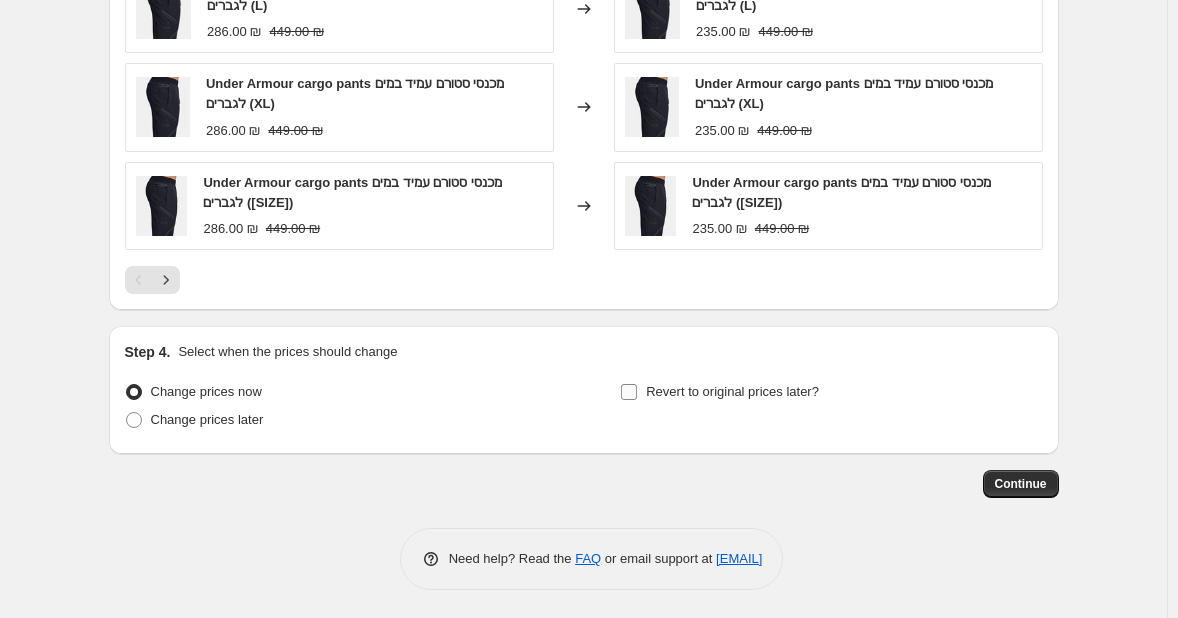 click on "Revert to original prices later?" at bounding box center (732, 391) 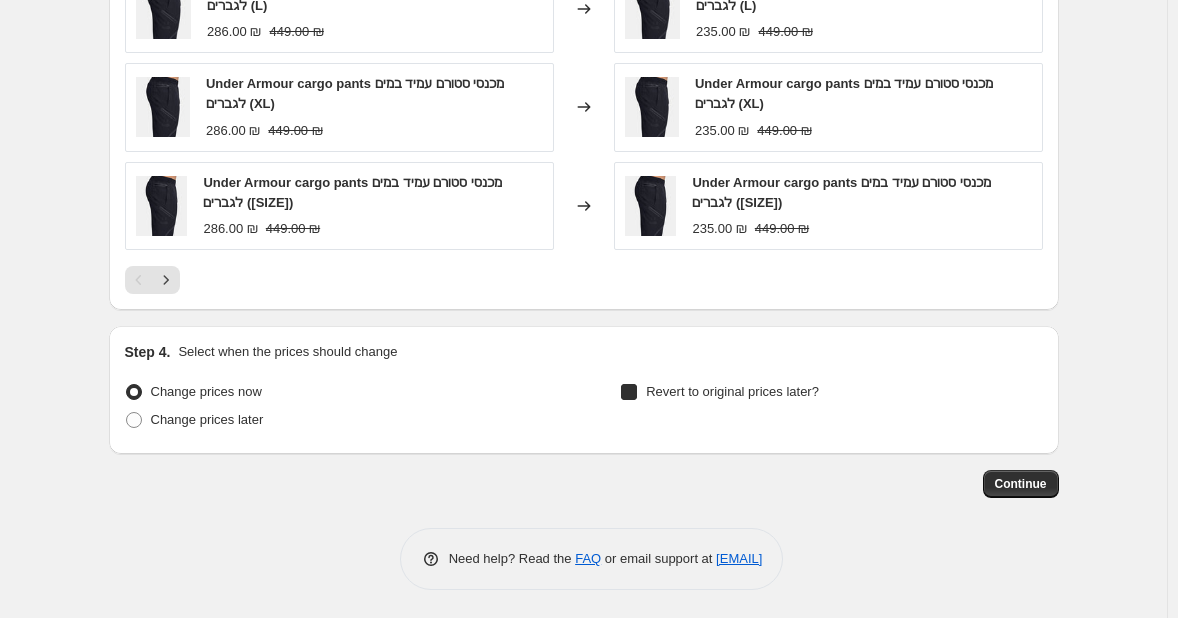 checkbox on "true" 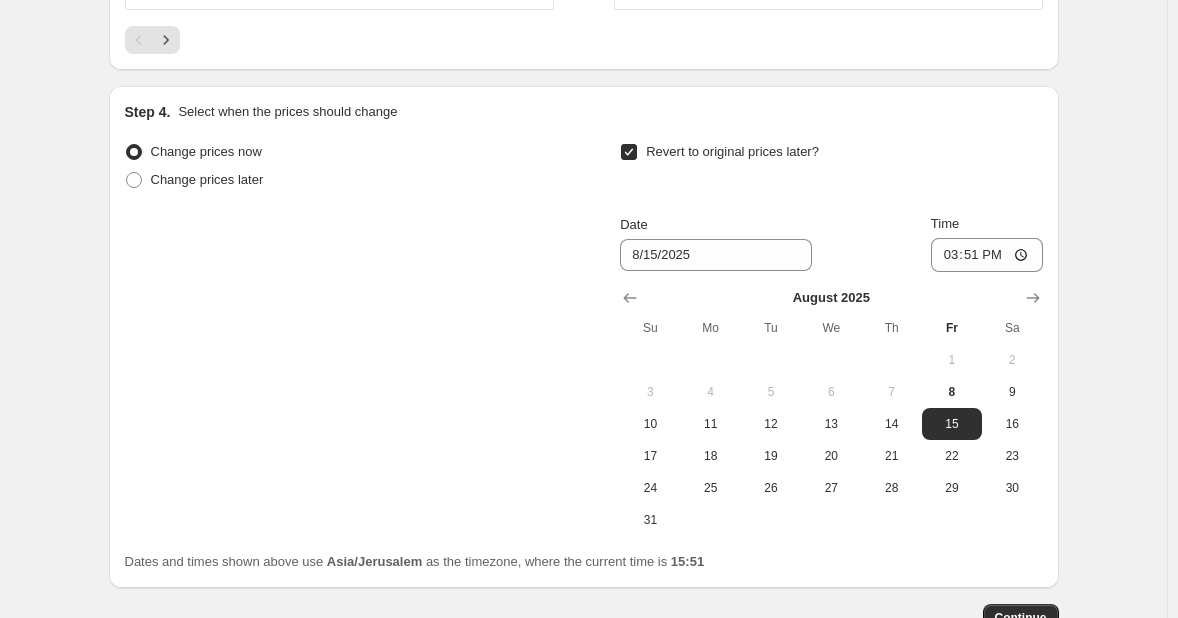 scroll, scrollTop: 1712, scrollLeft: 0, axis: vertical 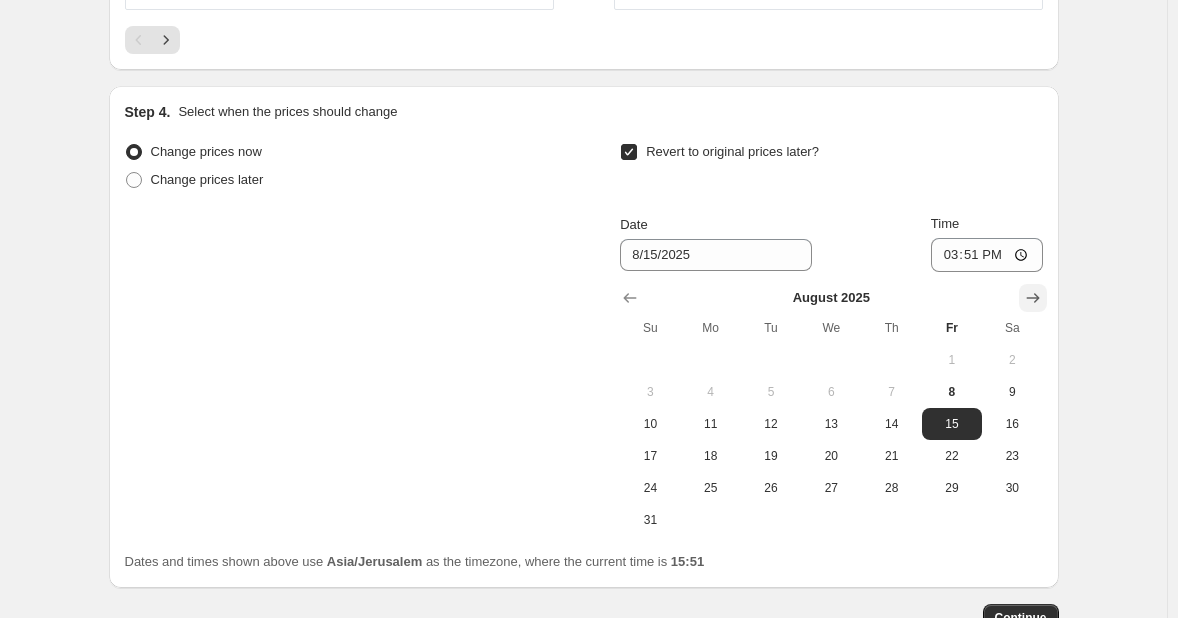 click 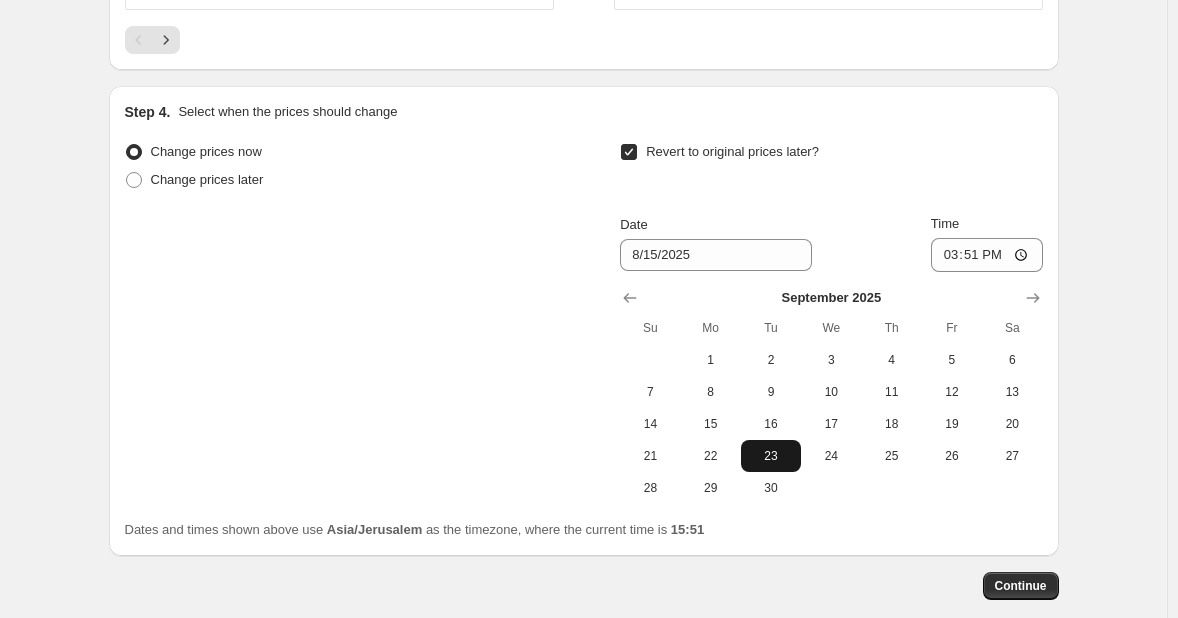 click on "23" at bounding box center [771, 456] 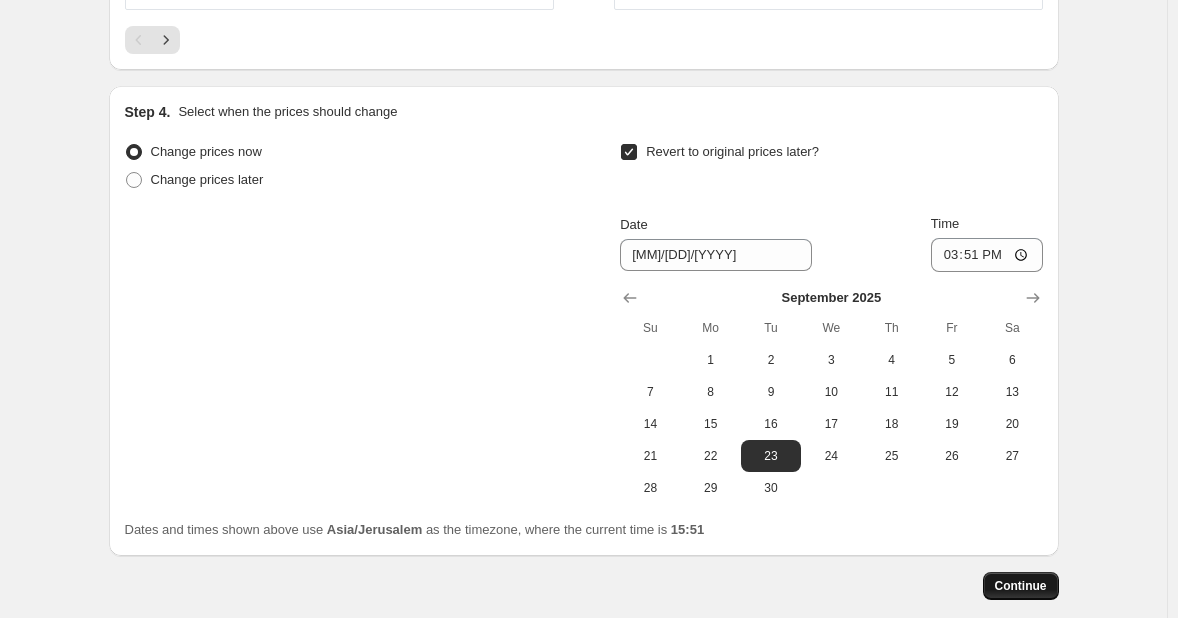 click on "Continue" at bounding box center (1021, 586) 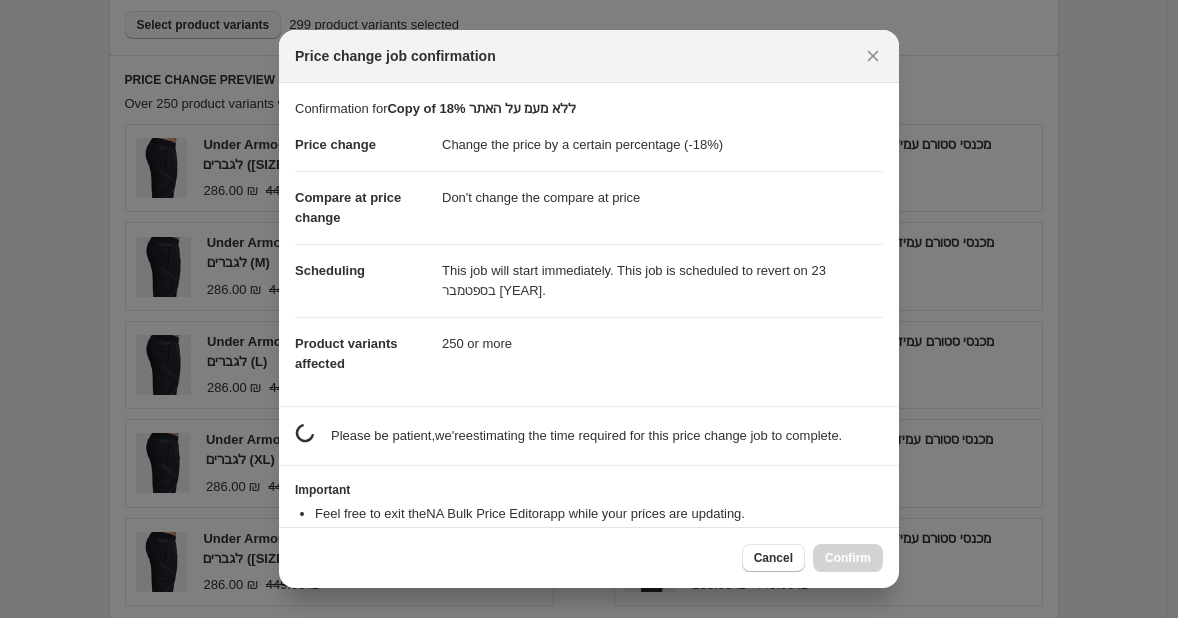 scroll, scrollTop: 0, scrollLeft: 0, axis: both 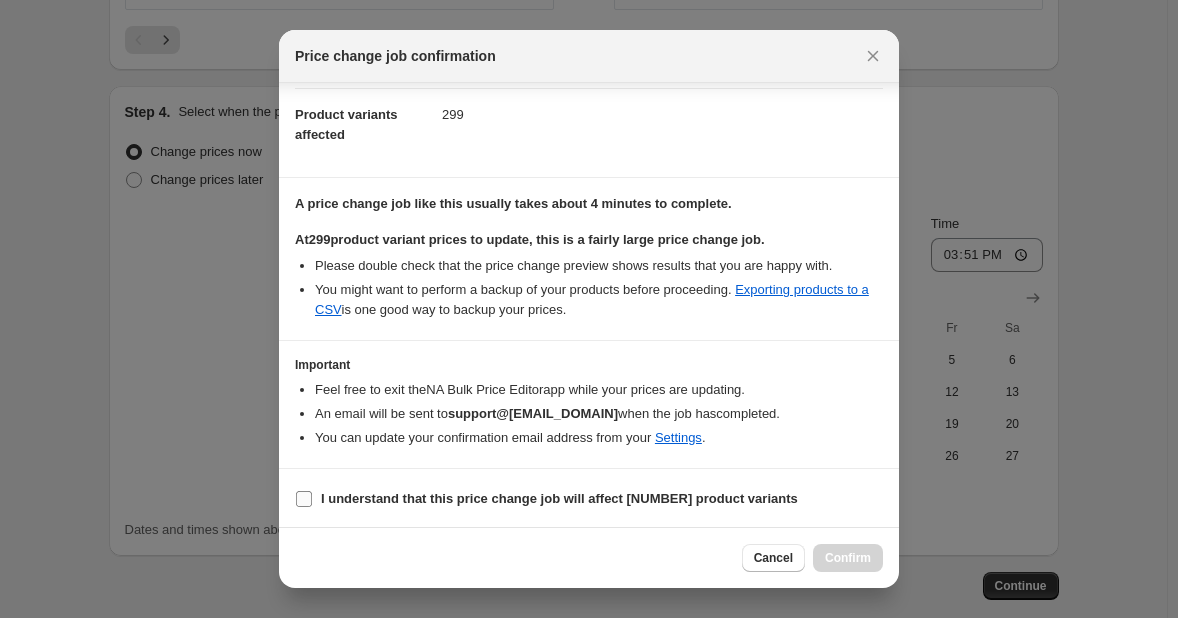 click on "I understand that this price change job will affect [NUMBER] product variants" at bounding box center [546, 499] 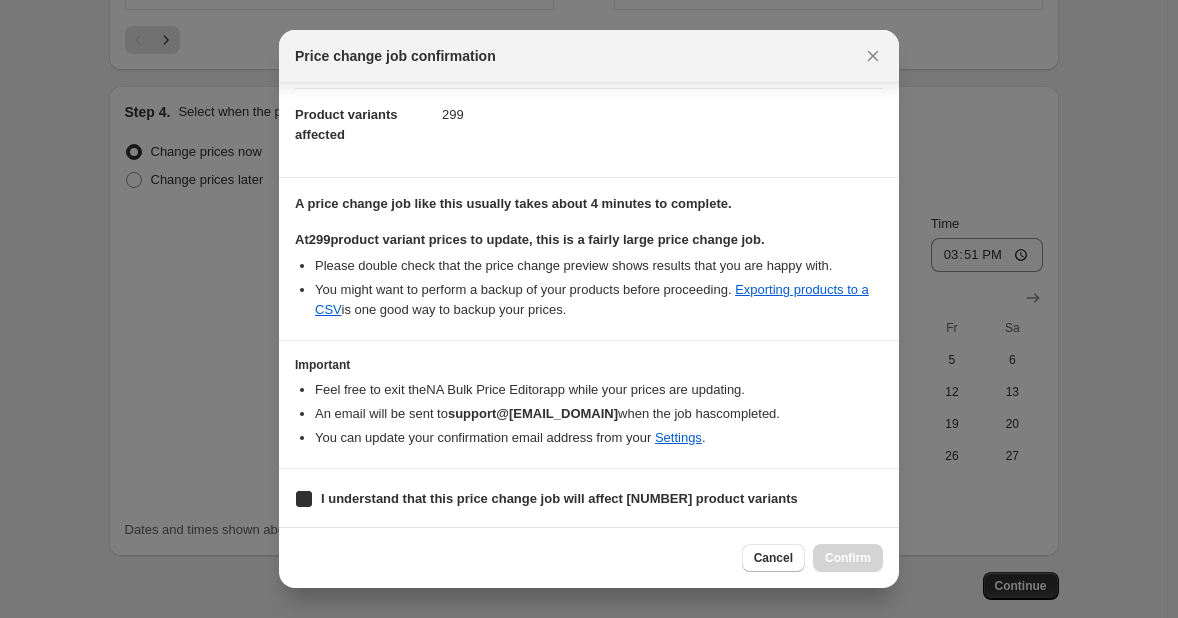 checkbox on "true" 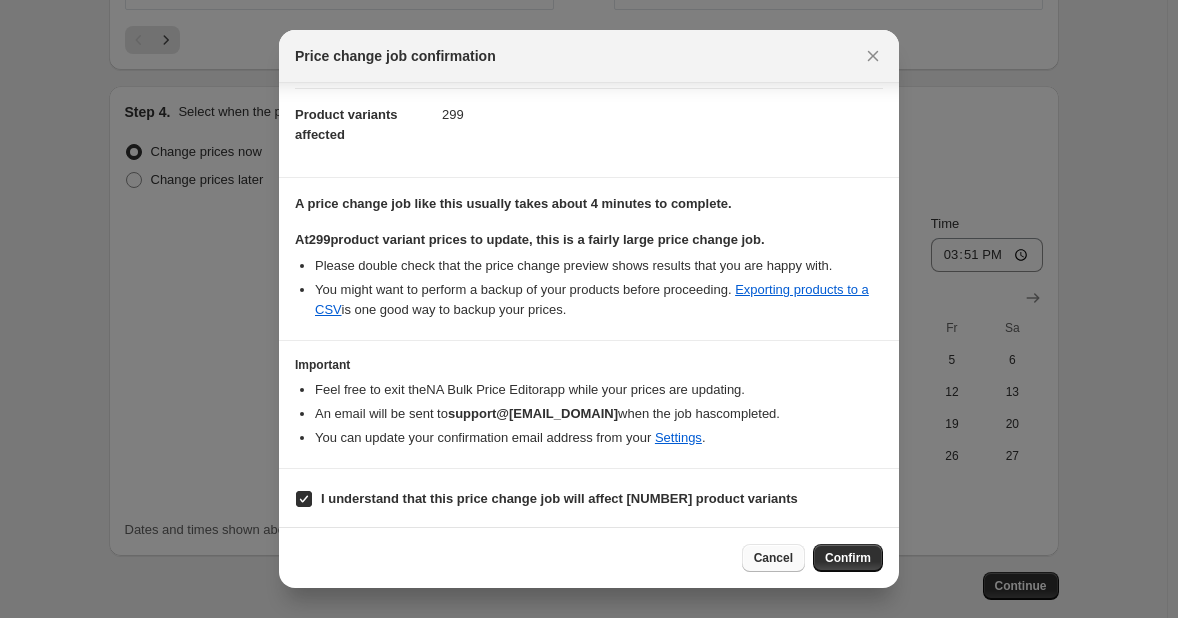 click on "Cancel" at bounding box center (773, 558) 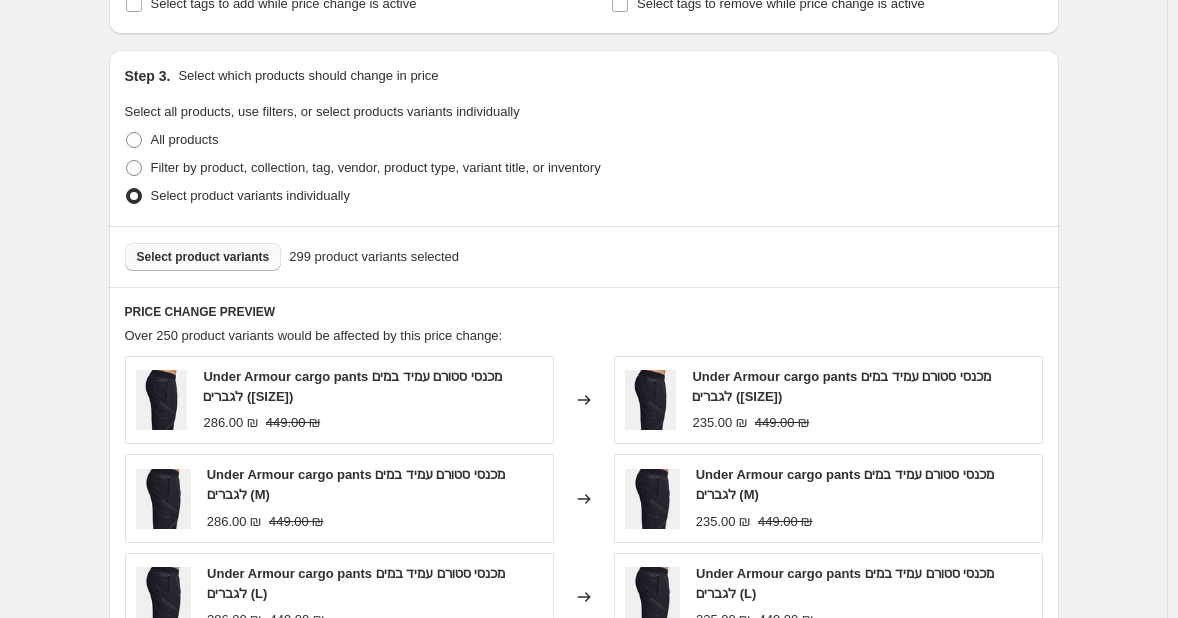 scroll, scrollTop: 884, scrollLeft: 0, axis: vertical 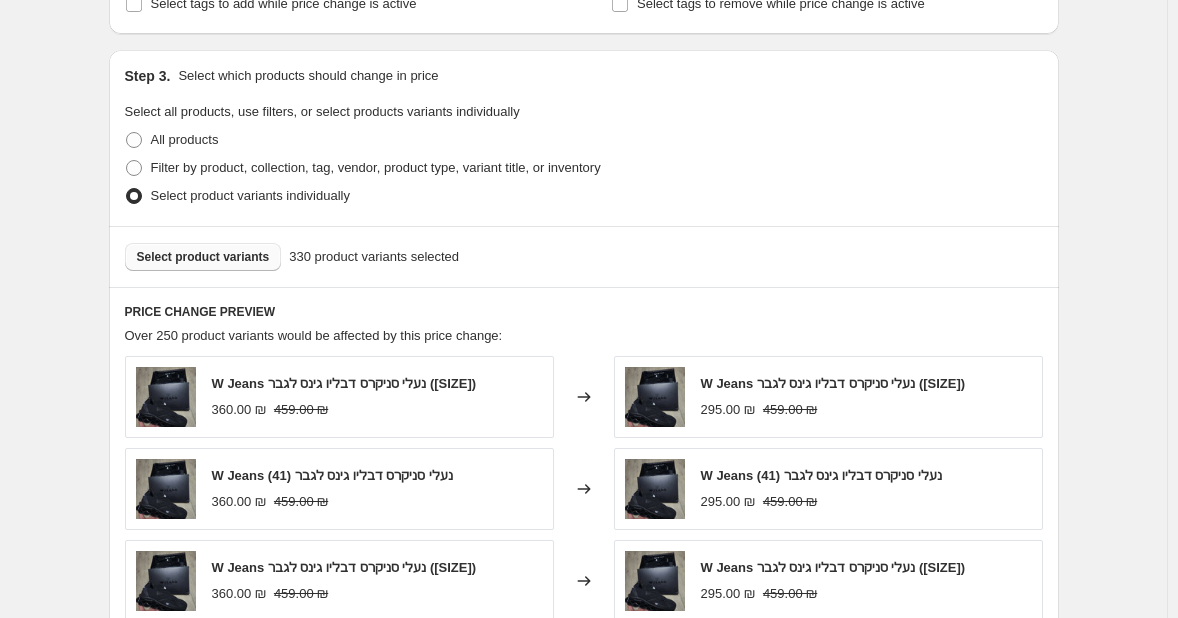 drag, startPoint x: 312, startPoint y: 450, endPoint x: 509, endPoint y: 321, distance: 235.47824 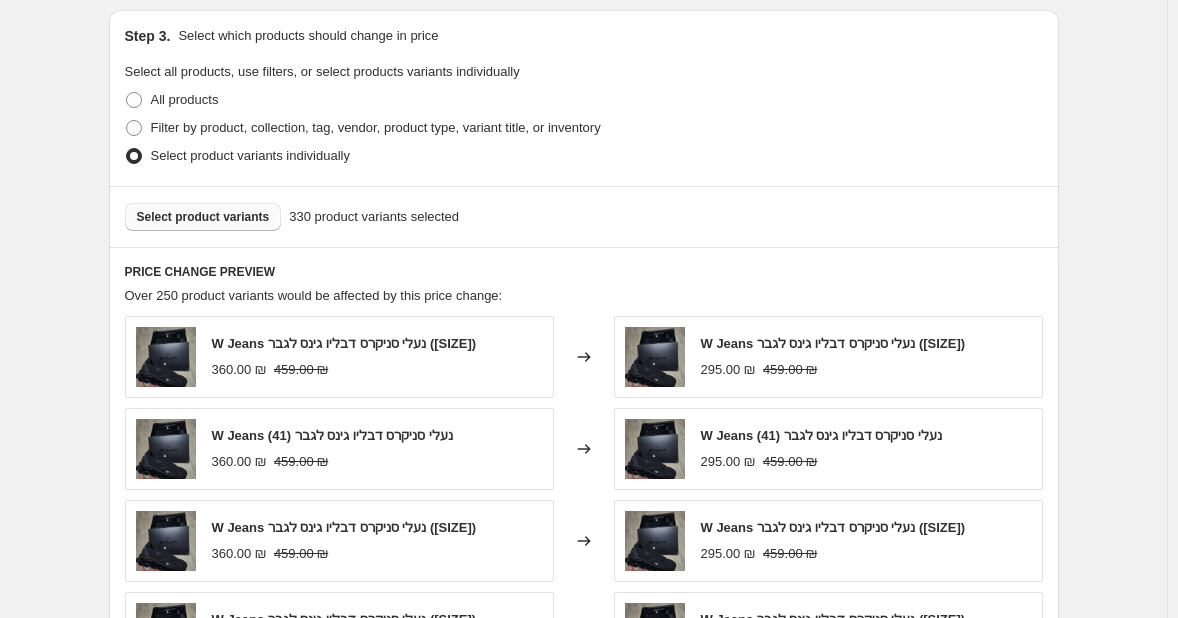 scroll, scrollTop: 932, scrollLeft: 0, axis: vertical 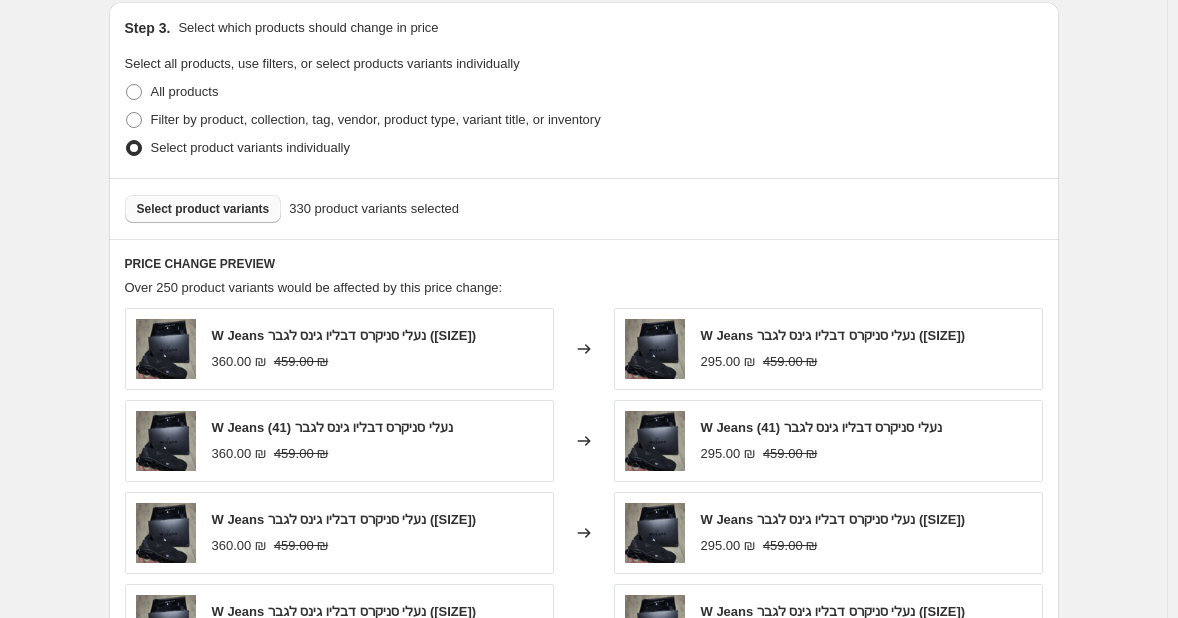 click on "Over 250 product variants would be affected by this price change:" at bounding box center (584, 288) 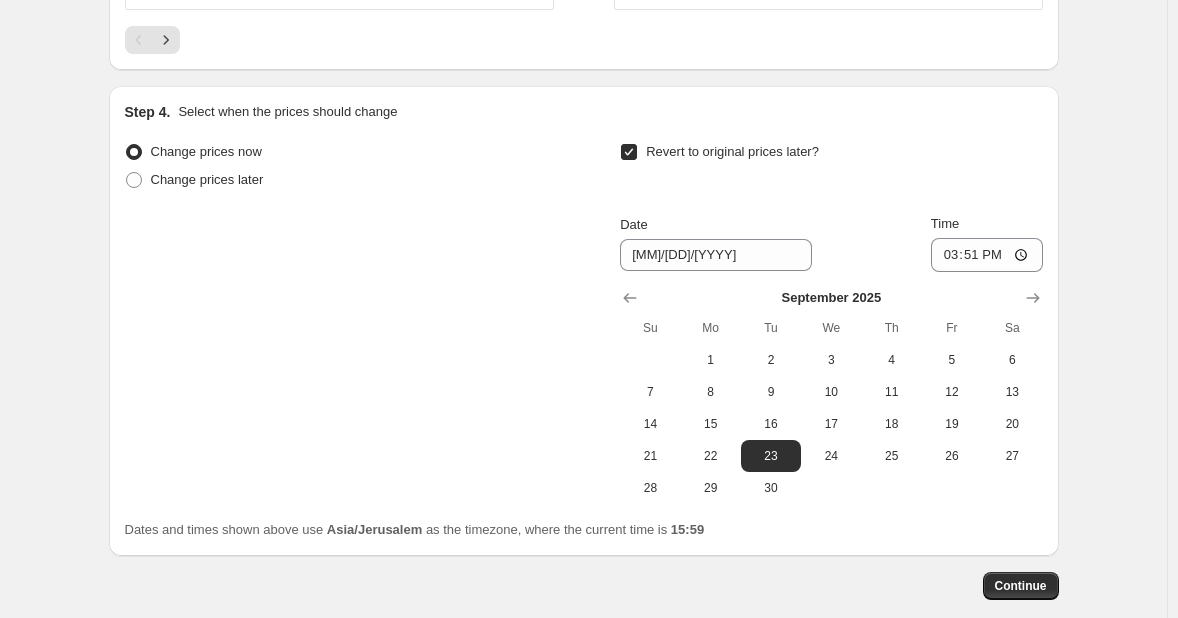 scroll, scrollTop: 1680, scrollLeft: 0, axis: vertical 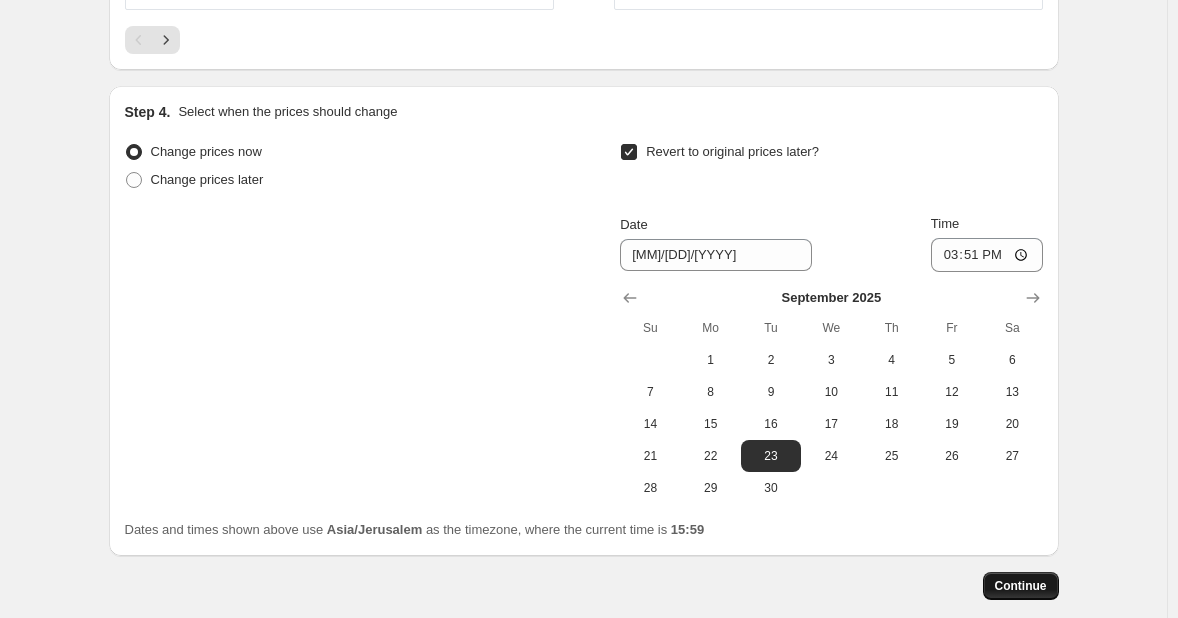 click on "Continue" at bounding box center (1021, 586) 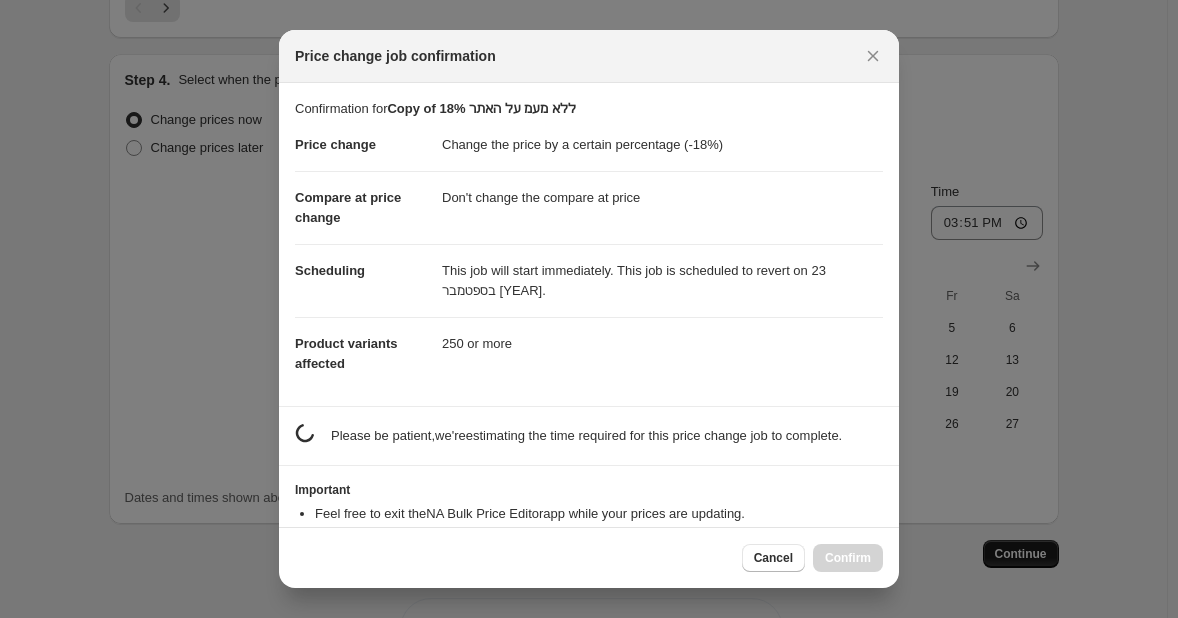 scroll, scrollTop: 0, scrollLeft: 0, axis: both 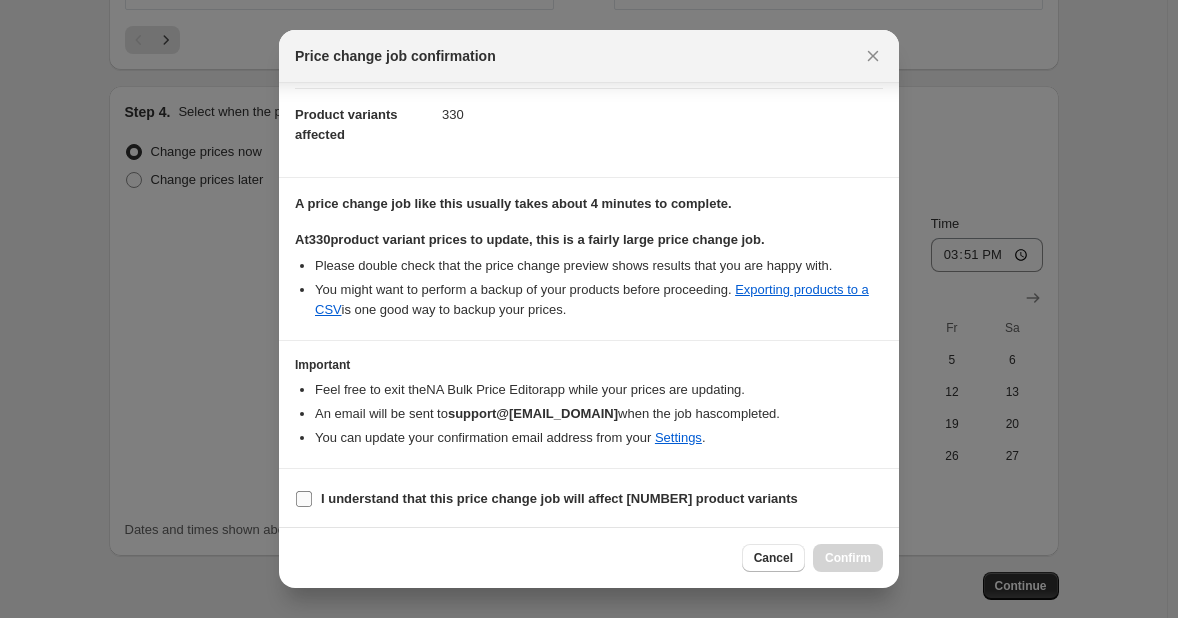 click on "I understand that this price change job will affect [NUMBER] product variants" at bounding box center [559, 498] 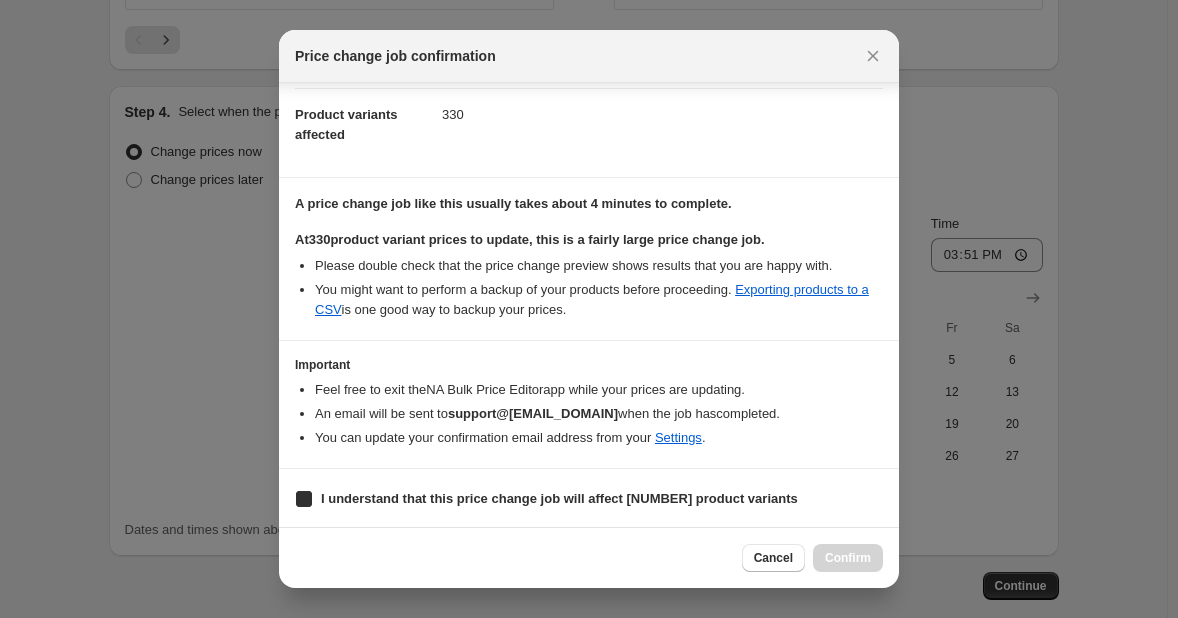 checkbox on "true" 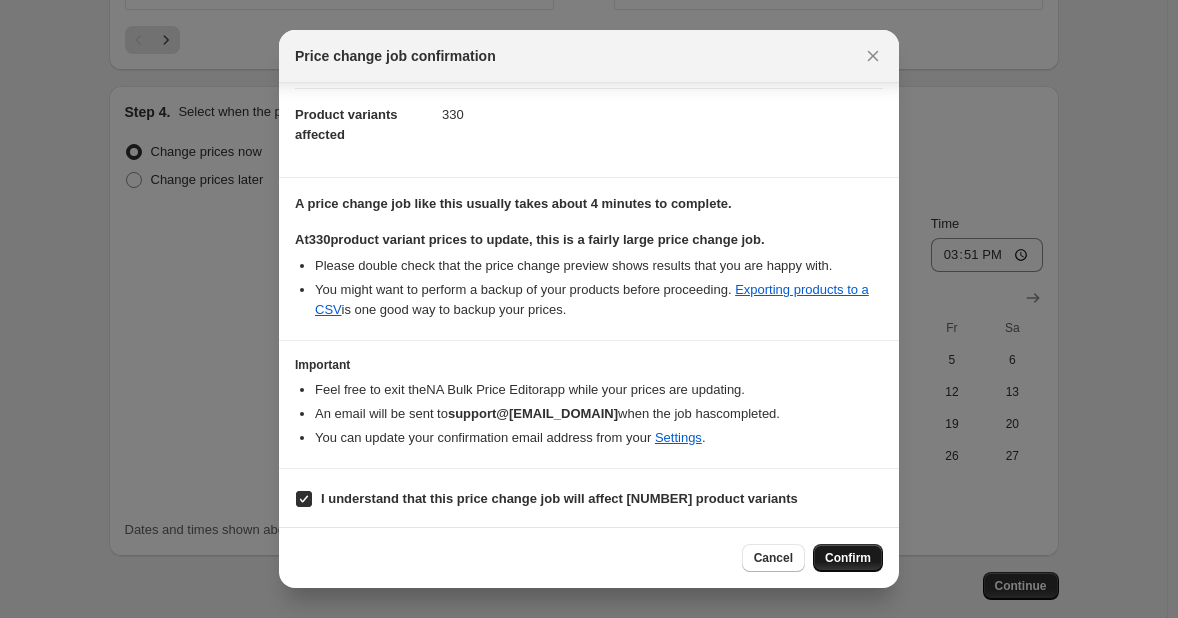 click on "Confirm" at bounding box center [848, 558] 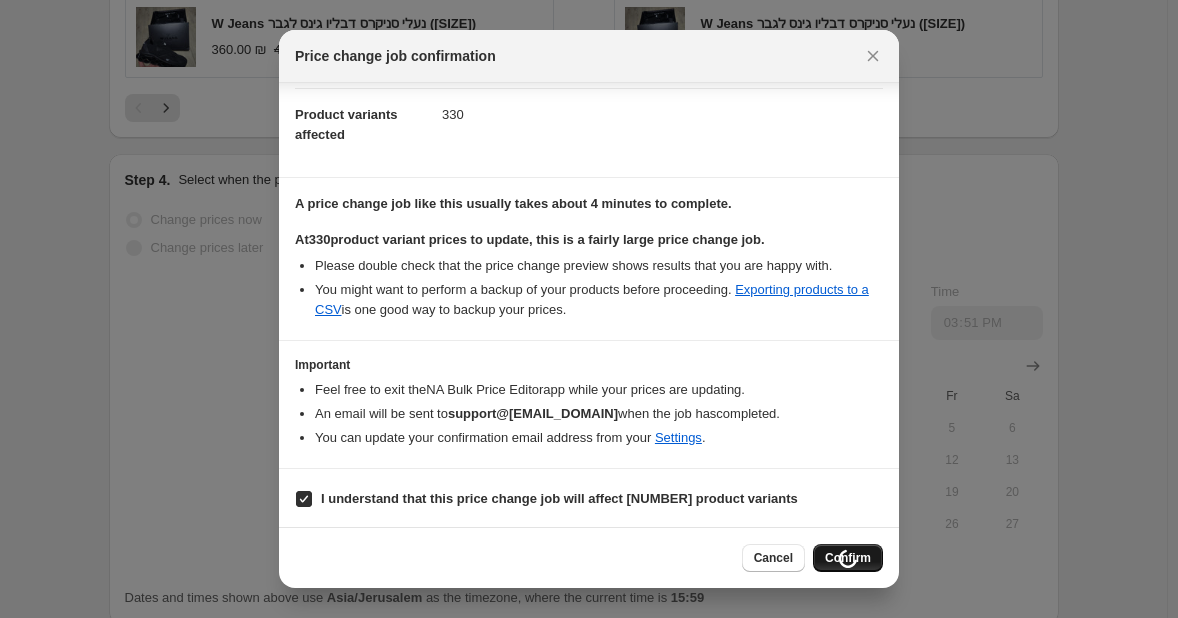 scroll, scrollTop: 1748, scrollLeft: 0, axis: vertical 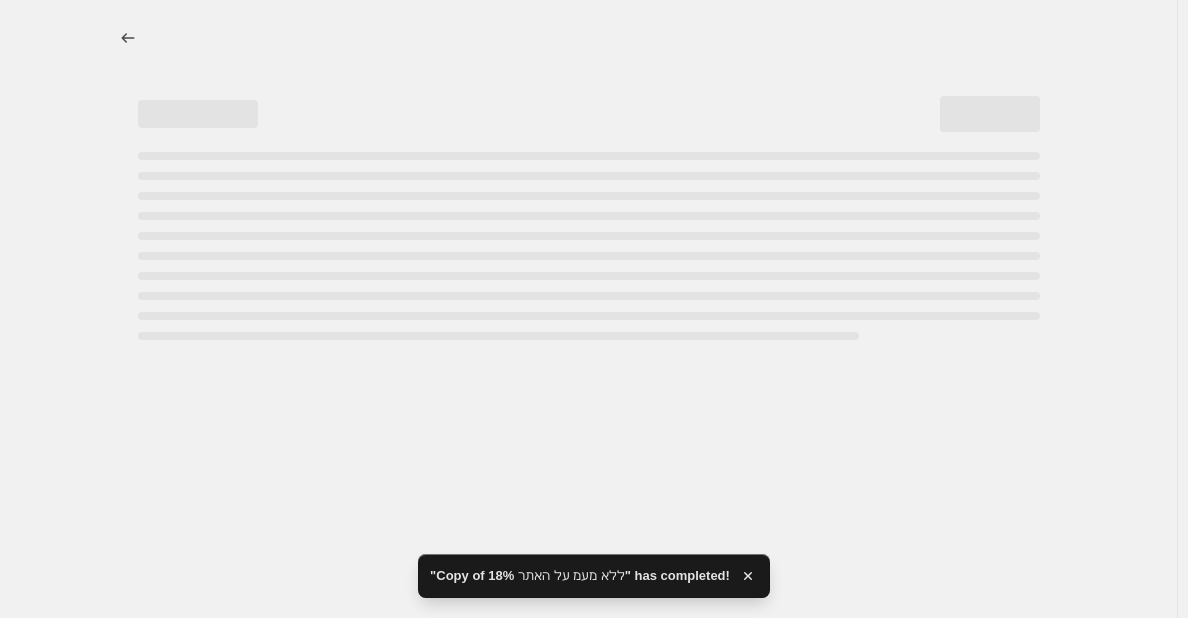 select on "percentage" 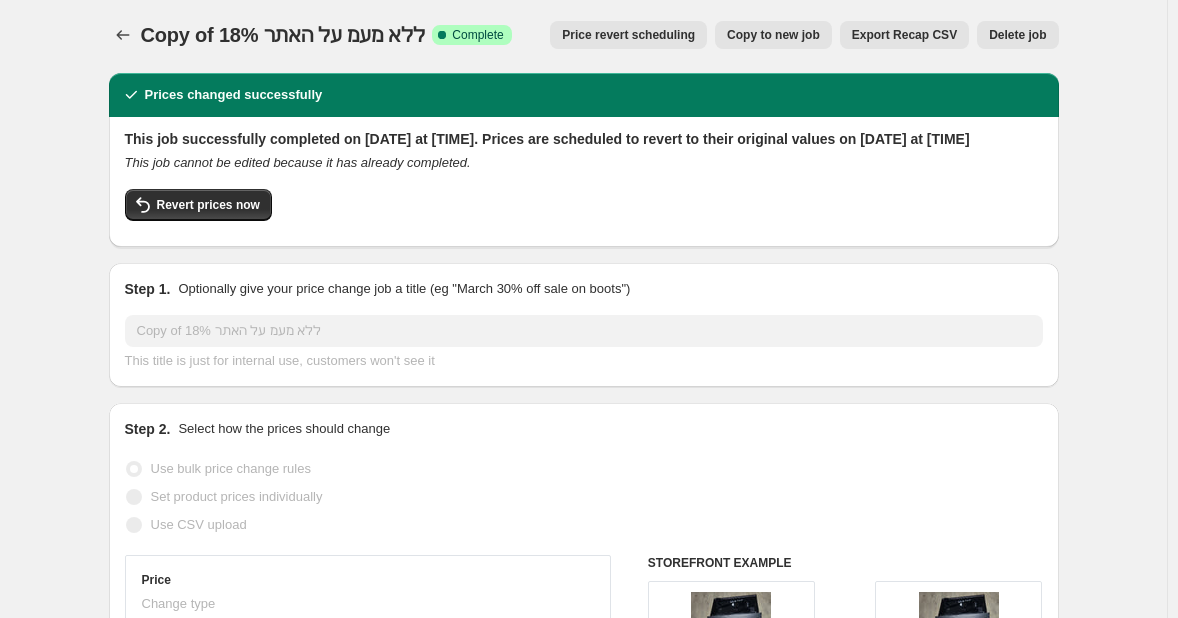 scroll, scrollTop: 0, scrollLeft: 0, axis: both 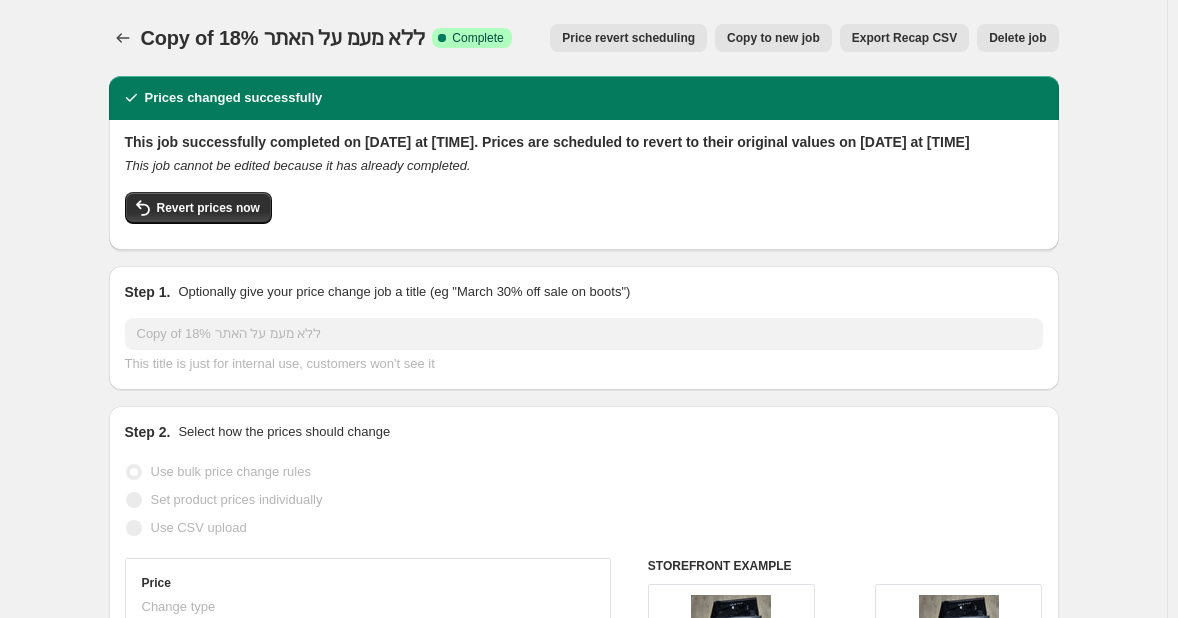 click on "Prices changed successfully" at bounding box center [584, 98] 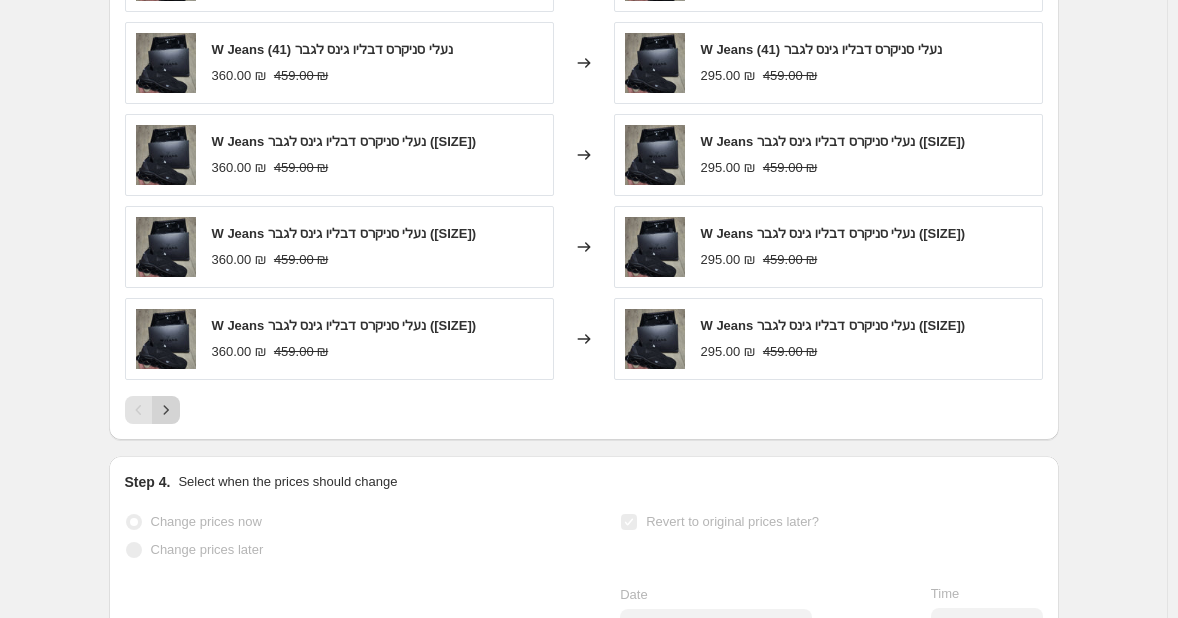 scroll, scrollTop: 1496, scrollLeft: 0, axis: vertical 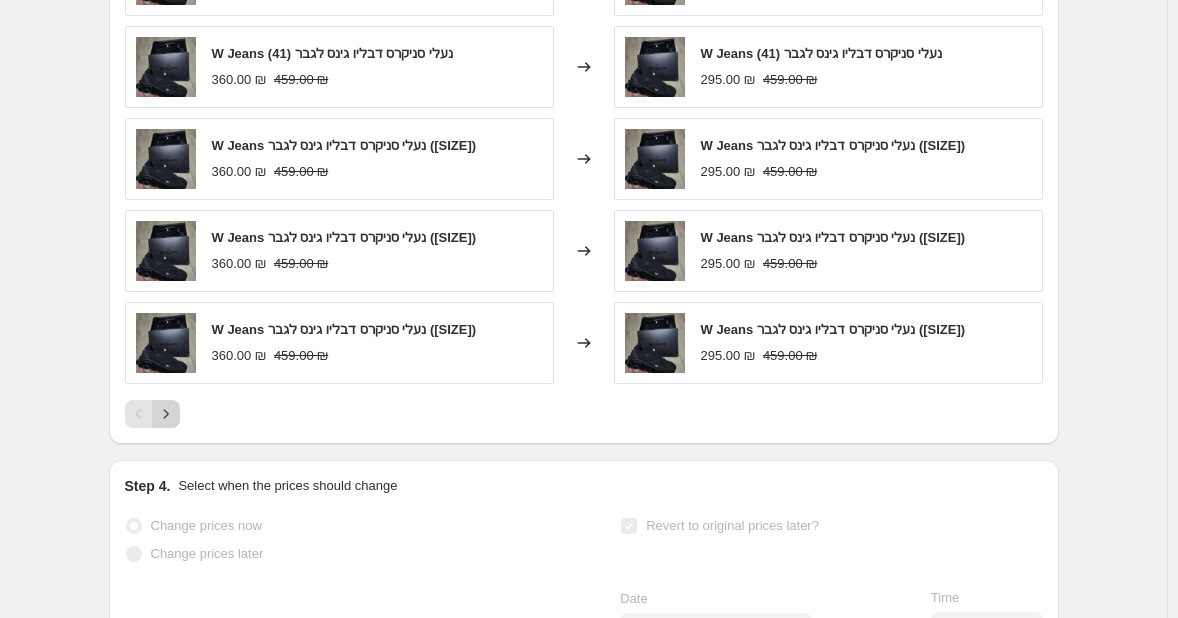 click at bounding box center [166, 414] 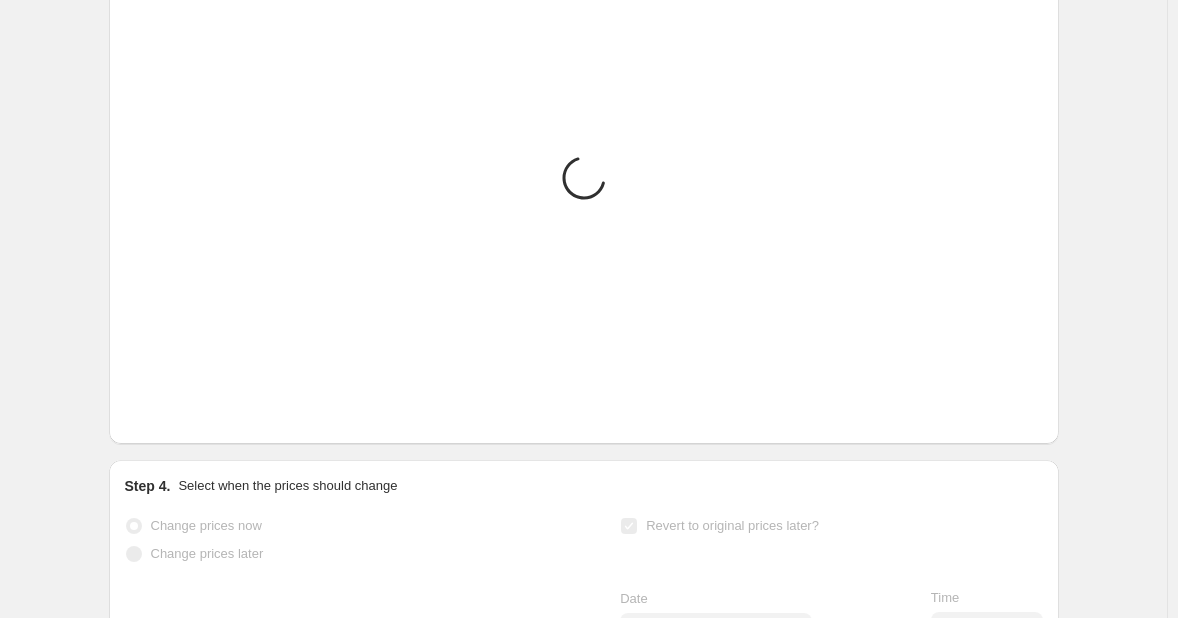 drag, startPoint x: 162, startPoint y: 420, endPoint x: 164, endPoint y: 437, distance: 17.117243 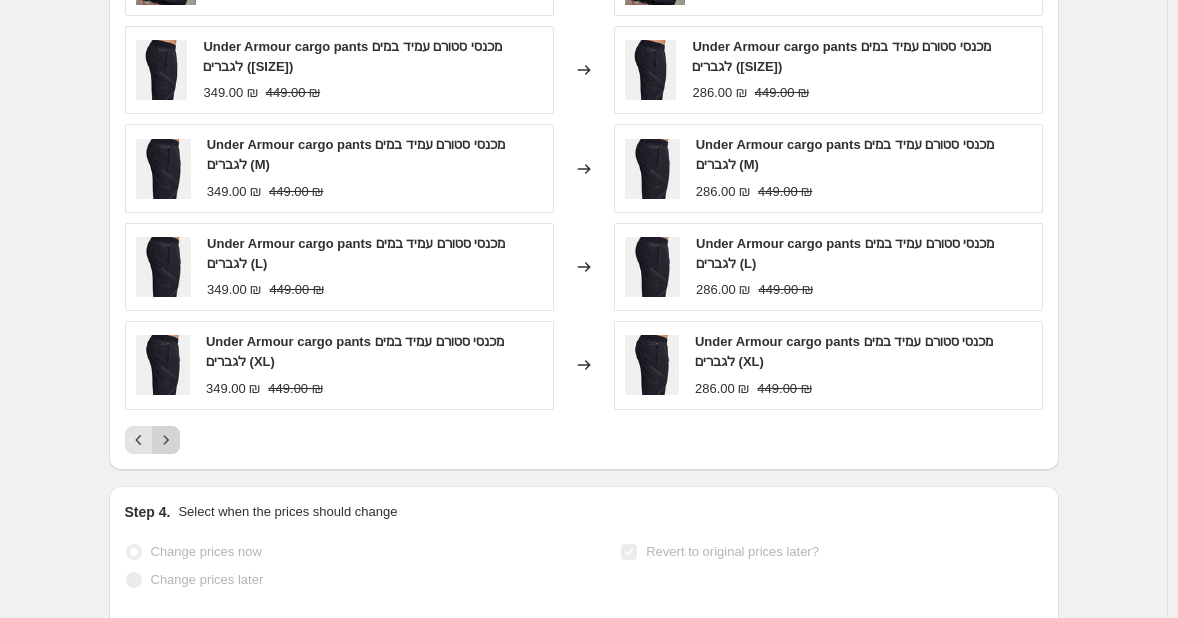 click 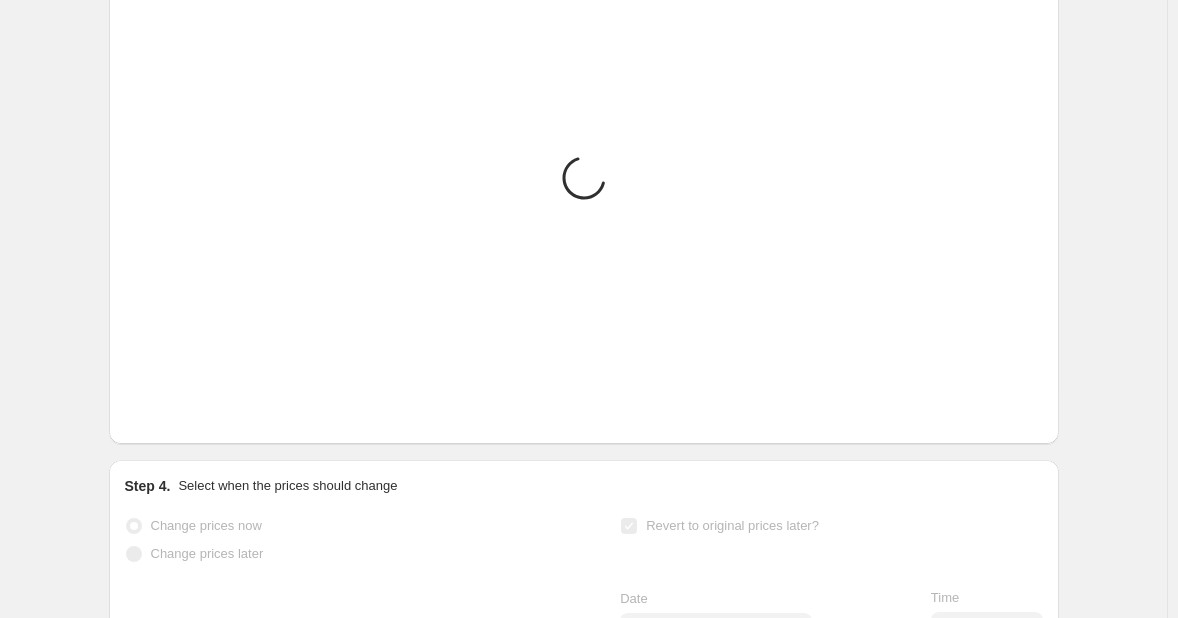 click on "PRICE CHANGE RECAP Placeholder Loading product variants... Loading... Placeholder [PRICE] ₪ [PRICE] ₪ Changed to Placeholder [PRICE] ₪ [PRICE] ₪ Loading... Placeholder [PRICE] ₪ [PRICE] ₪ Changed to Placeholder [PRICE] ₪ [PRICE] ₪ Loading... Placeholder [PRICE] ₪ [PRICE] ₪ Changed to Placeholder [PRICE] ₪ [PRICE] ₪ Loading... Placeholder [PRICE] ₪ [PRICE] ₪ Changed to Placeholder [PRICE] ₪ [PRICE] ₪ Loading... Placeholder [PRICE] ₪ [PRICE] ₪ Changed to Placeholder [PRICE] ₪ [PRICE] ₪" at bounding box center (584, 154) 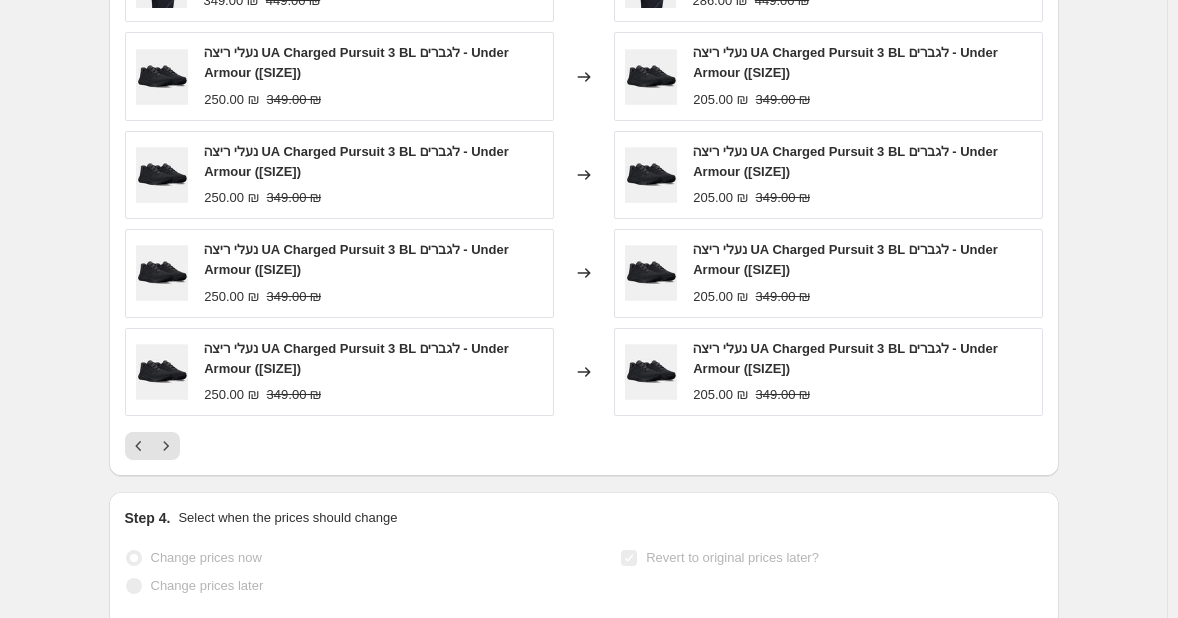 click 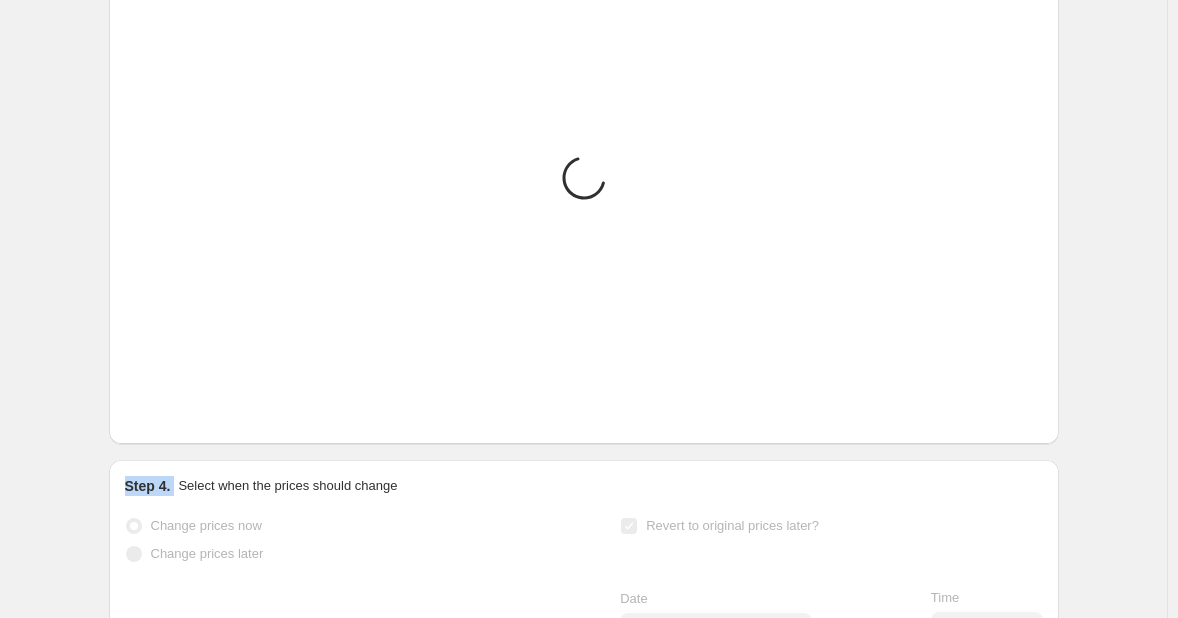 click on "PRICE CHANGE RECAP Placeholder Loading product variants... Loading... Placeholder [PRICE] ₪ [PRICE] ₪ Changed to Placeholder [PRICE] ₪ [PRICE] ₪ Loading... Placeholder [PRICE] ₪ [PRICE] ₪ Changed to Placeholder [PRICE] ₪ [PRICE] ₪ Loading... Placeholder [PRICE] ₪ [PRICE] ₪ Changed to Placeholder [PRICE] ₪ [PRICE] ₪ Loading... Placeholder [PRICE] ₪ [PRICE] ₪ Changed to Placeholder [PRICE] ₪ [PRICE] ₪ Loading... Placeholder [PRICE] ₪ [PRICE] ₪ Changed to Placeholder [PRICE] ₪ [PRICE] ₪" at bounding box center [584, 154] 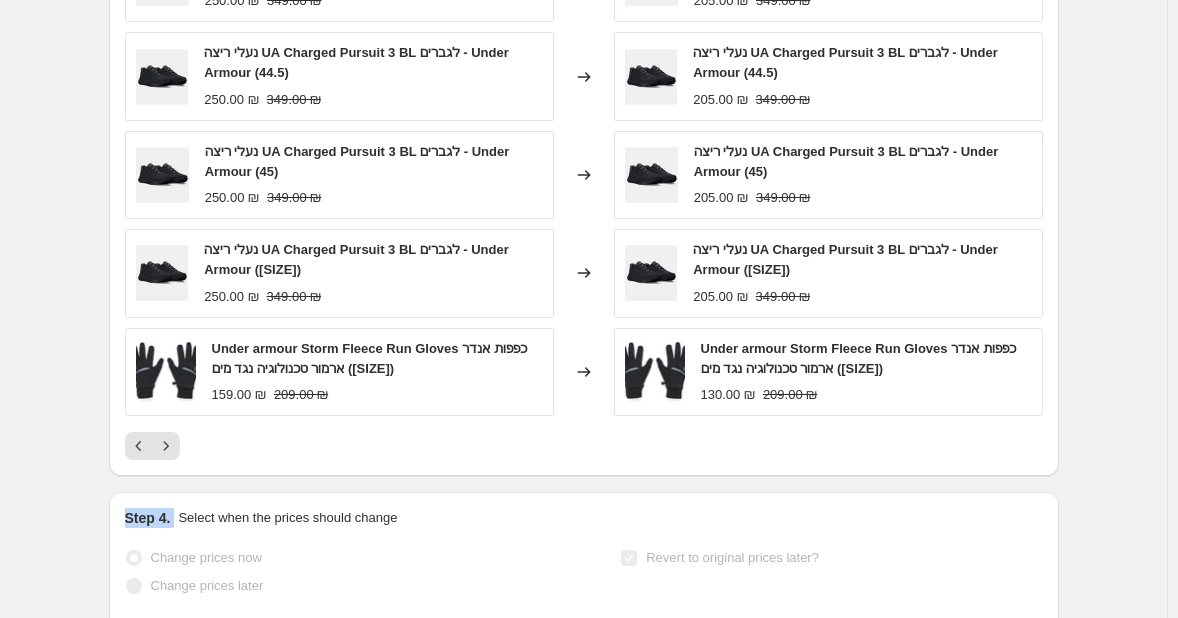 click 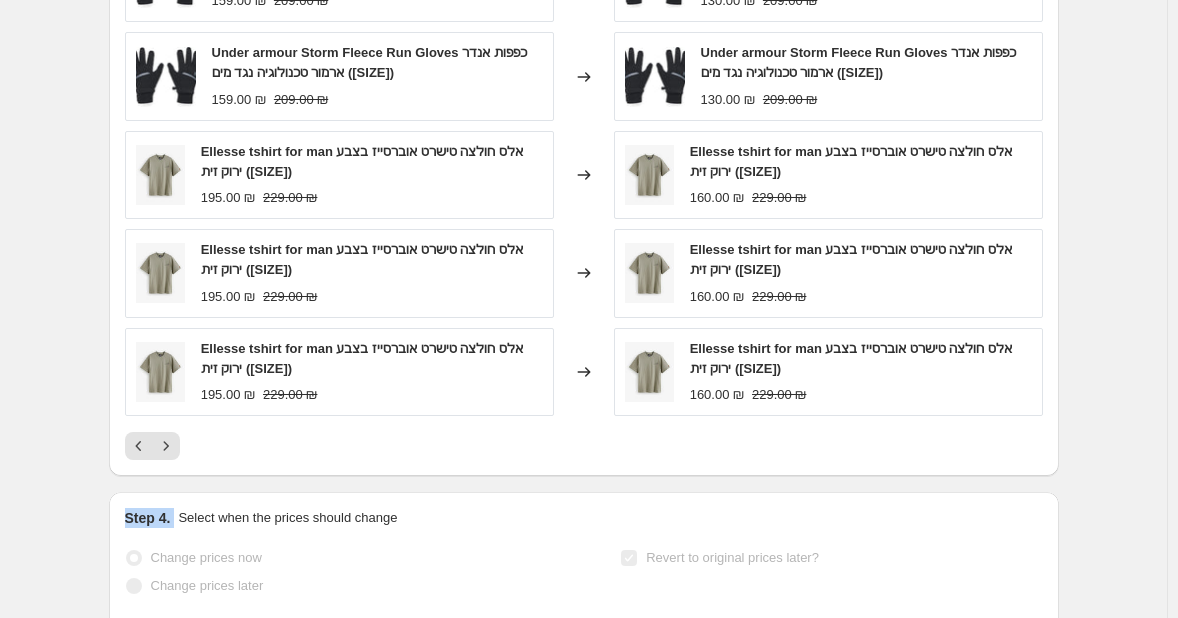 click 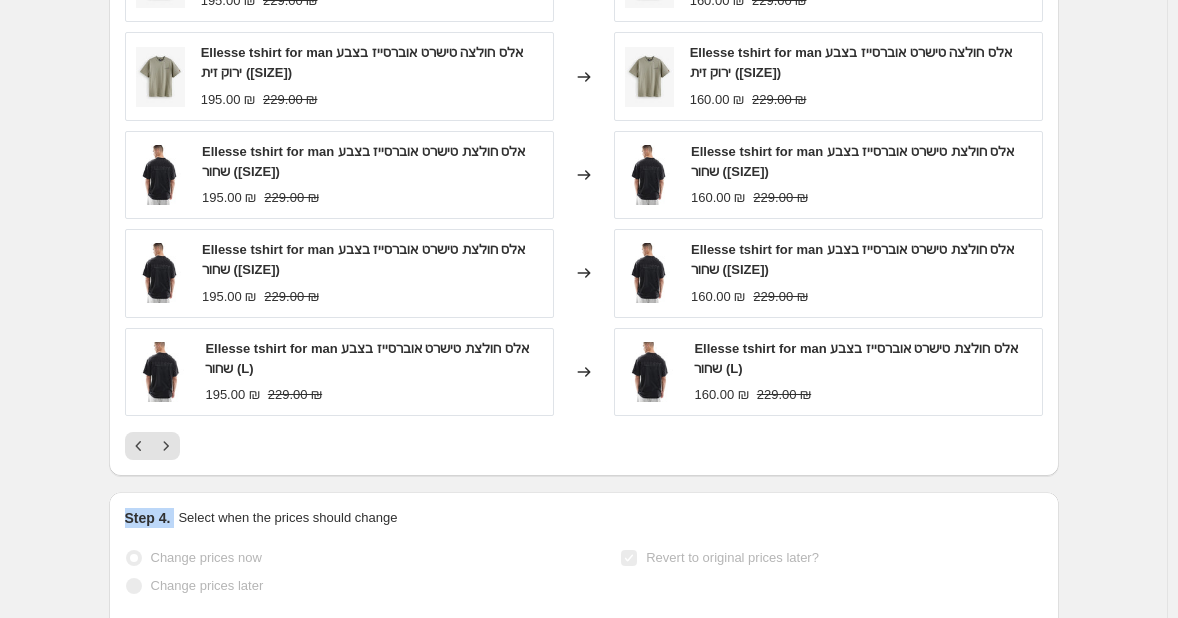 click 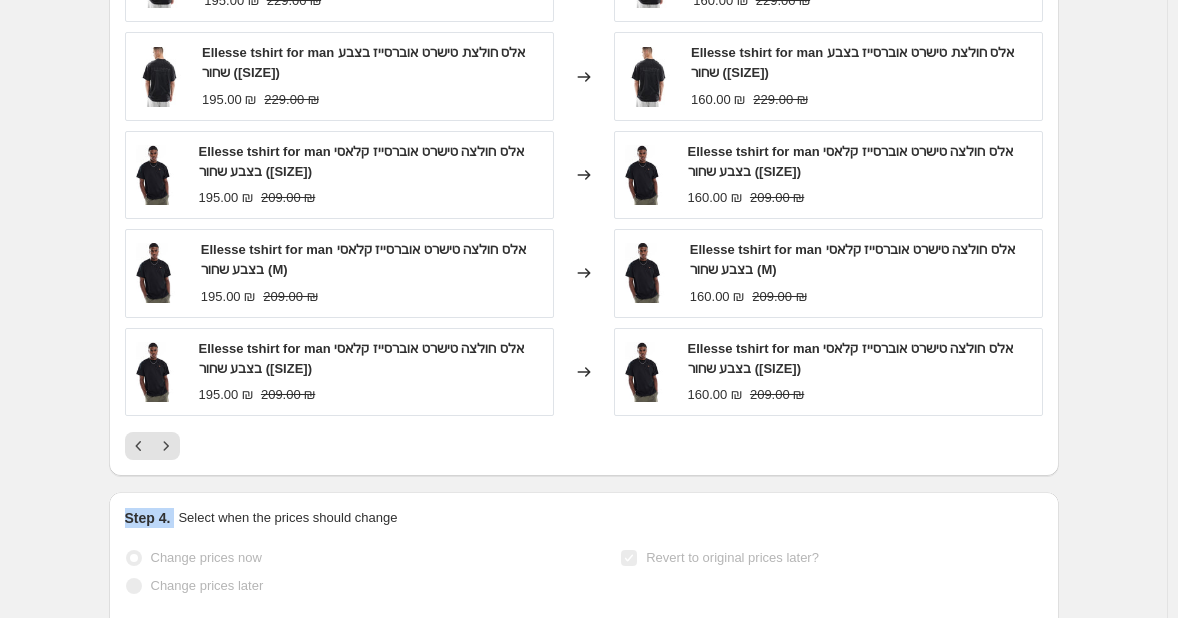 click 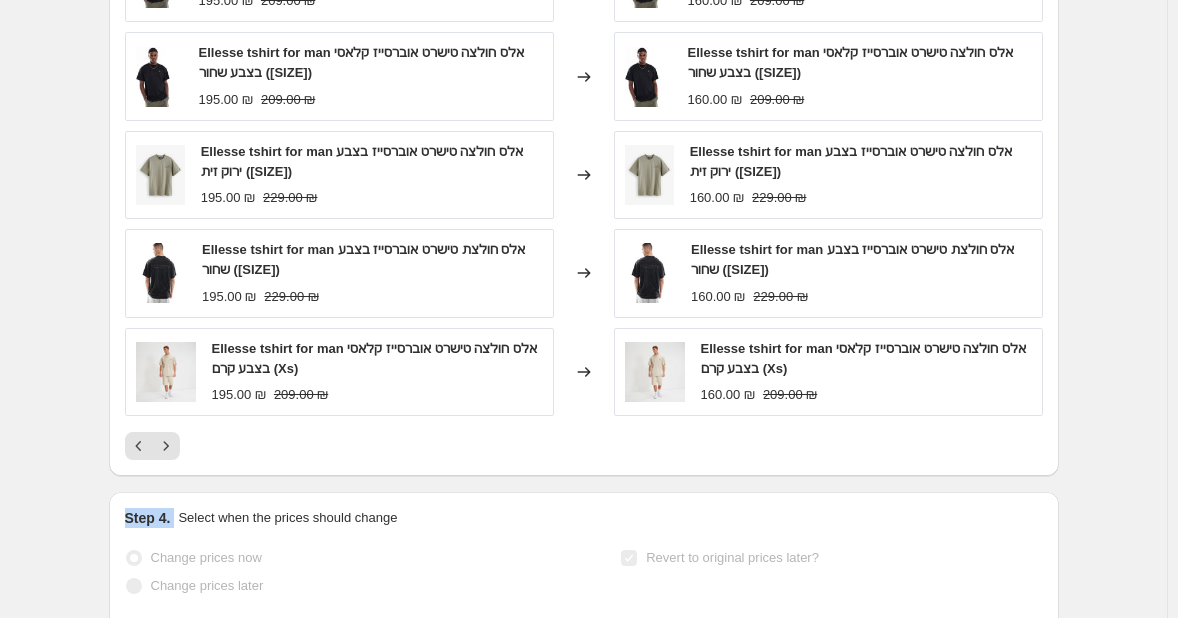click 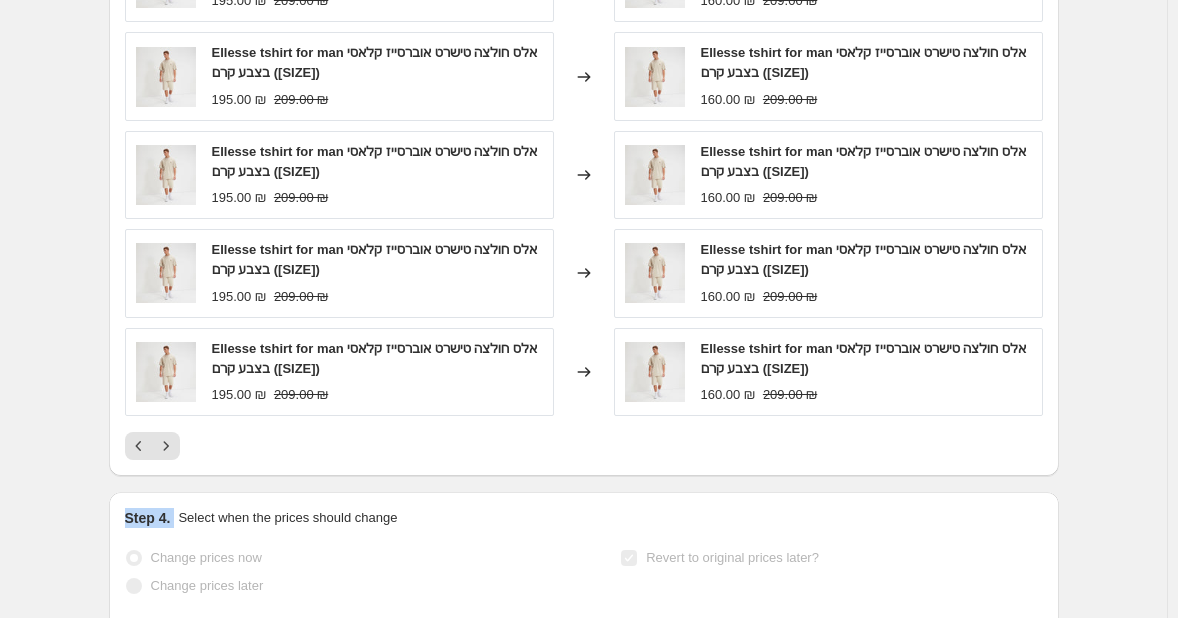 click 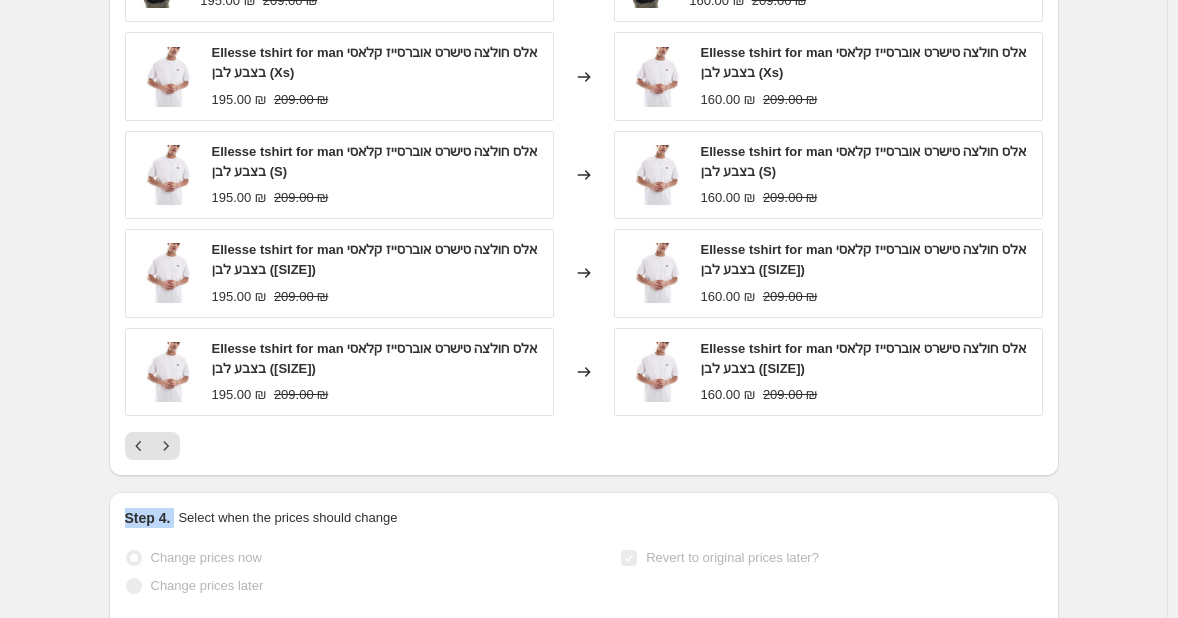 click 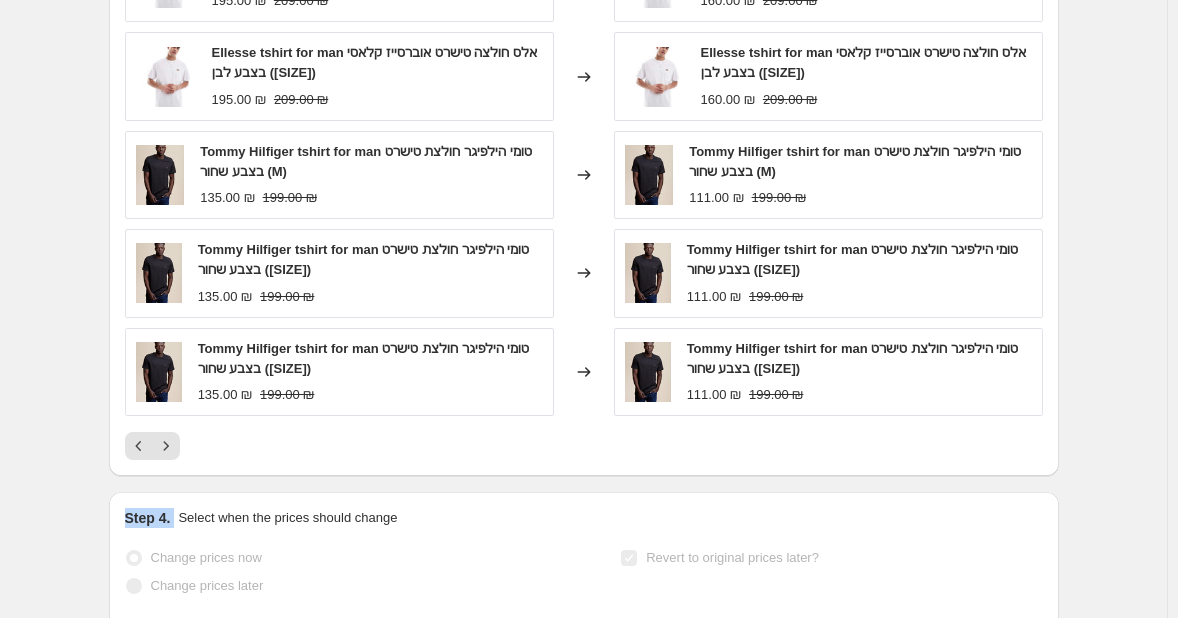 click 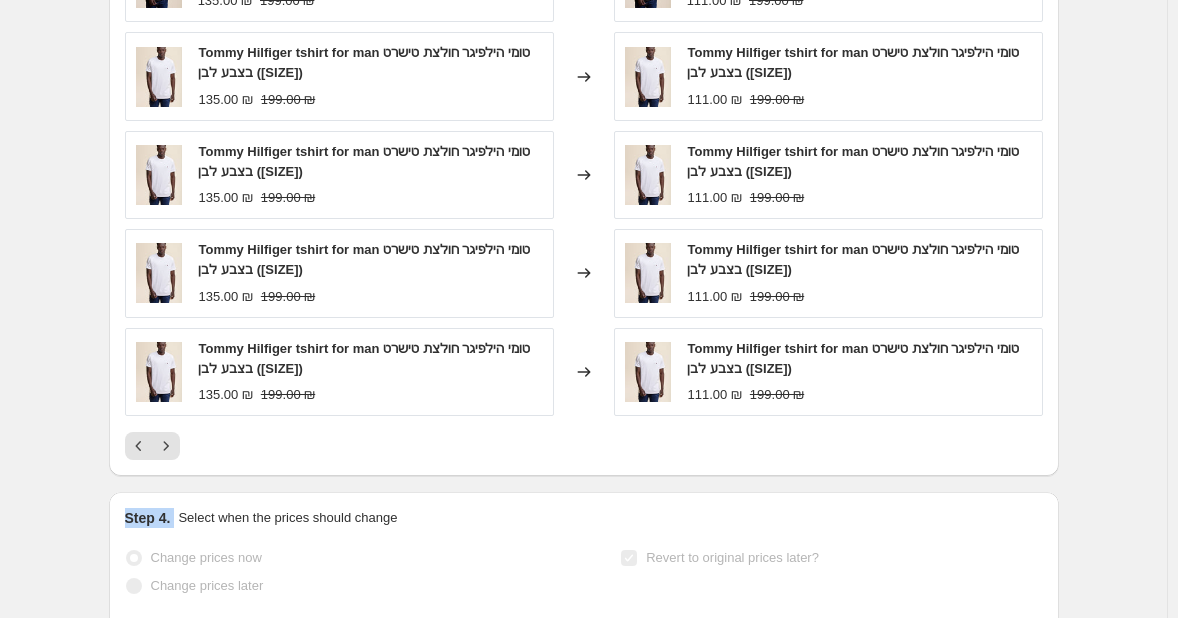 click 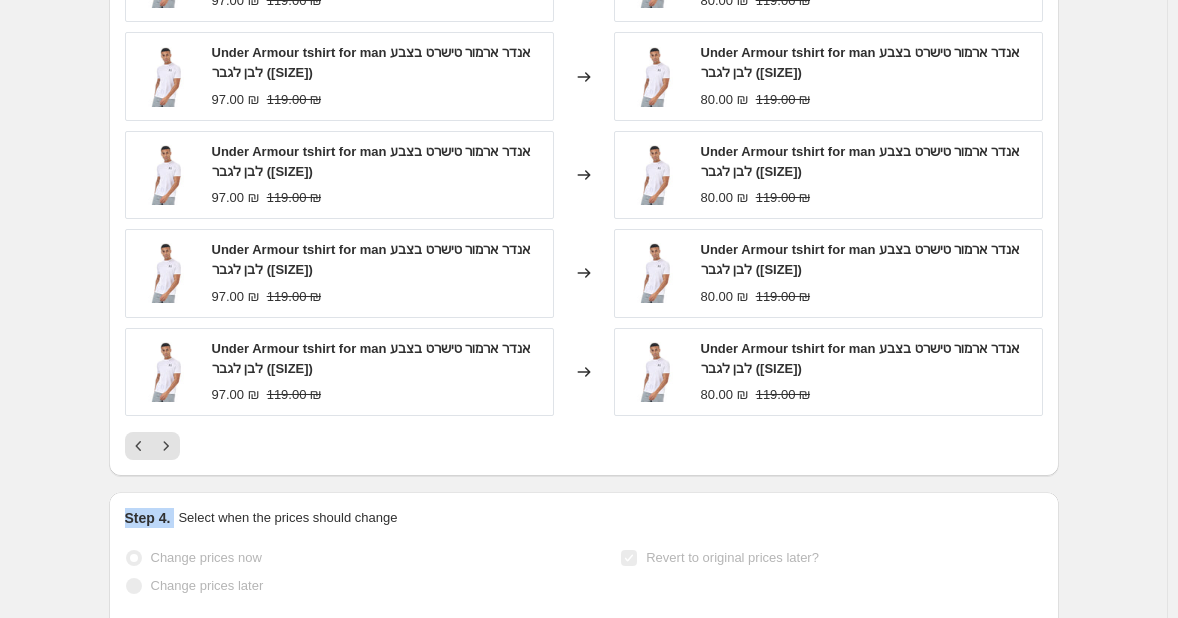 click 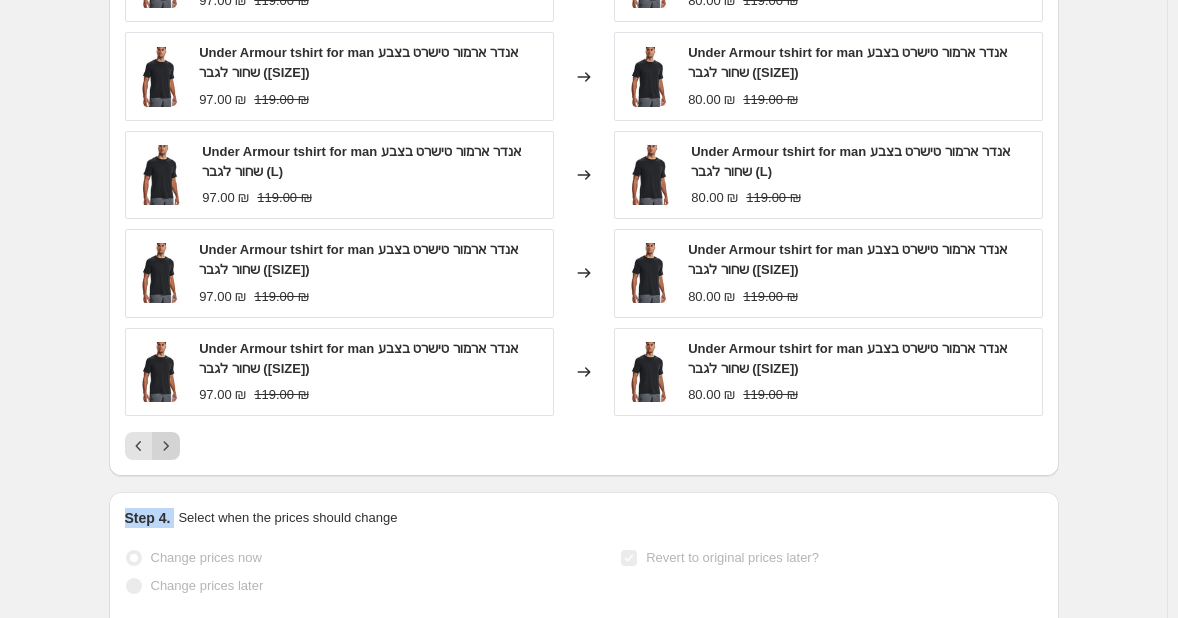 click 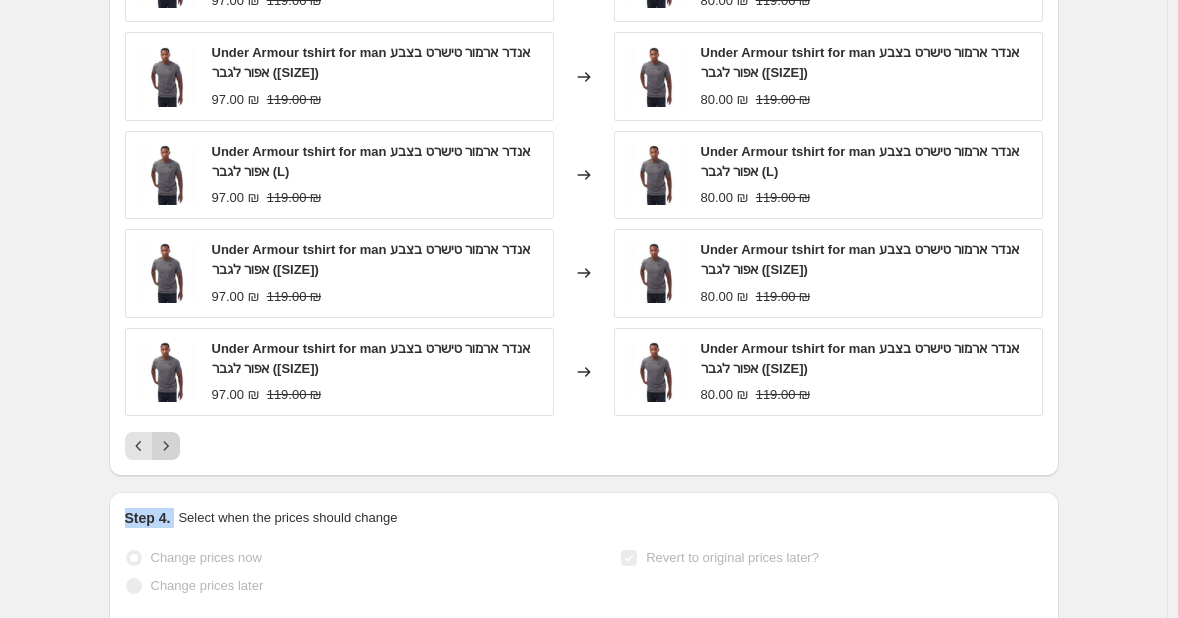 click 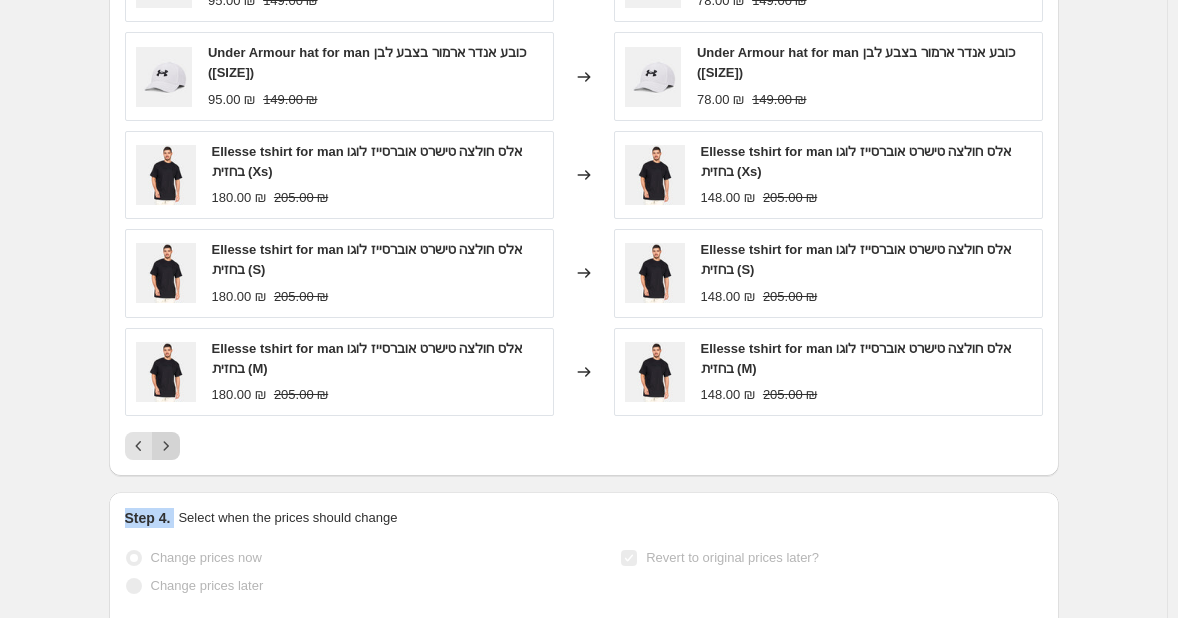 click 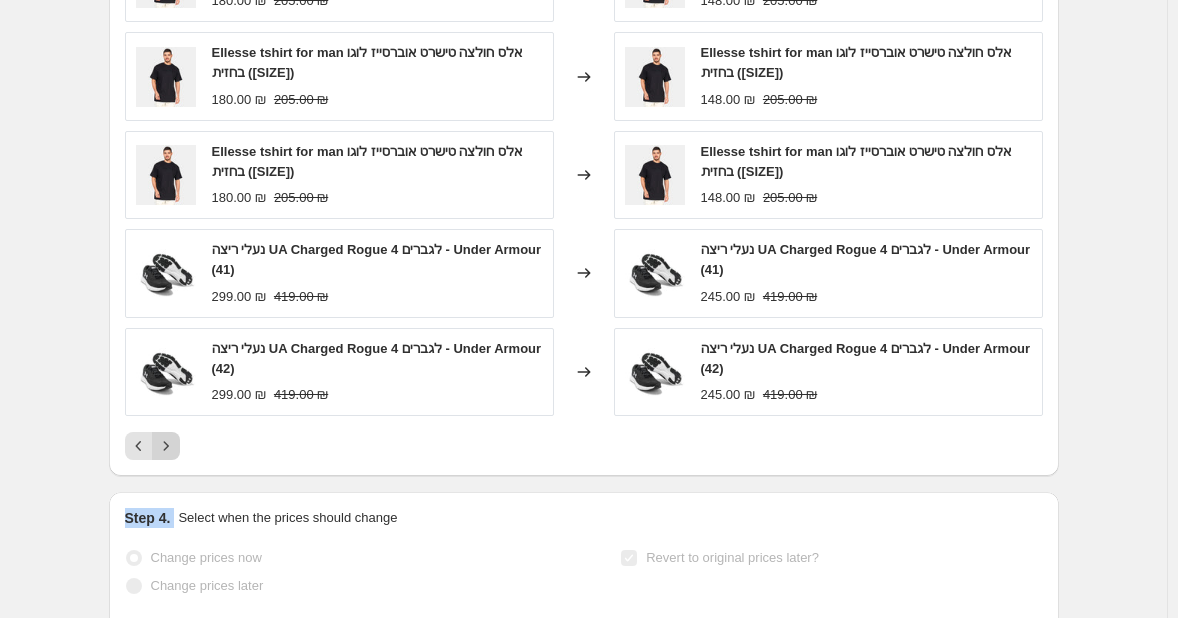 click 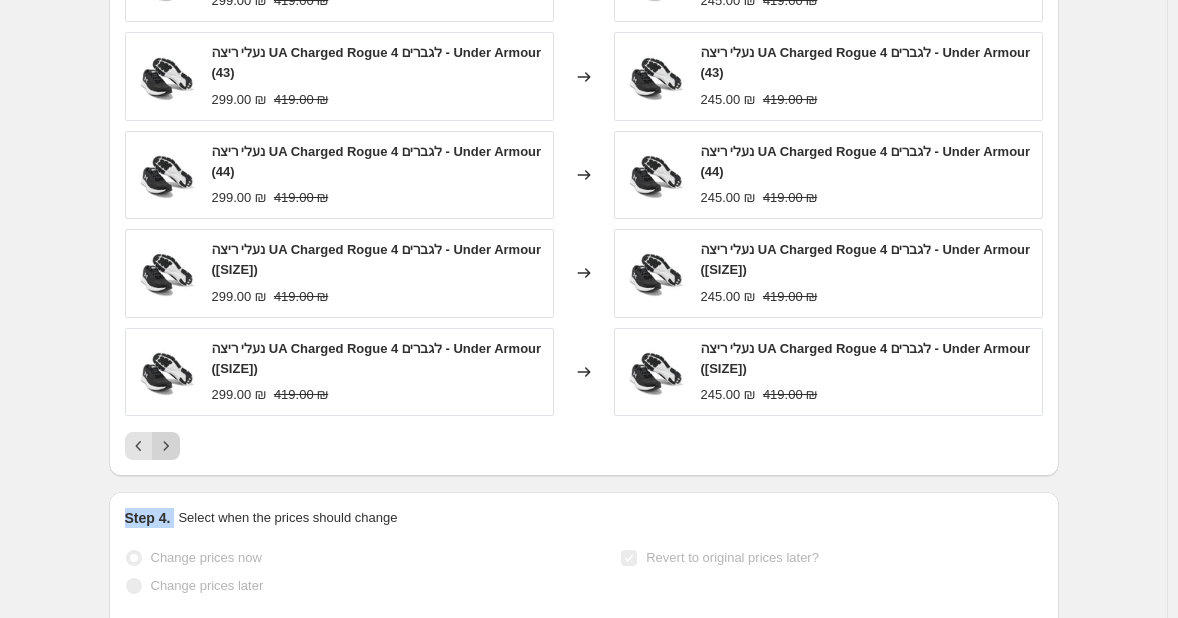 click 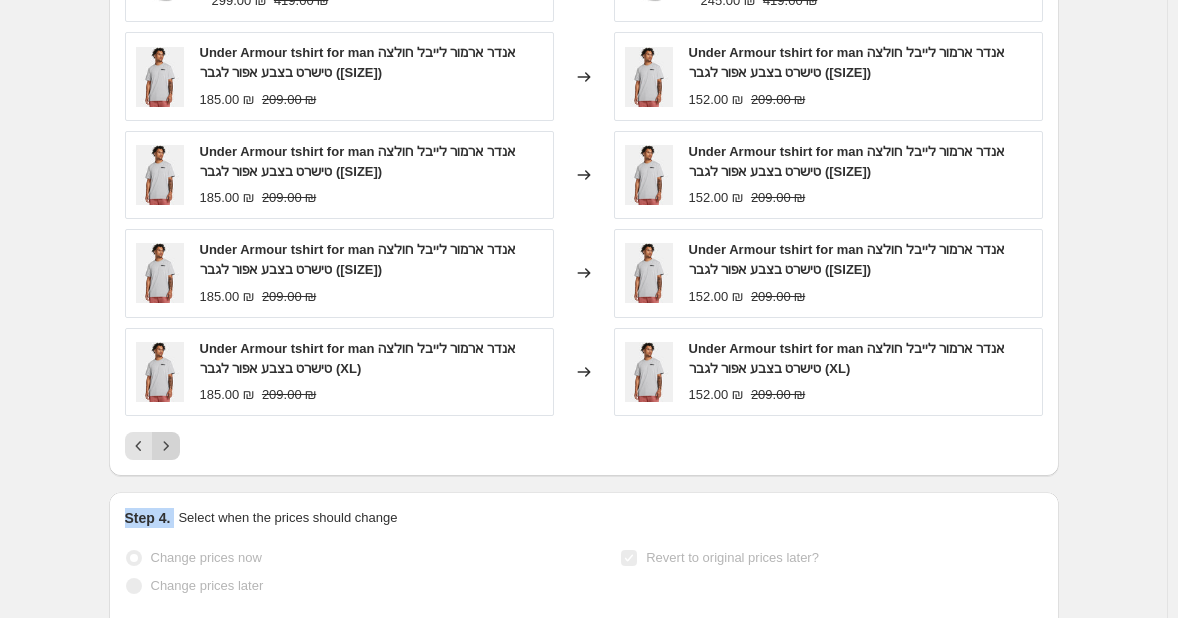 click 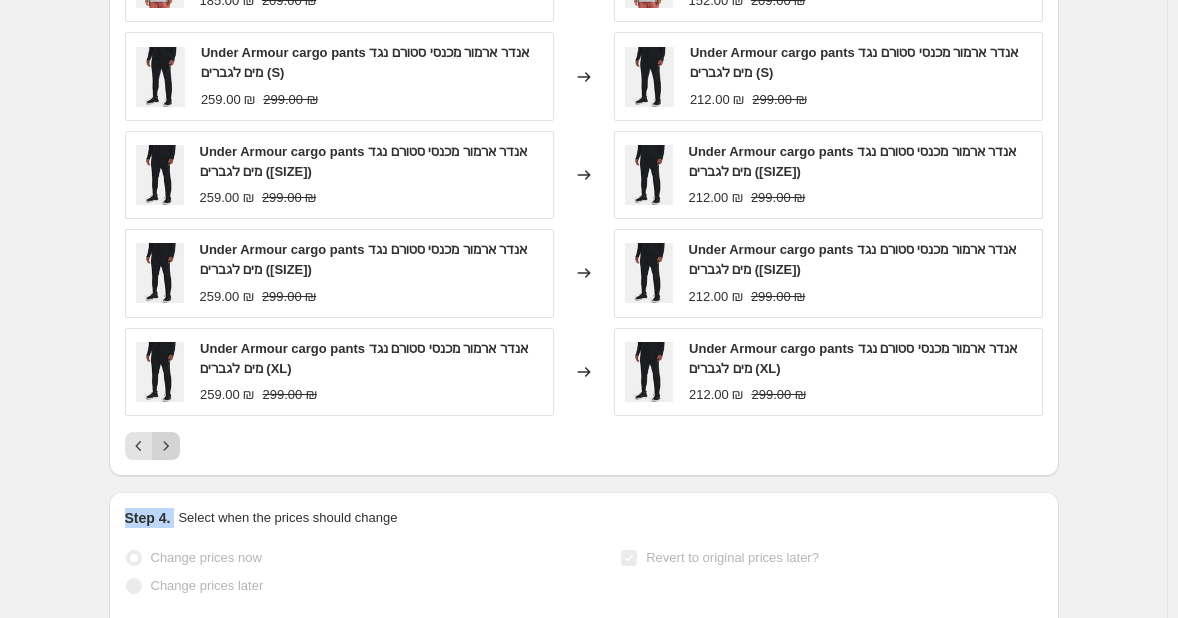click 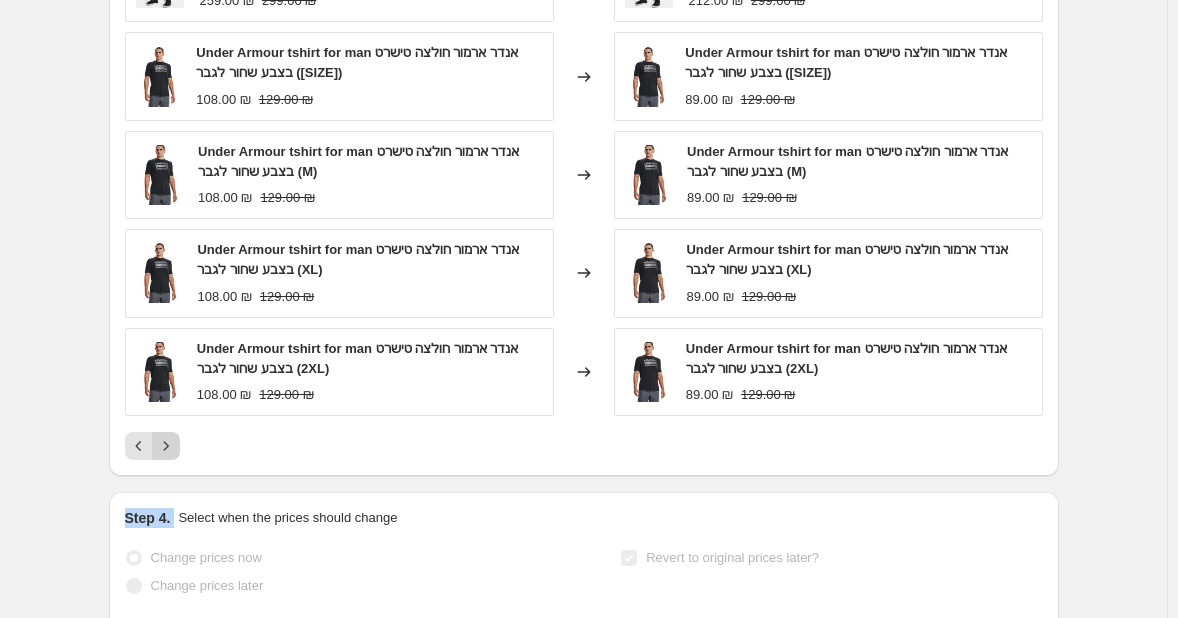 click 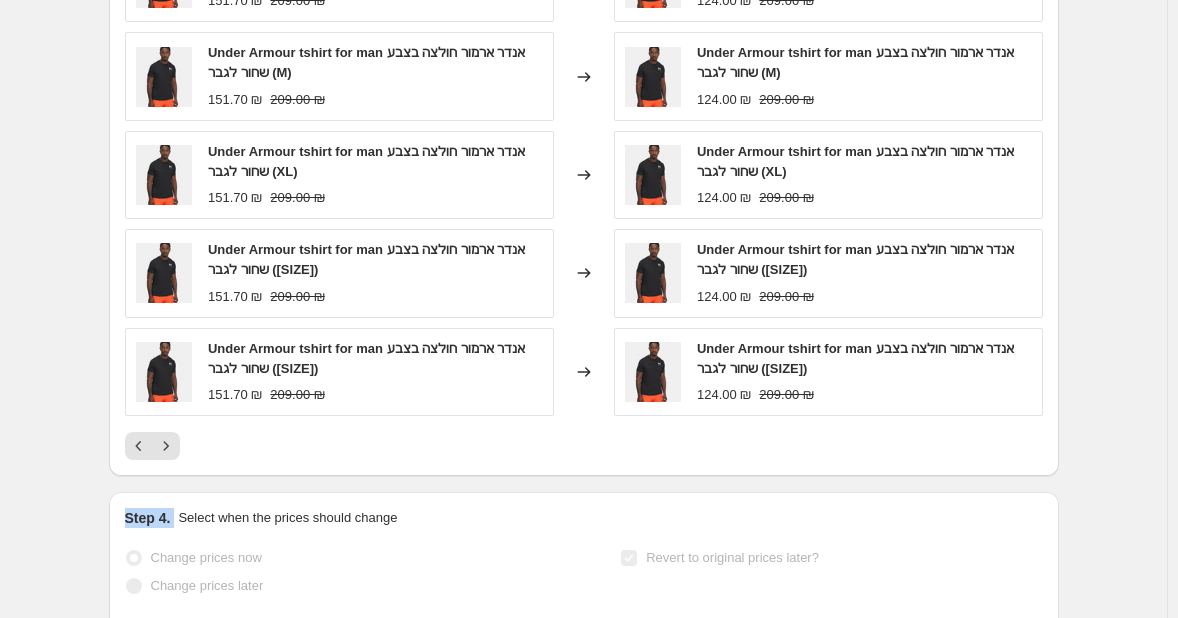 click 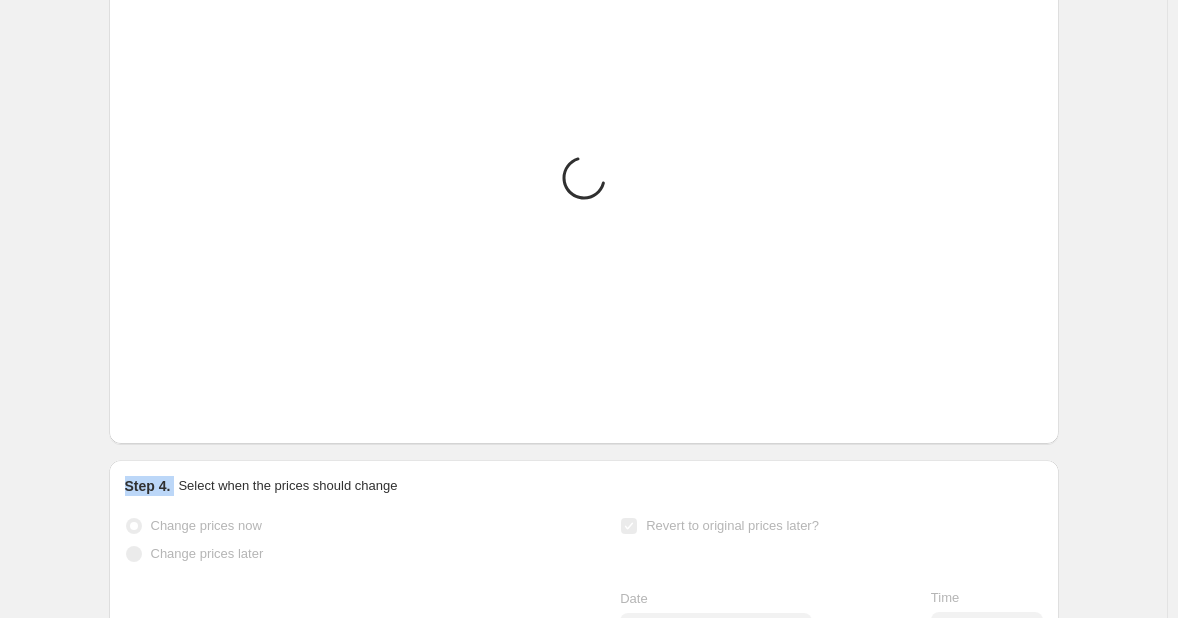 click on "PRICE CHANGE RECAP Placeholder Loading product variants... Loading... Placeholder [PRICE] ₪ [PRICE] ₪ Changed to Placeholder [PRICE] ₪ [PRICE] ₪ Loading... Placeholder [PRICE] ₪ [PRICE] ₪ Changed to Placeholder [PRICE] ₪ [PRICE] ₪ Loading... Placeholder [PRICE] ₪ [PRICE] ₪ Changed to Placeholder [PRICE] ₪ [PRICE] ₪ Loading... Placeholder [PRICE] ₪ [PRICE] ₪ Changed to Placeholder [PRICE] ₪ [PRICE] ₪ Loading... Placeholder [PRICE] ₪ [PRICE] ₪ Changed to Placeholder [PRICE] ₪ [PRICE] ₪" at bounding box center [584, 154] 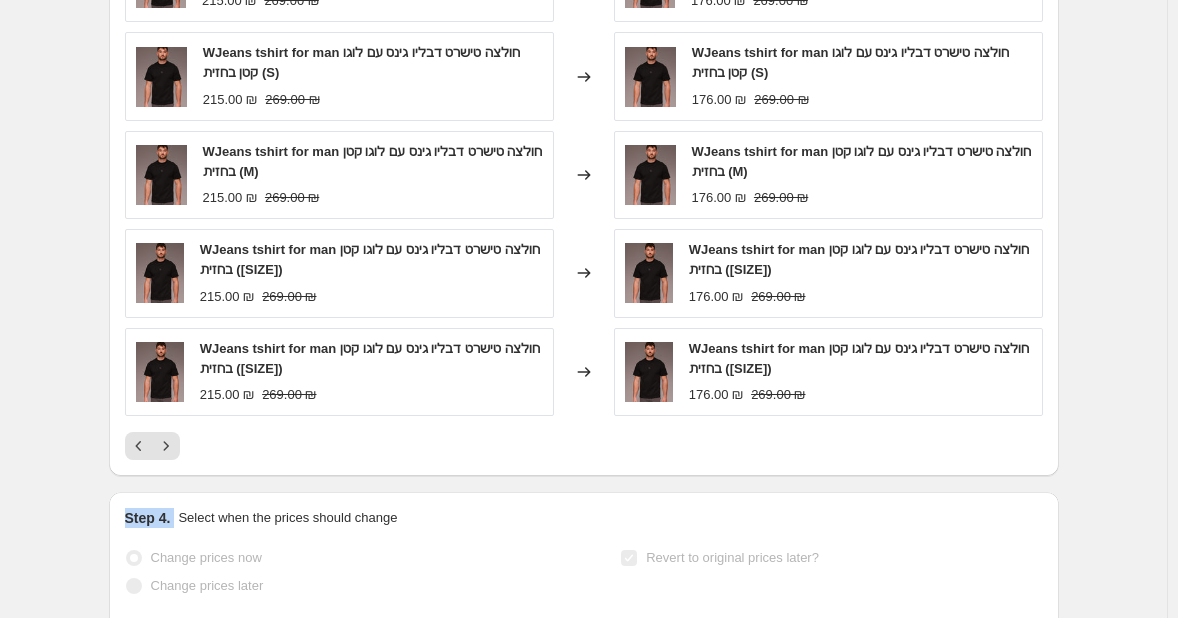 click 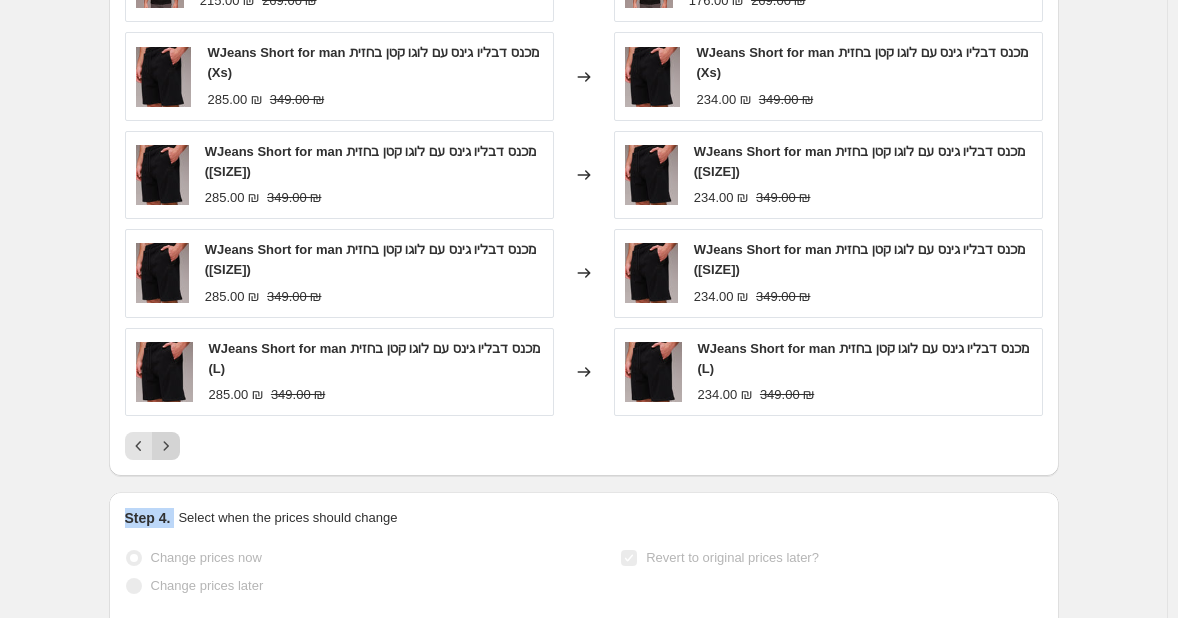 click 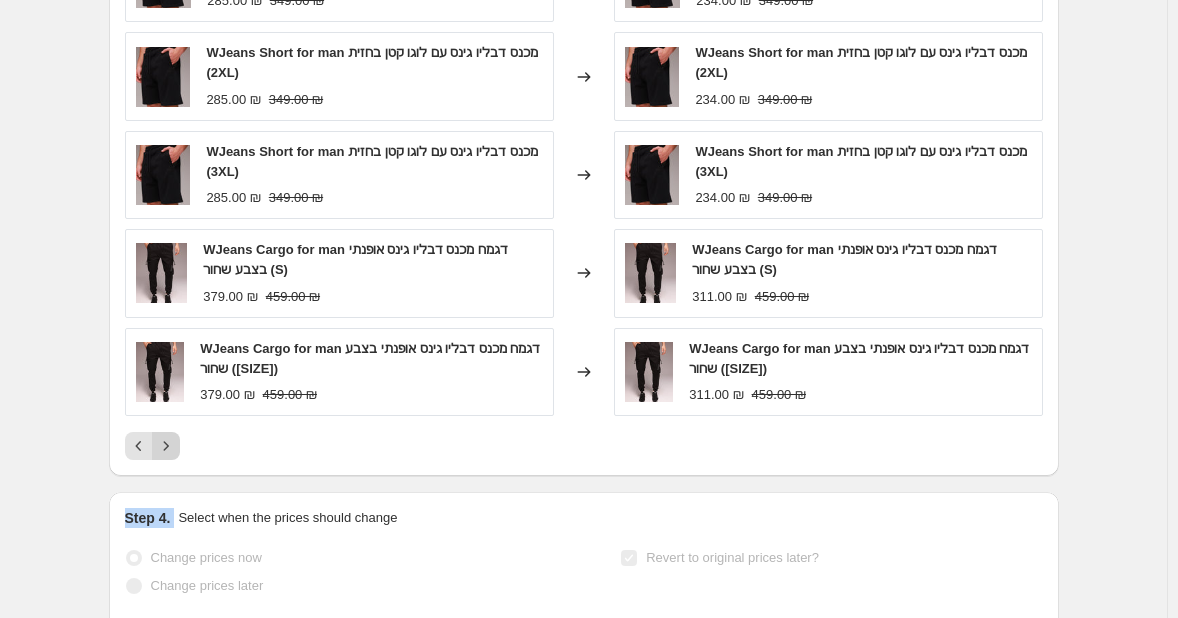 click 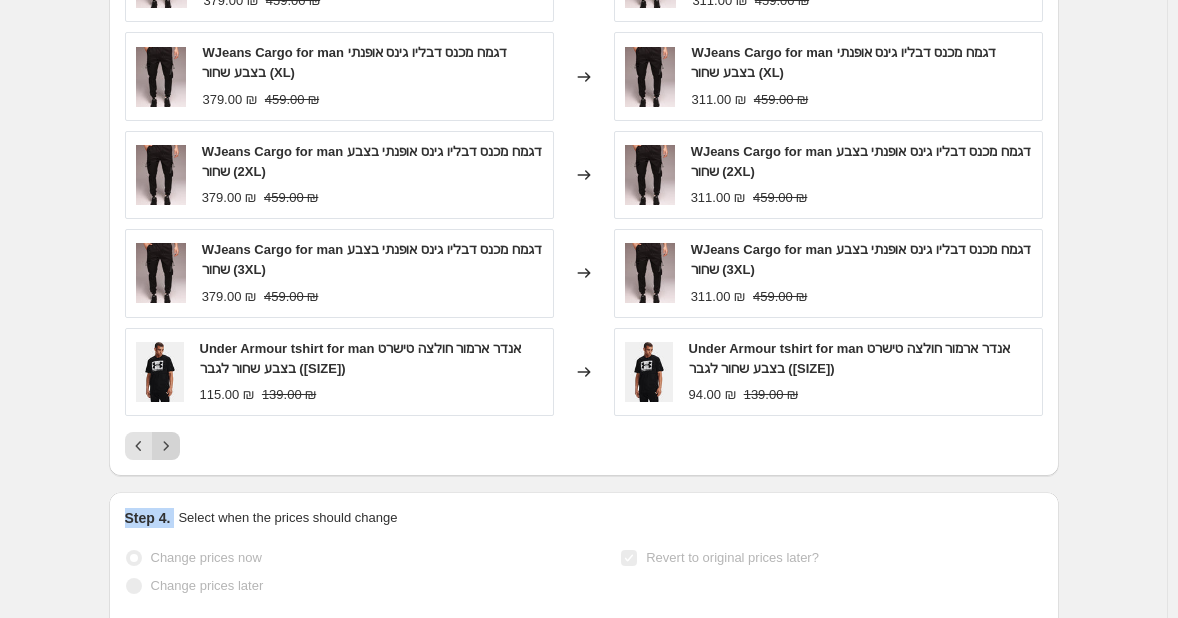 click at bounding box center (166, 446) 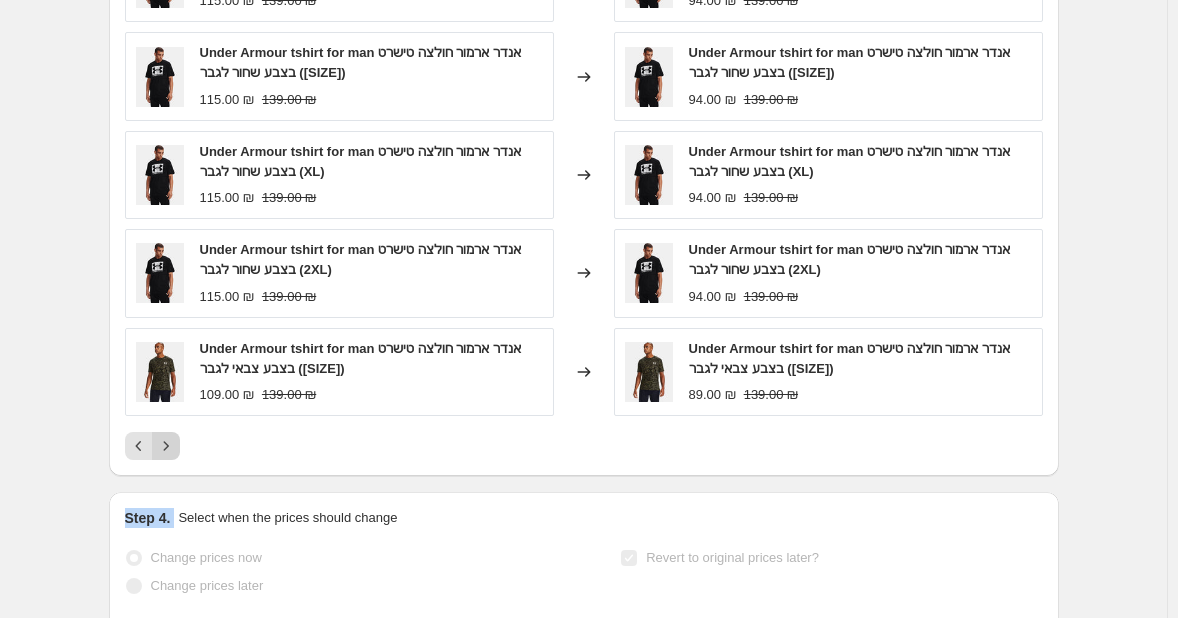click at bounding box center (166, 446) 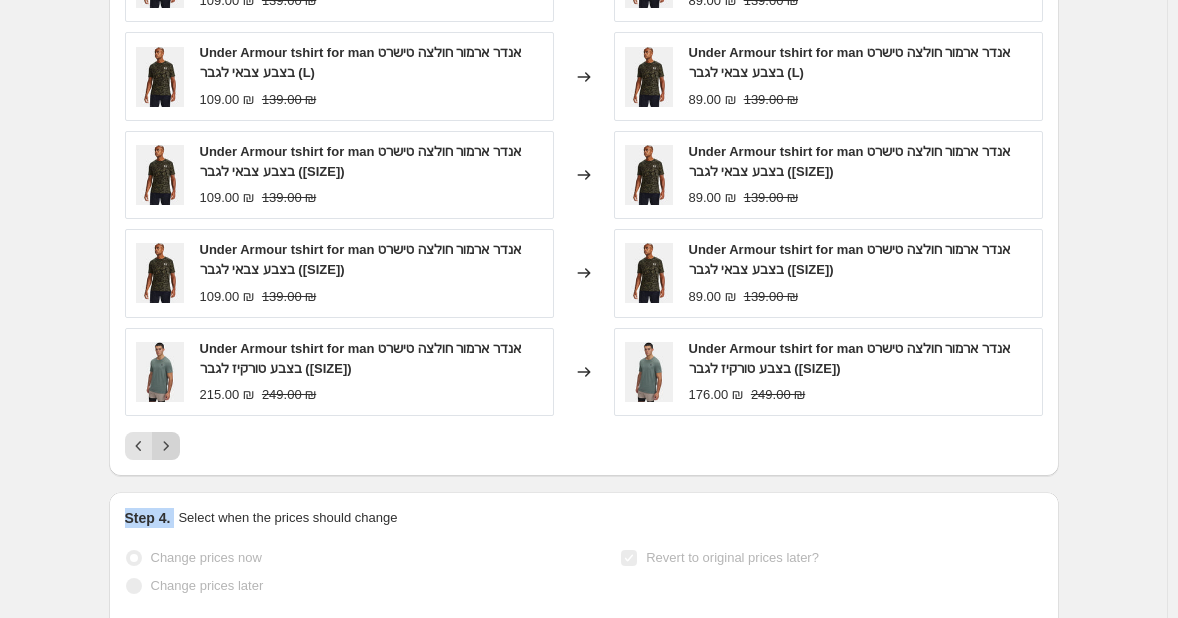 click at bounding box center (166, 446) 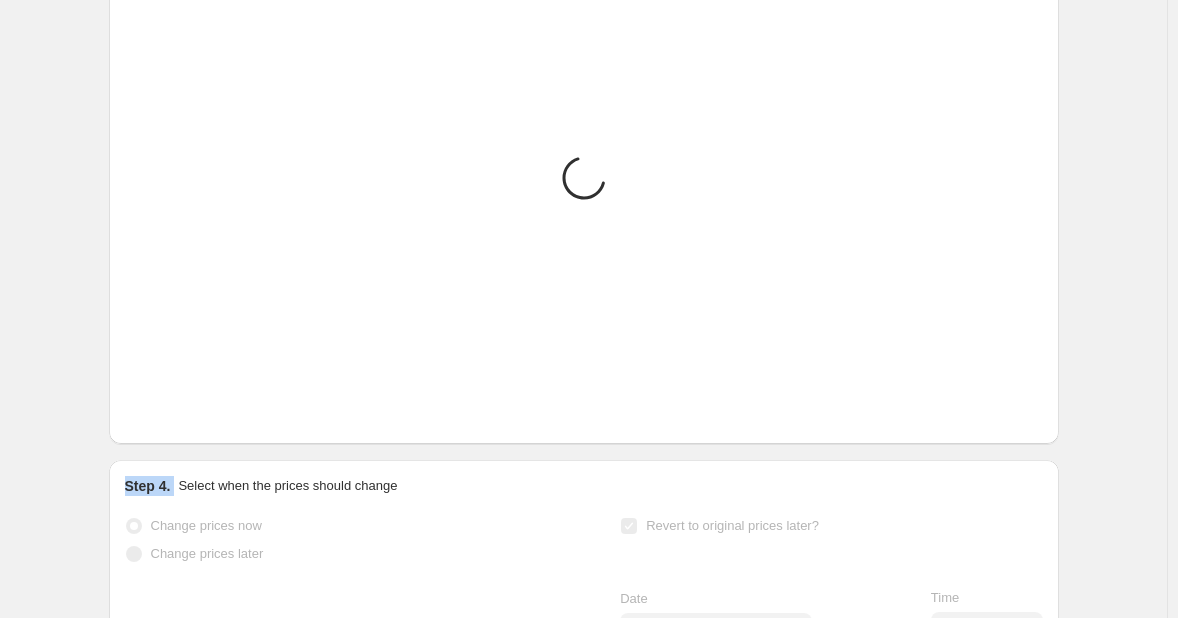 click on "Prices changed successfully This job successfully completed on [DATE] at [TIME]. Prices are scheduled to revert to their original values on [DATE] at [TIME] This job cannot be edited because it has already completed. Revert prices now Step 1. Optionally give your price change job a title (eg "March 30% off sale on boots") Copy of 18% ללא מעמ על האתר This title is just for internal use, customers won't see it Step 2. Select how the prices should change Use bulk price change rules Set product prices individually Use CSV upload Price Change type Change the price to a certain amount Change the price by a certain amount Change the price by a certain percentage Change the price to the current compare at price (price before sale) Change the price by a certain amount relative to the compare at price Change the price by a certain percentage relative to the compare at price Don't change the price Change the price by a certain percentage relative to the cost per item -18 Rounding" at bounding box center (576, -253) 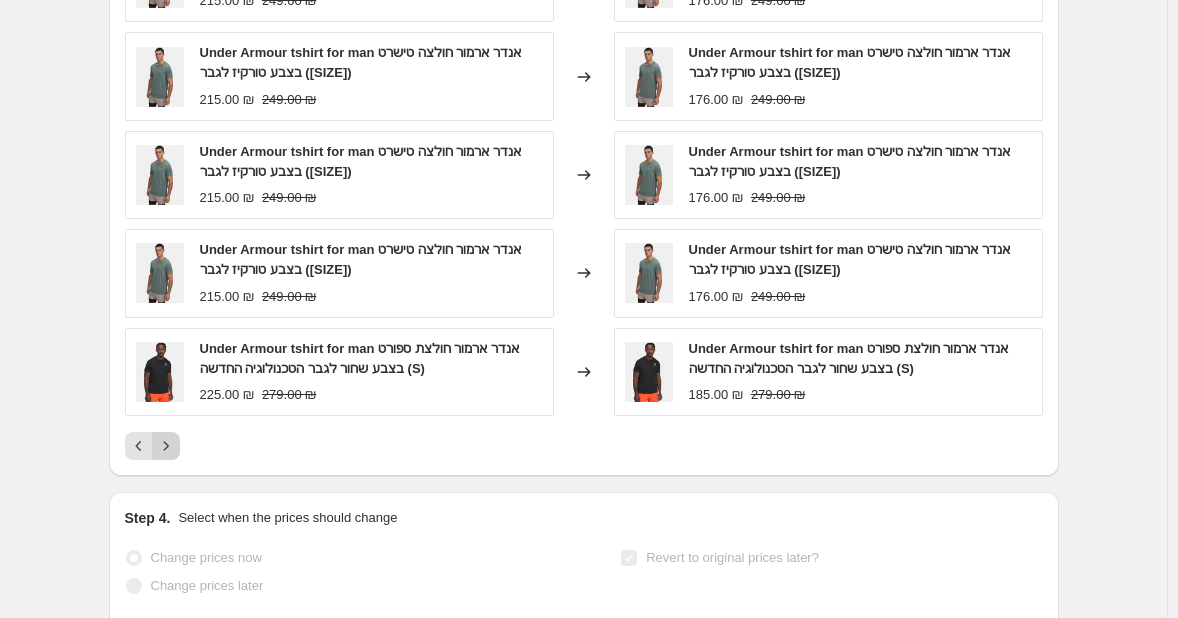 click at bounding box center (166, 446) 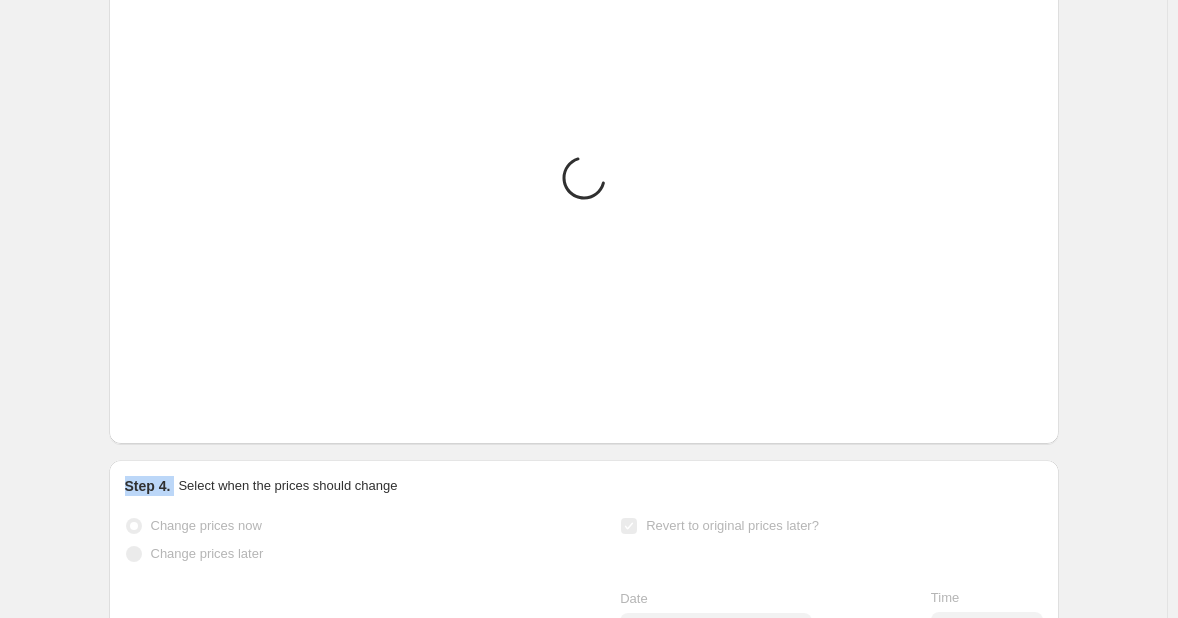 click on "Prices changed successfully This job successfully completed on [DATE] at [TIME]. Prices are scheduled to revert to their original values on [DATE] at [TIME] This job cannot be edited because it has already completed. Revert prices now Step 1. Optionally give your price change job a title (eg "March 30% off sale on boots") Copy of 18% ללא מעמ על האתר This title is just for internal use, customers won't see it Step 2. Select how the prices should change Use bulk price change rules Set product prices individually Use CSV upload Price Change type Change the price to a certain amount Change the price by a certain amount Change the price by a certain percentage Change the price to the current compare at price (price before sale) Change the price by a certain amount relative to the compare at price Change the price by a certain percentage relative to the compare at price Don't change the price Change the price by a certain percentage relative to the cost per item -18 Rounding" at bounding box center [576, -253] 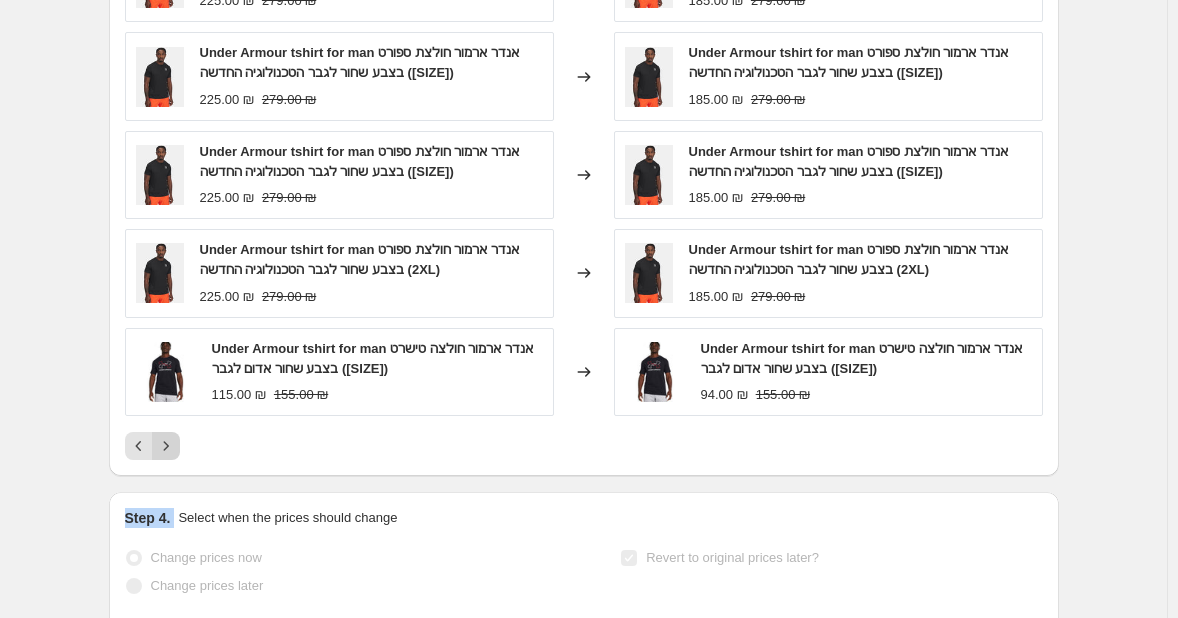 click 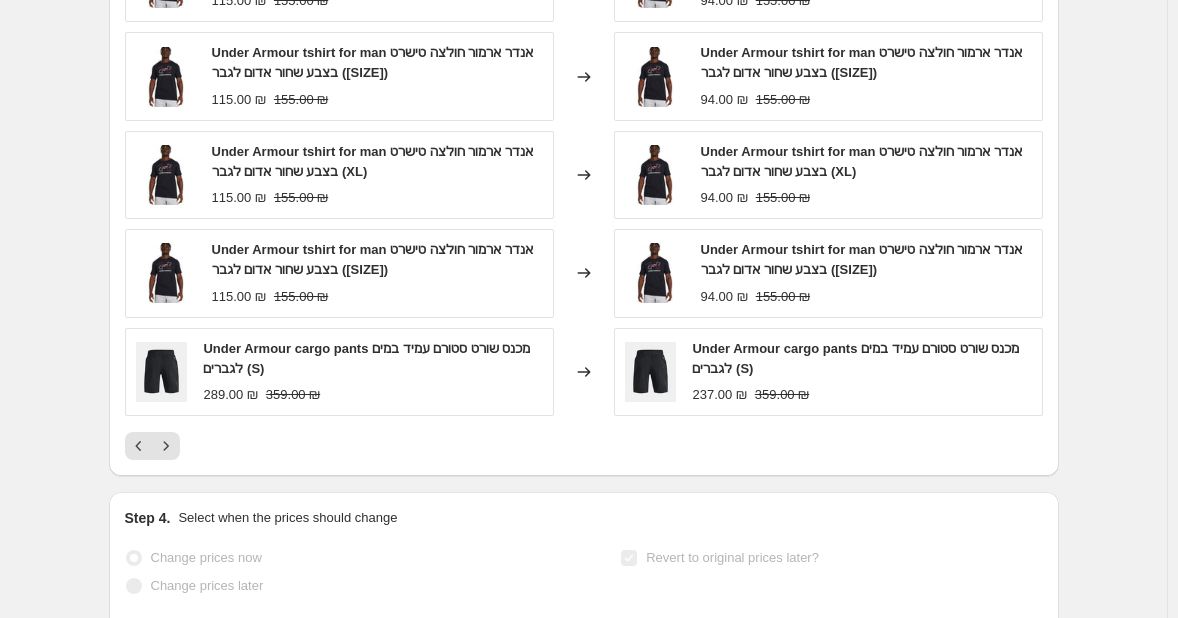 click on "PRICE CHANGE RECAP 330 product variants were affected by this price change: Under Armour tshirt for man אנדר ארמור חולצה טישרט בצבע שחור אדום לגבר (M) 115.00 ₪ 155.00 ₪ Changed to Under Armour tshirt for man אנדר ארמור חולצה טישרט בצבע שחור אדום לגבר (M) 94.00 ₪ 155.00 ₪ Under Armour tshirt for man אנדר ארמור חולצה טישרט בצבע שחור אדום לגבר (L) 115.00 ₪ 155.00 ₪ Changed to Under Armour tshirt for man אנדר ארמור חולצה טישרט בצבע שחור אדום לגבר (L) 94.00 ₪ 155.00 ₪ Under Armour tshirt for man אנדר ארמור חולצה טישרט בצבע שחור אדום לגבר (XL) 115.00 ₪ 155.00 ₪ Changed to Under Armour tshirt for man אנדר ארמור חולצה טישרט בצבע שחור אדום לגבר (XL) 94.00 ₪ 155.00 ₪ Under Armour tshirt for man אנדר ארמור חולצה טישרט בצבע שחור אדום לגבר (2XL) 115.00 ₪" at bounding box center (584, 170) 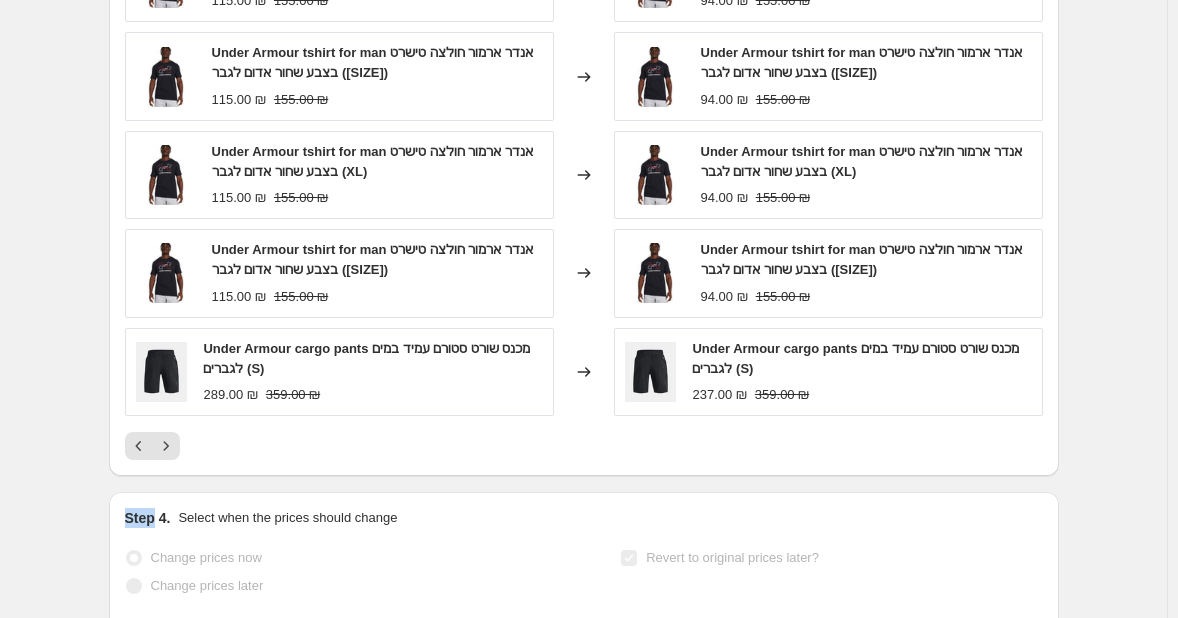 click on "PRICE CHANGE RECAP 330 product variants were affected by this price change: Under Armour tshirt for man אנדר ארמור חולצה טישרט בצבע שחור אדום לגבר (M) 115.00 ₪ 155.00 ₪ Changed to Under Armour tshirt for man אנדר ארמור חולצה טישרט בצבע שחור אדום לגבר (M) 94.00 ₪ 155.00 ₪ Under Armour tshirt for man אנדר ארמור חולצה טישרט בצבע שחור אדום לגבר (L) 115.00 ₪ 155.00 ₪ Changed to Under Armour tshirt for man אנדר ארמור חולצה טישרט בצבע שחור אדום לגבר (L) 94.00 ₪ 155.00 ₪ Under Armour tshirt for man אנדר ארמור חולצה טישרט בצבע שחור אדום לגבר (XL) 115.00 ₪ 155.00 ₪ Changed to Under Armour tshirt for man אנדר ארמור חולצה טישרט בצבע שחור אדום לגבר (XL) 94.00 ₪ 155.00 ₪ Under Armour tshirt for man אנדר ארמור חולצה טישרט בצבע שחור אדום לגבר (2XL) 115.00 ₪" at bounding box center (584, 170) 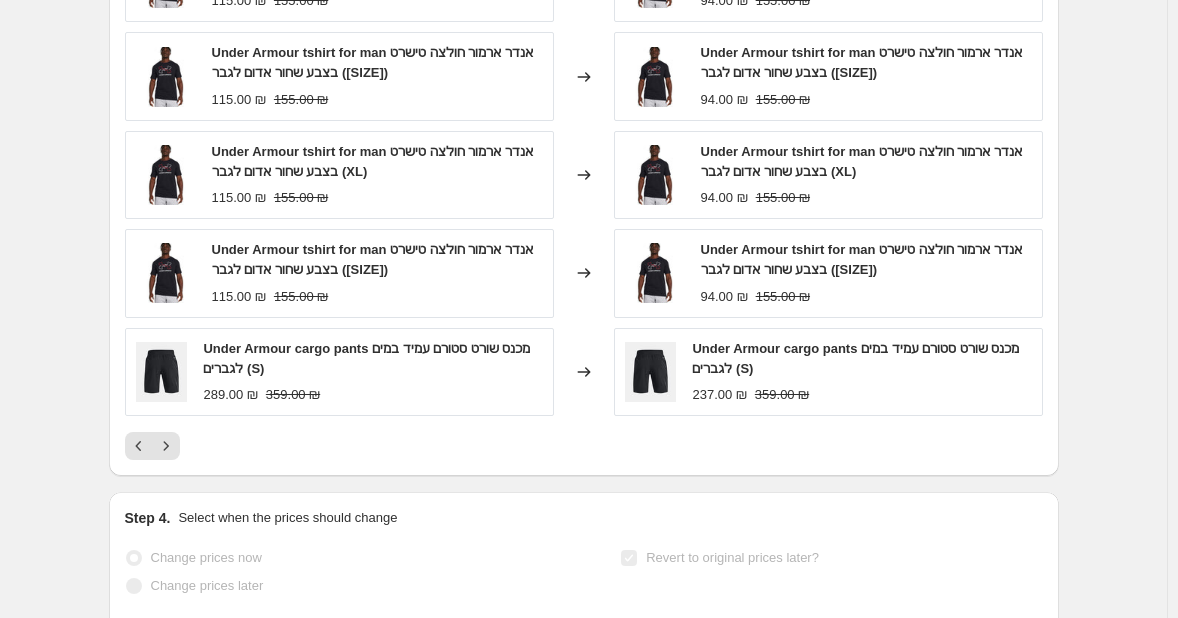 click at bounding box center (584, 446) 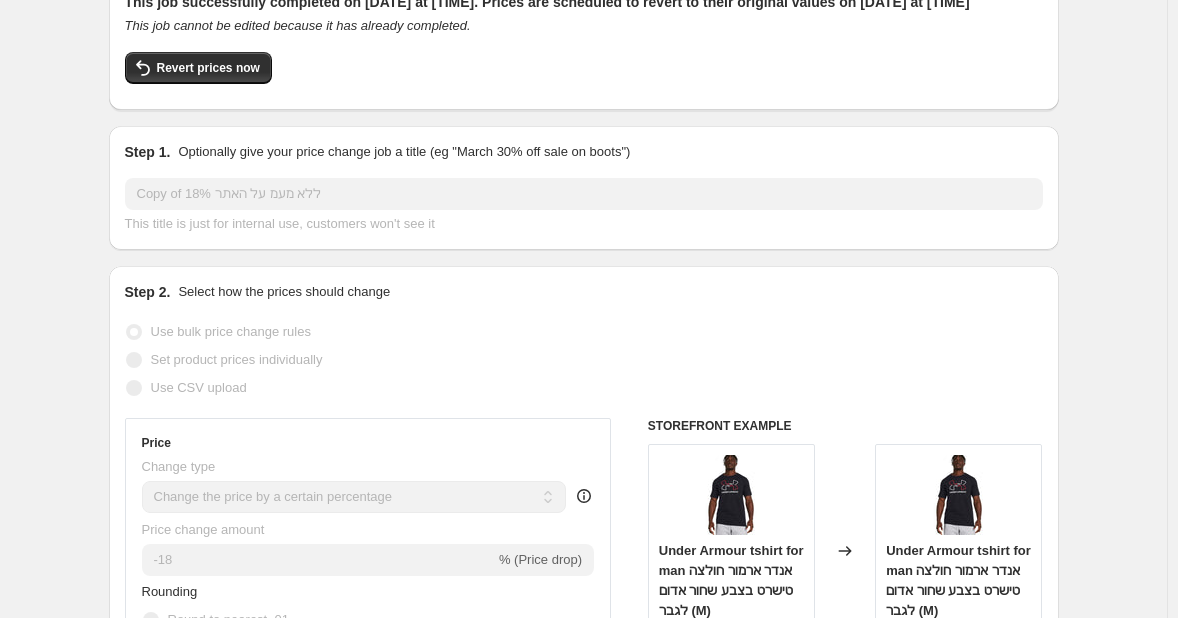 scroll, scrollTop: 0, scrollLeft: 0, axis: both 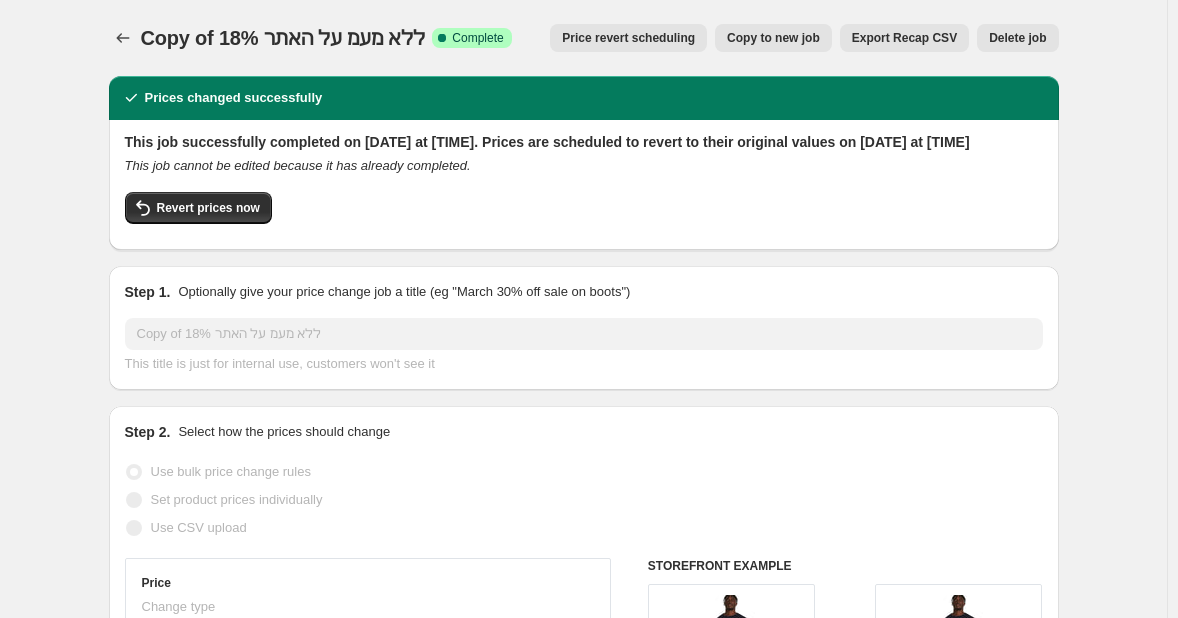 click on "Copy to new job" at bounding box center (773, 38) 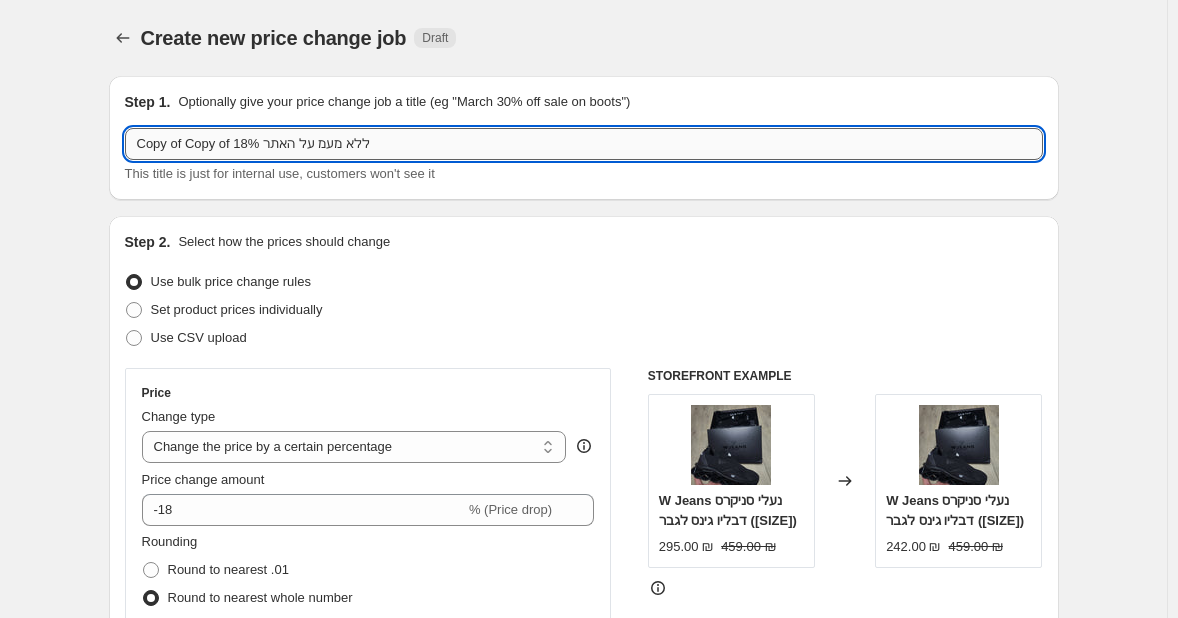 click on "Copy of Copy of 18% ללא מעמ על האתר" at bounding box center [584, 144] 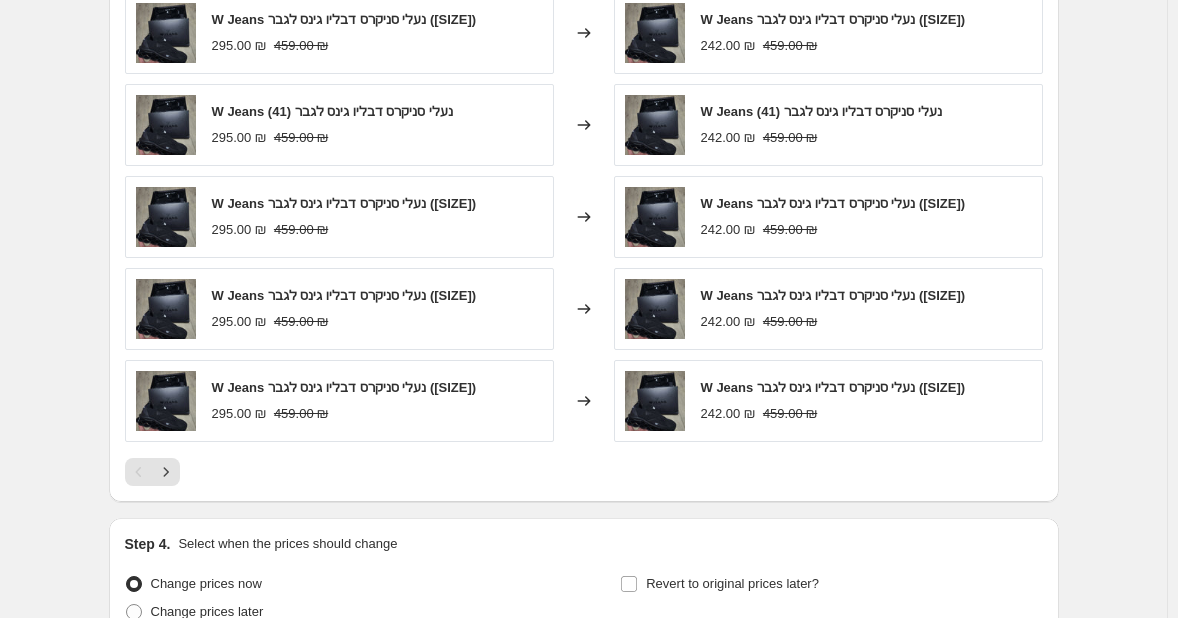 scroll, scrollTop: 1240, scrollLeft: 0, axis: vertical 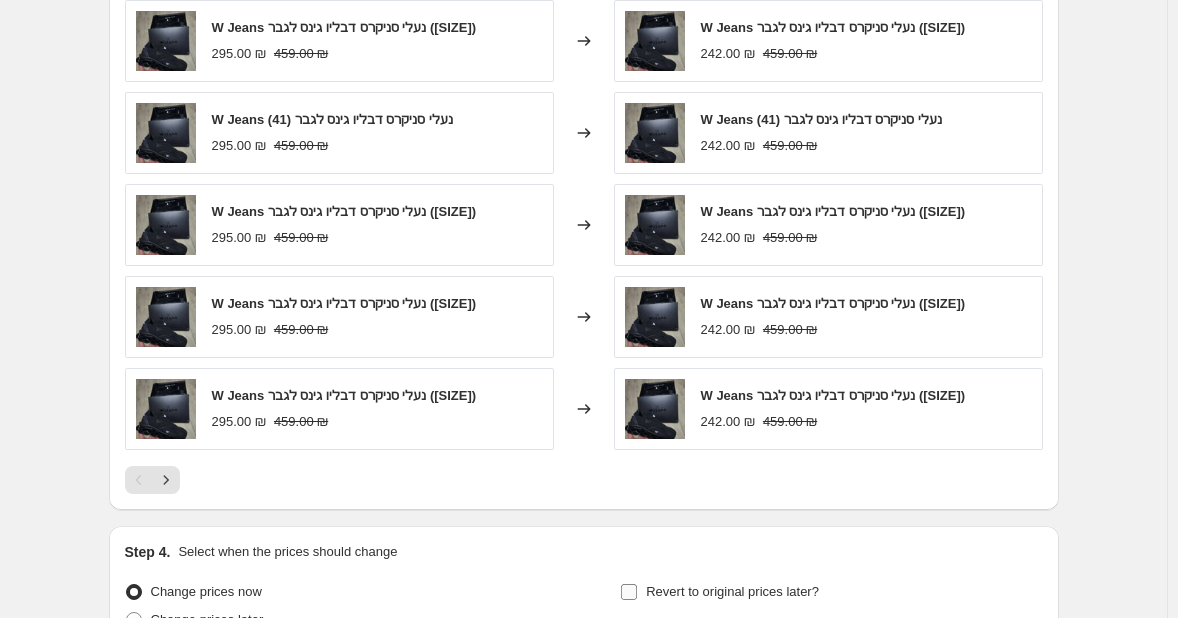 type on "Copy of Copy of 18% ללא מעמ על האתר HUGO BOSS" 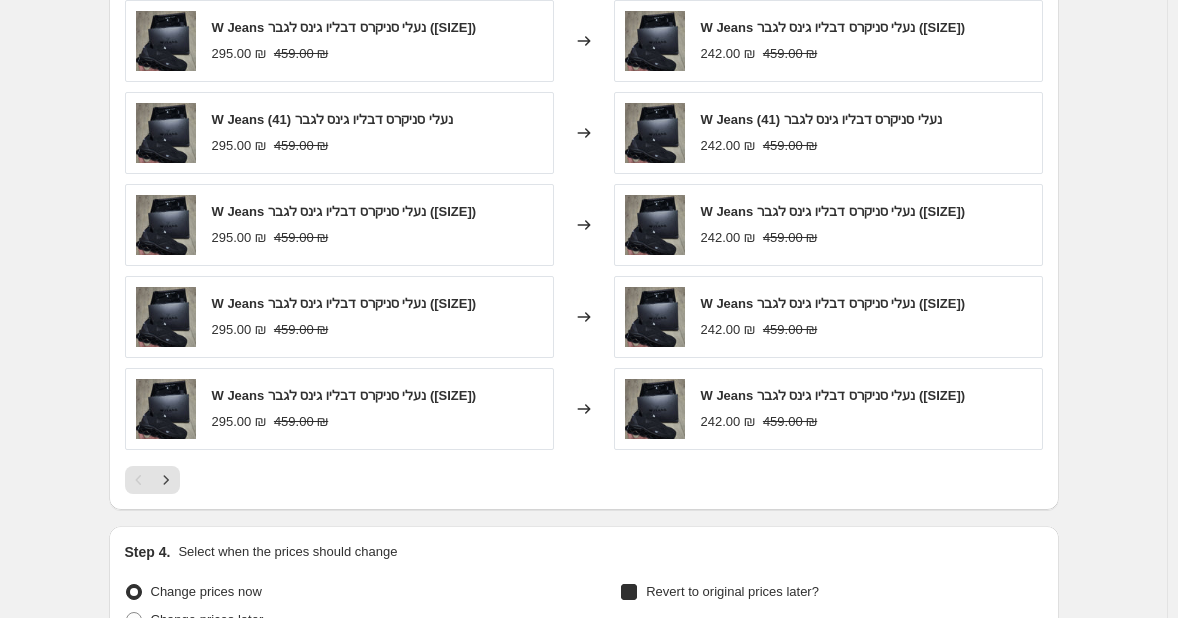 checkbox on "true" 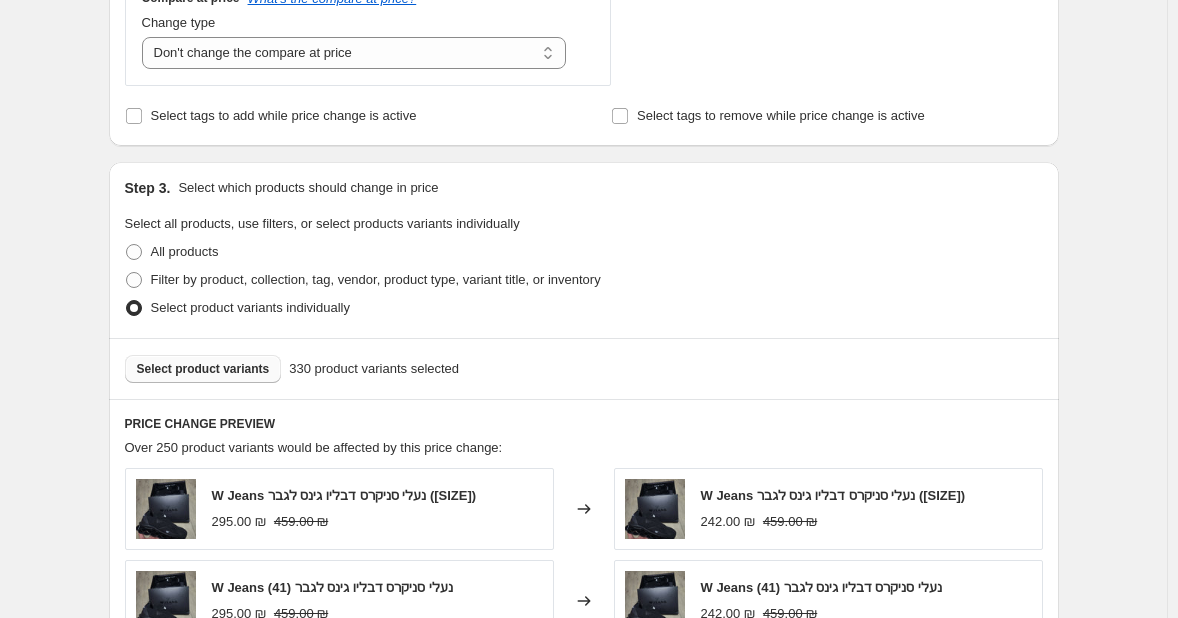scroll, scrollTop: 773, scrollLeft: 0, axis: vertical 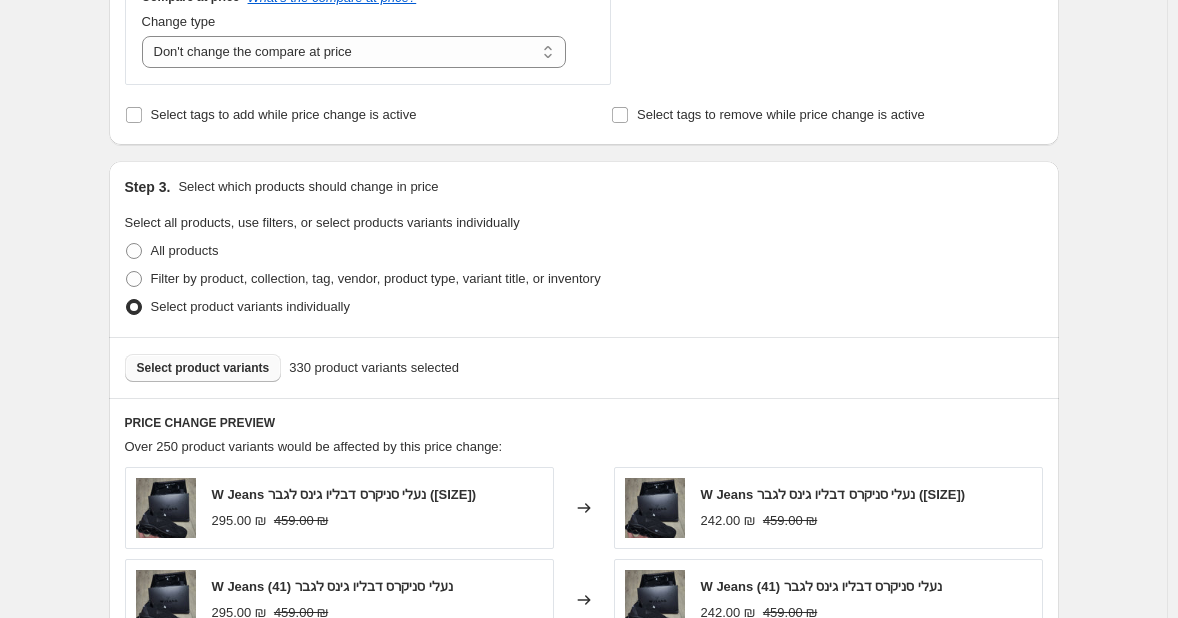 click on "Select product variants" at bounding box center (203, 368) 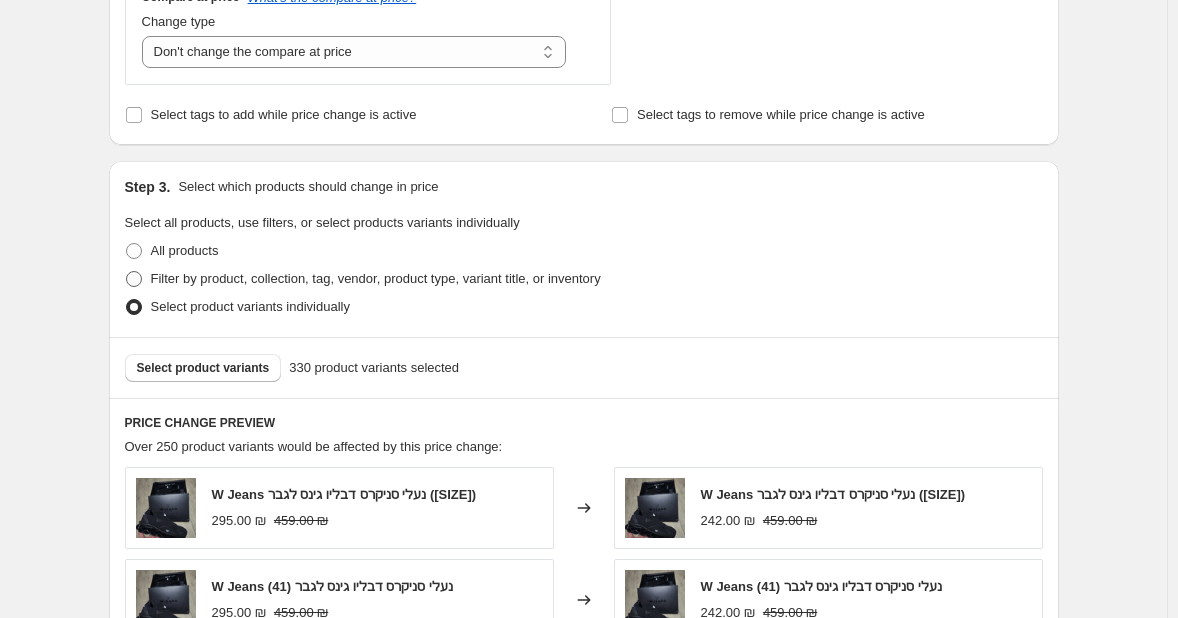 click on "Filter by product, collection, tag, vendor, product type, variant title, or inventory" at bounding box center (363, 279) 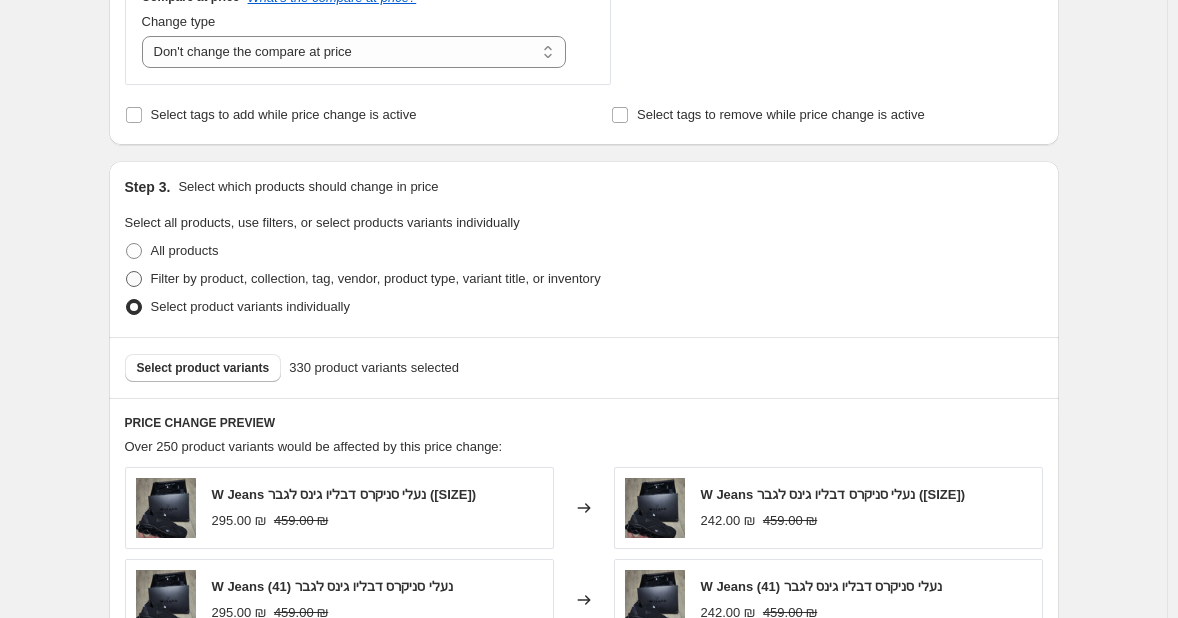 radio on "true" 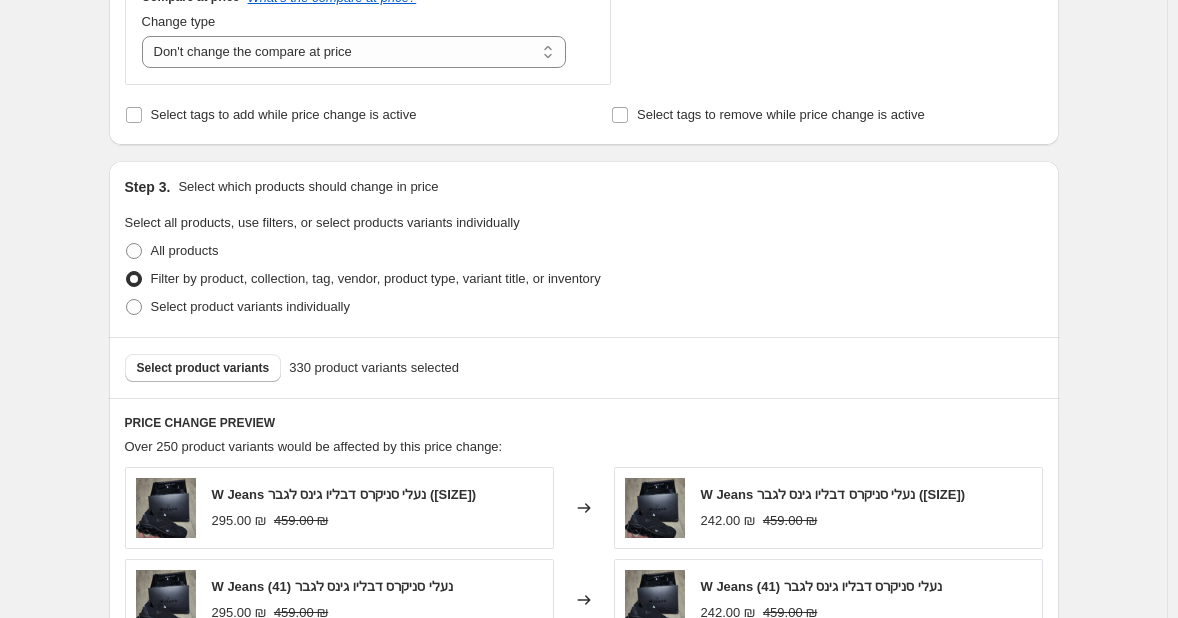 select on "collection" 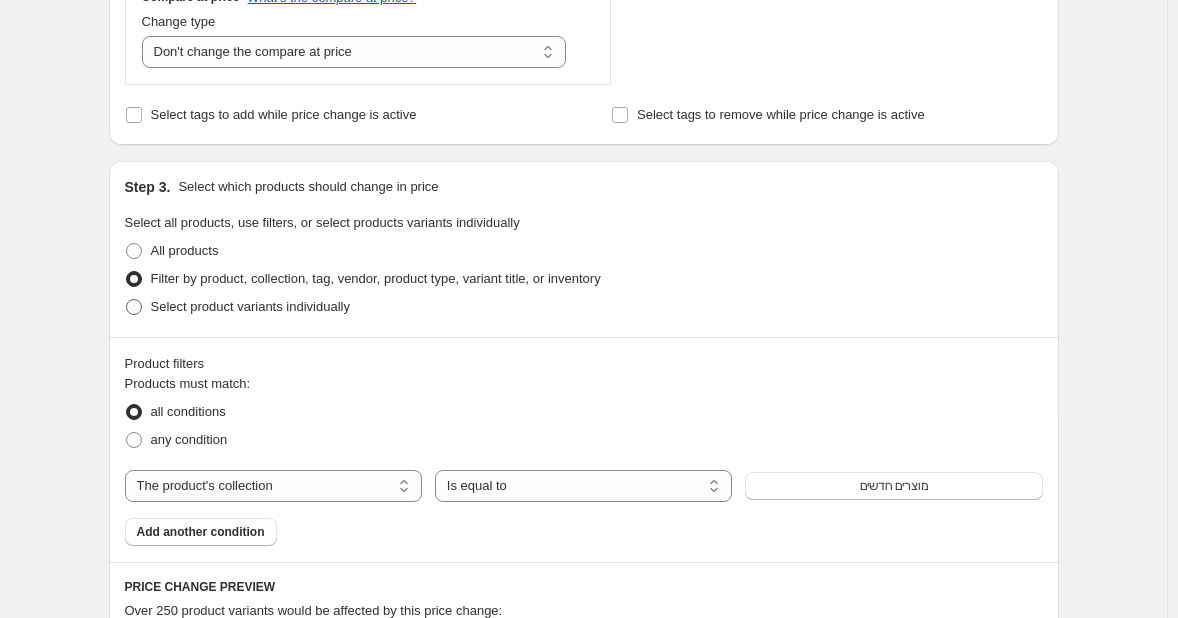 click on "Select product variants individually" at bounding box center [250, 306] 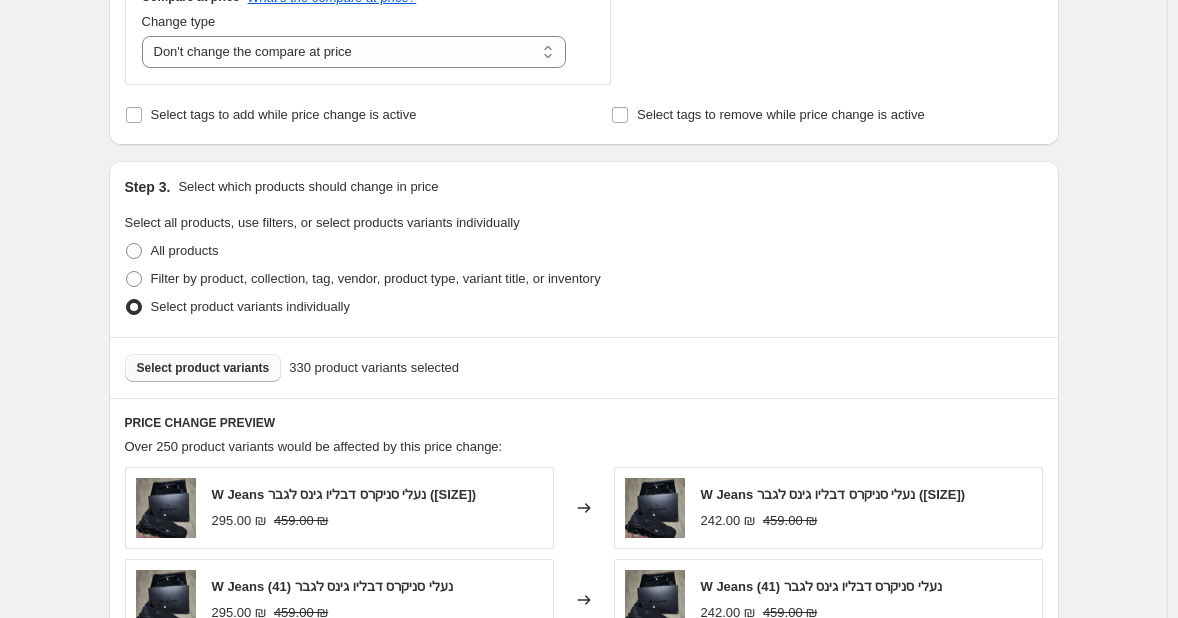 click on "Select product variants" at bounding box center (203, 368) 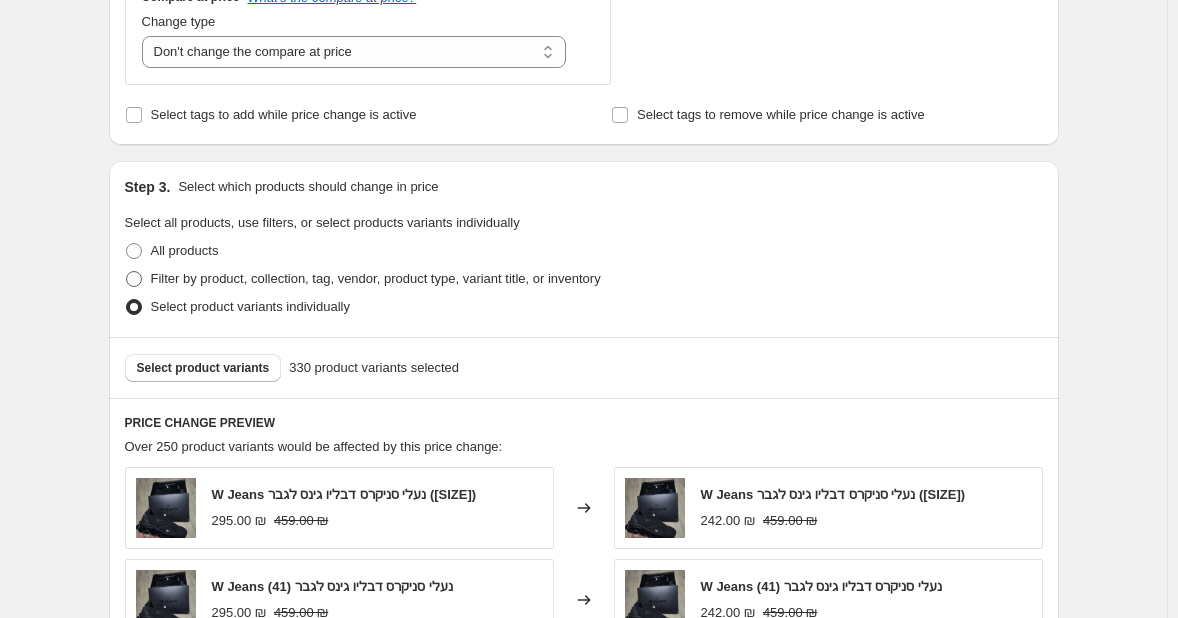 click on "Filter by product, collection, tag, vendor, product type, variant title, or inventory" at bounding box center [376, 278] 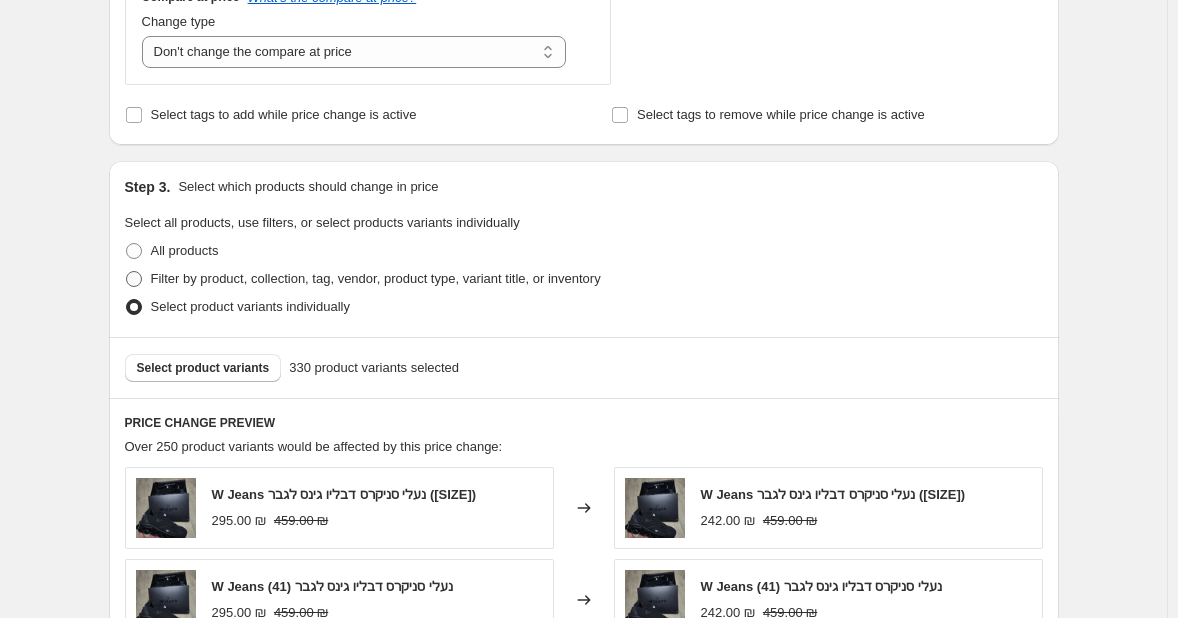 radio on "true" 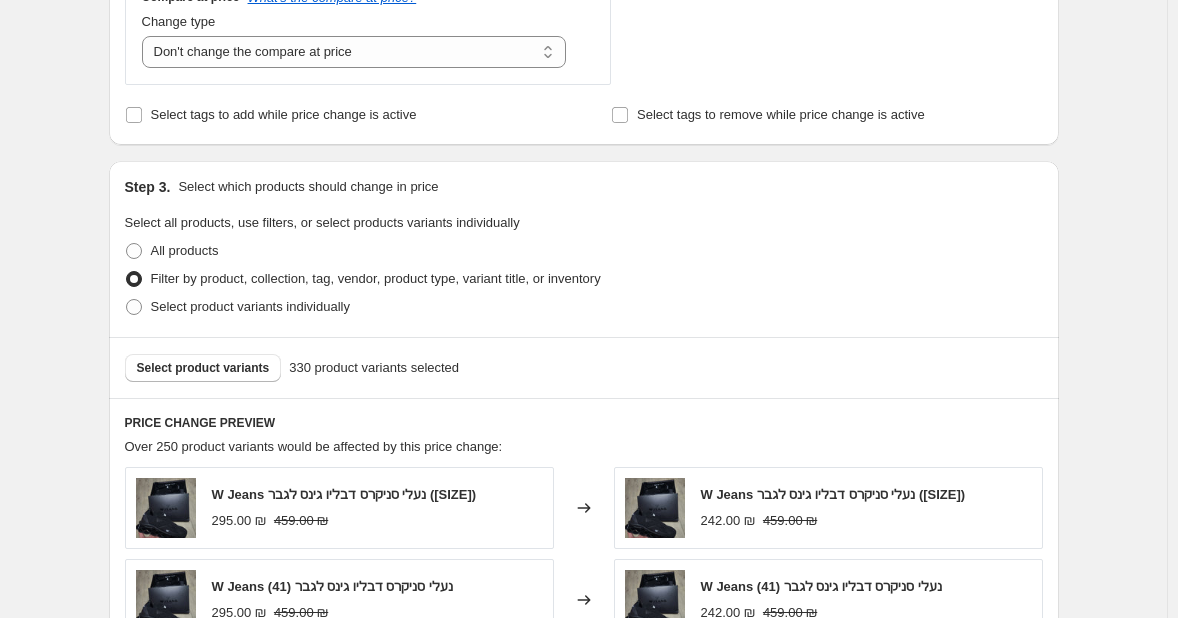 select on "collection" 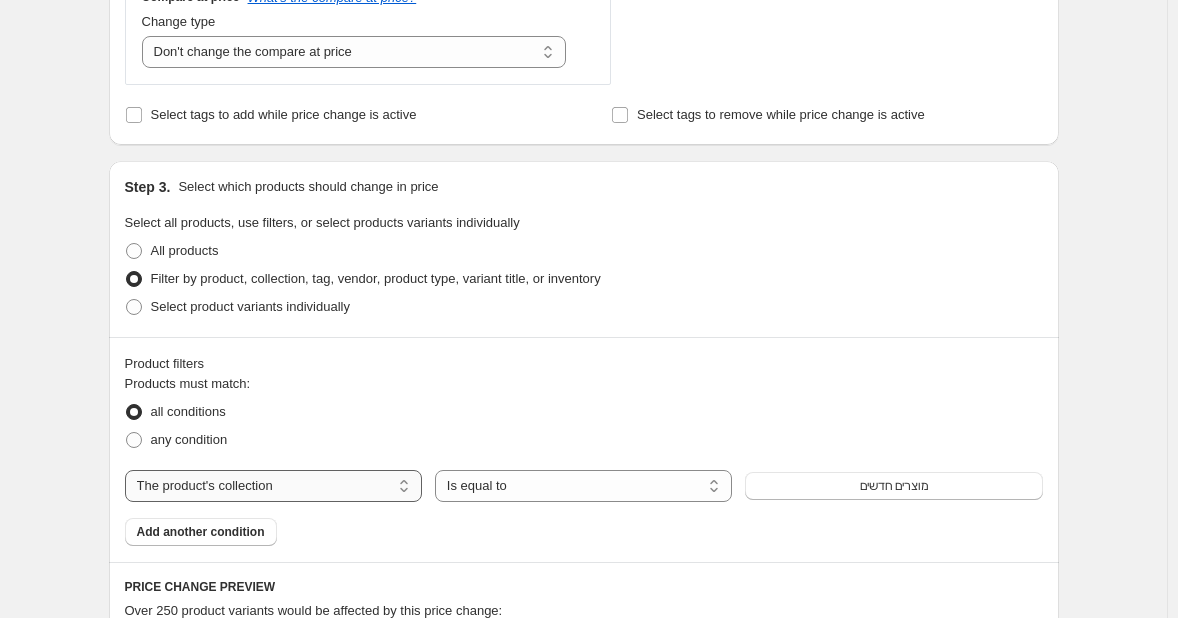 click on "The product The product's collection The product's tag The product's vendor The product's status The variant's title Inventory quantity" at bounding box center [273, 486] 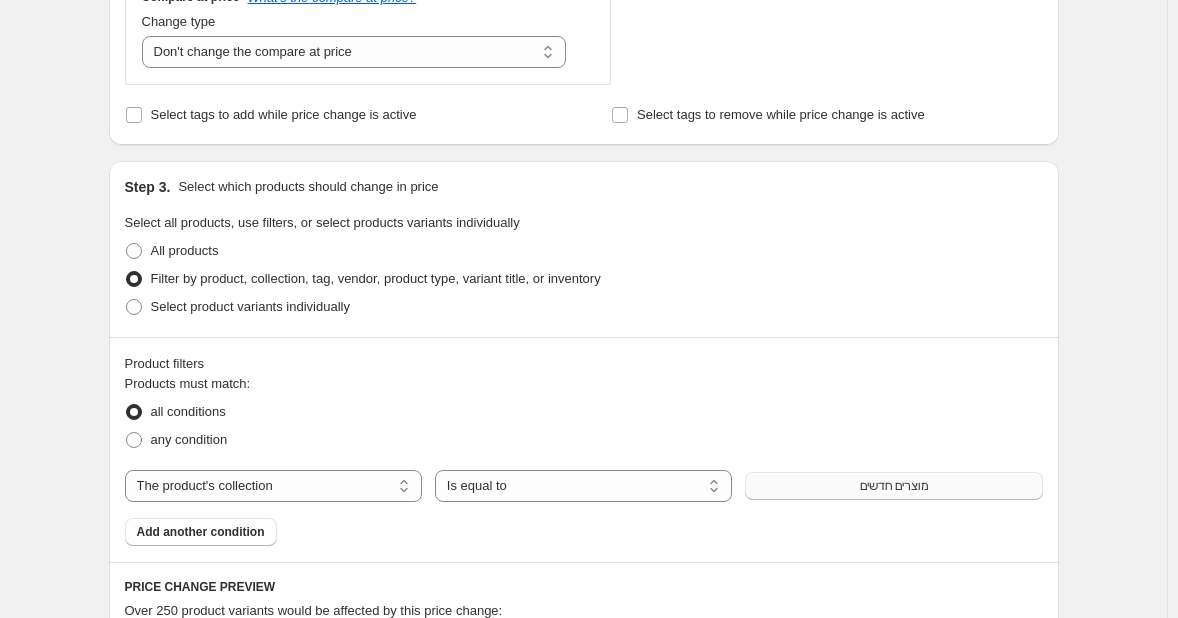 click on "מוצרים חדשים" at bounding box center (893, 486) 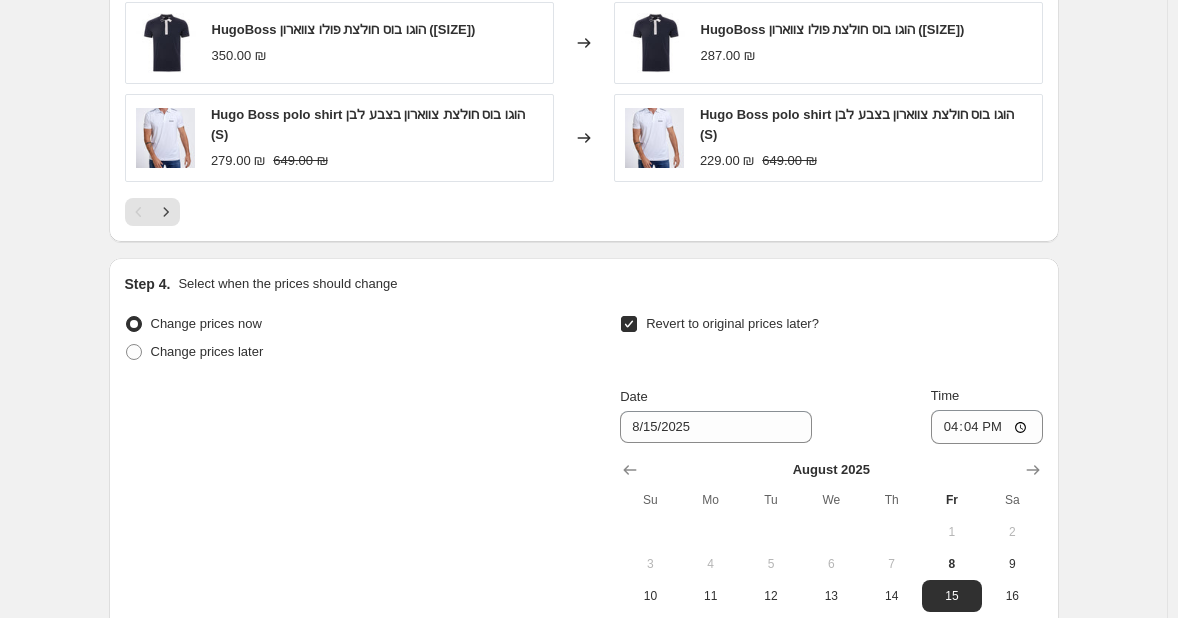 scroll, scrollTop: 1984, scrollLeft: 0, axis: vertical 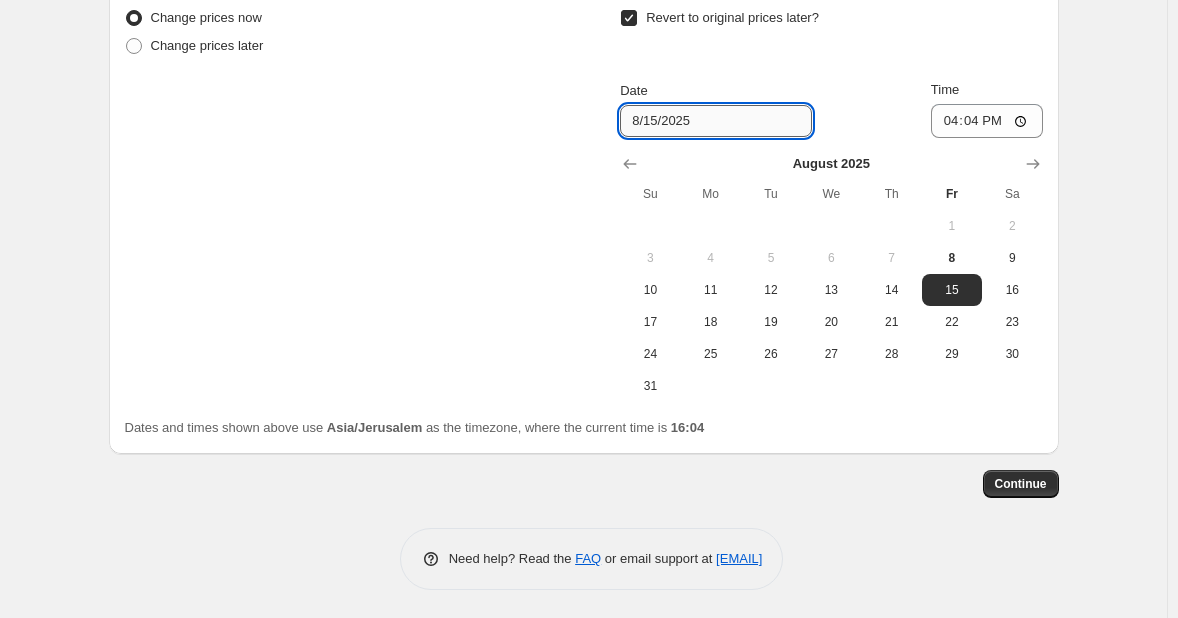click on "8/15/2025" at bounding box center (716, 121) 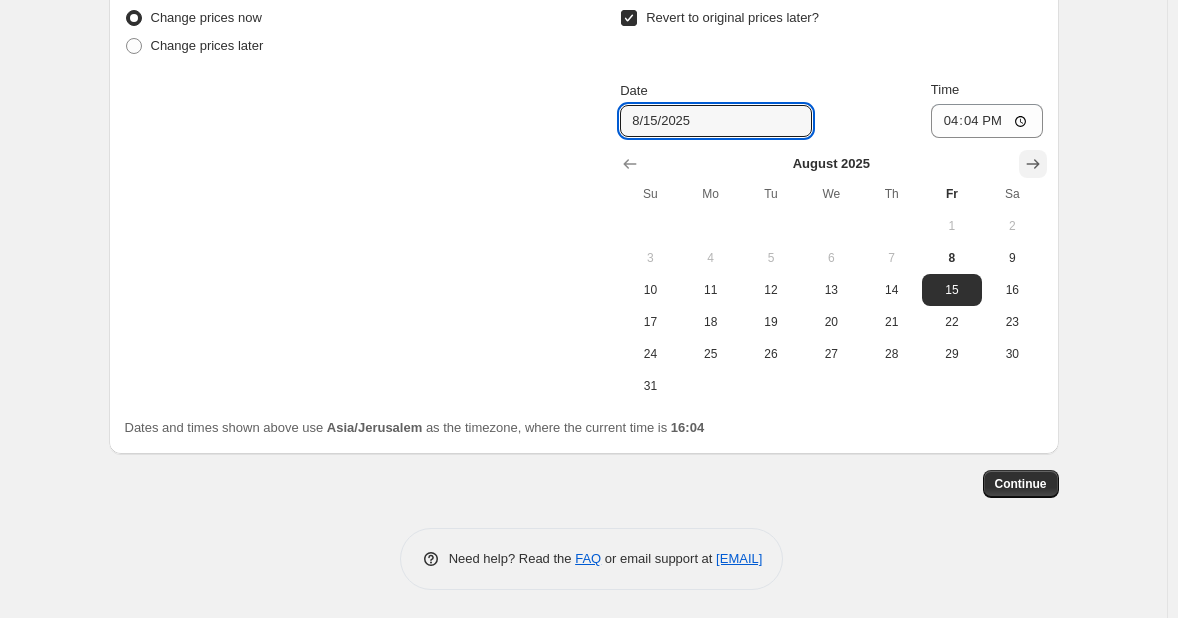 click at bounding box center [1033, 164] 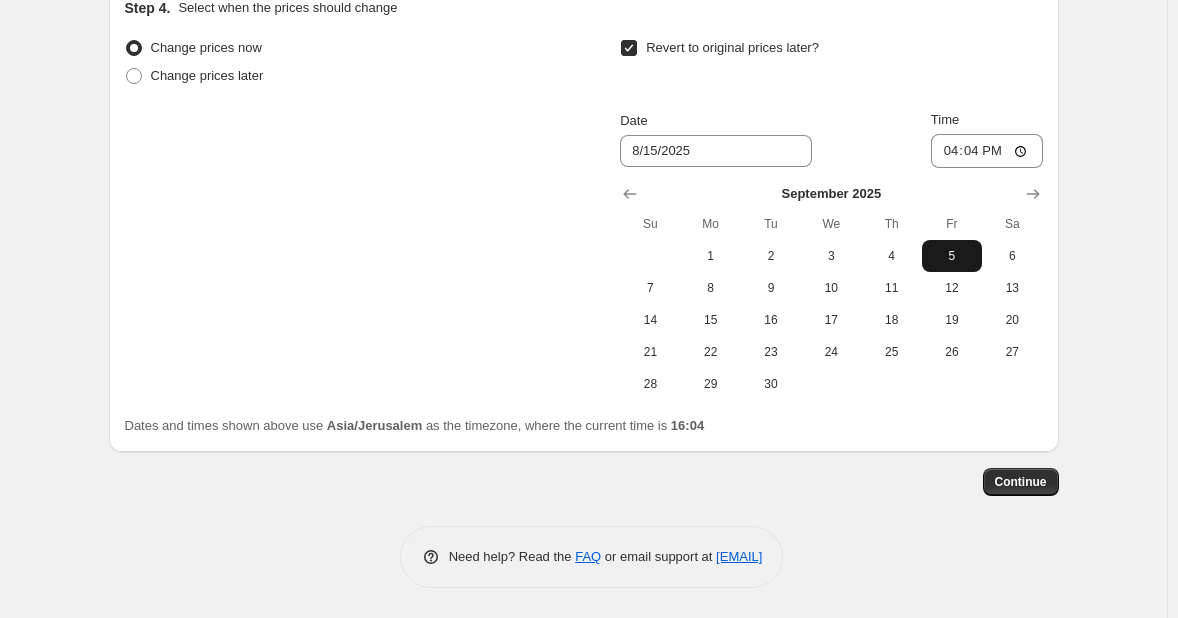 scroll, scrollTop: 1952, scrollLeft: 0, axis: vertical 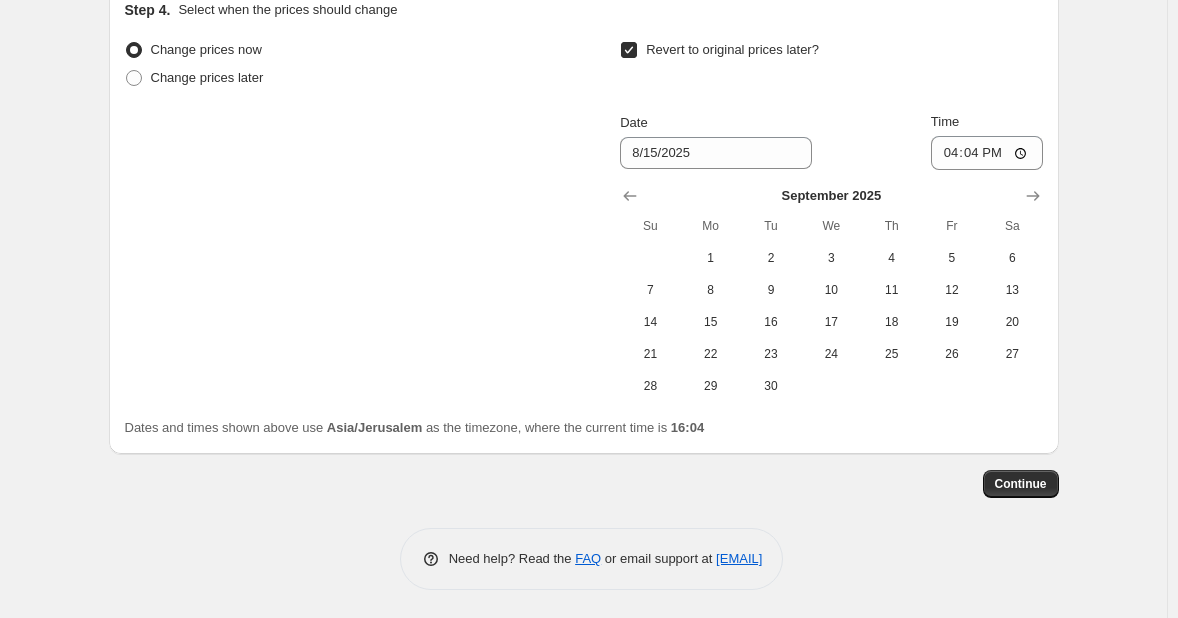 click on "24" at bounding box center [831, 354] 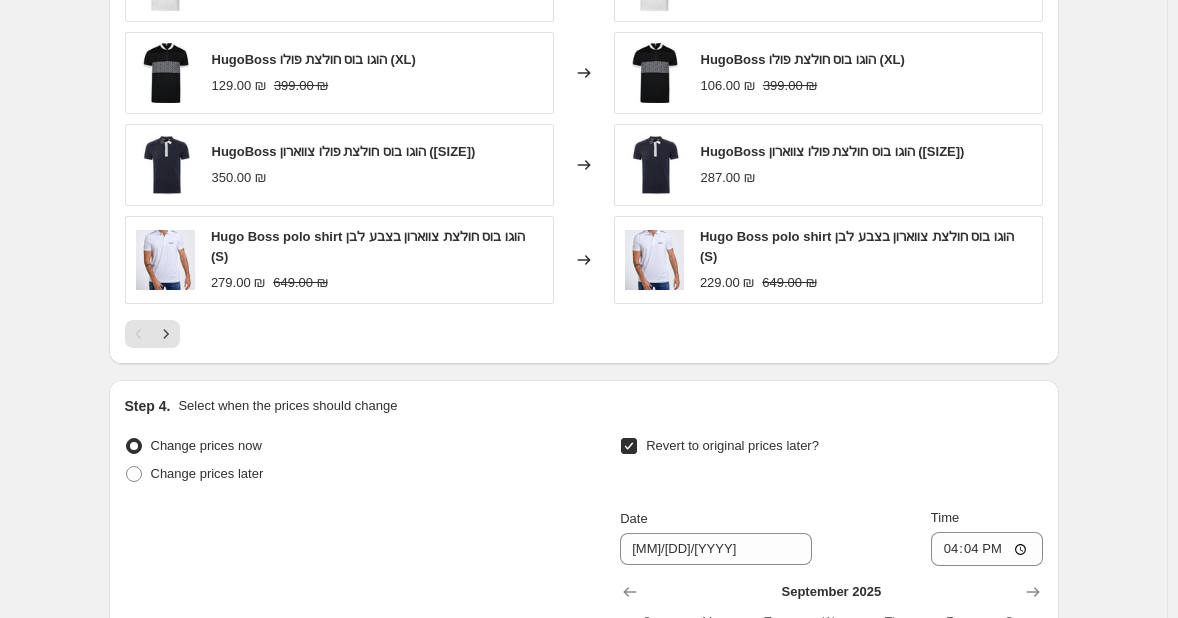 scroll, scrollTop: 1952, scrollLeft: 0, axis: vertical 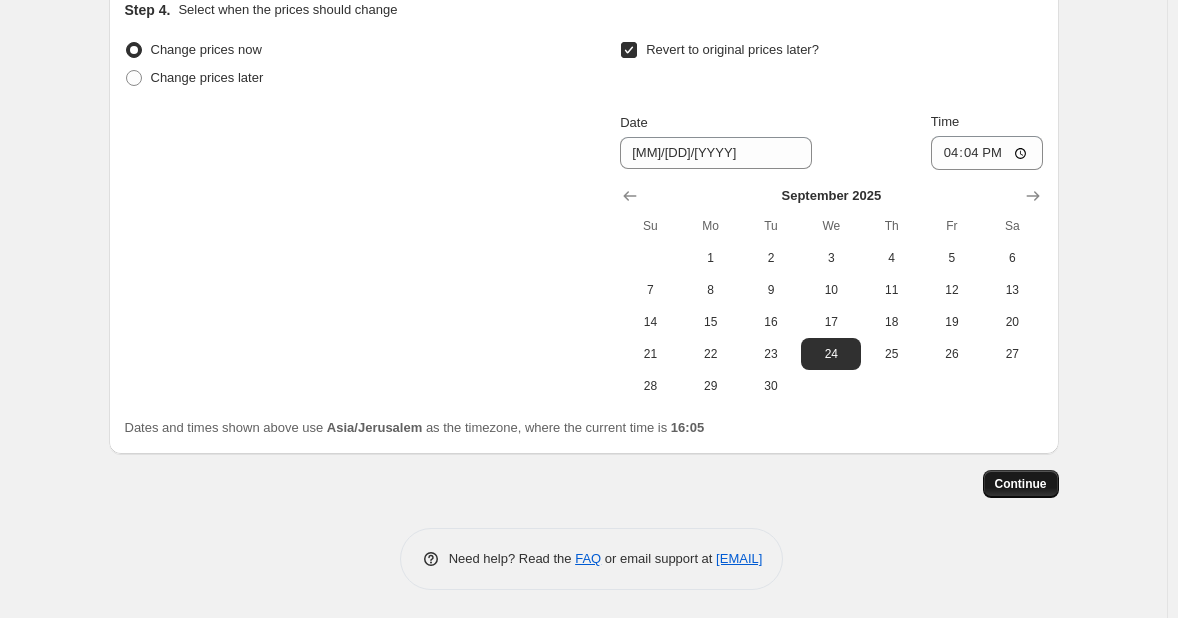 click on "Continue" at bounding box center [1021, 484] 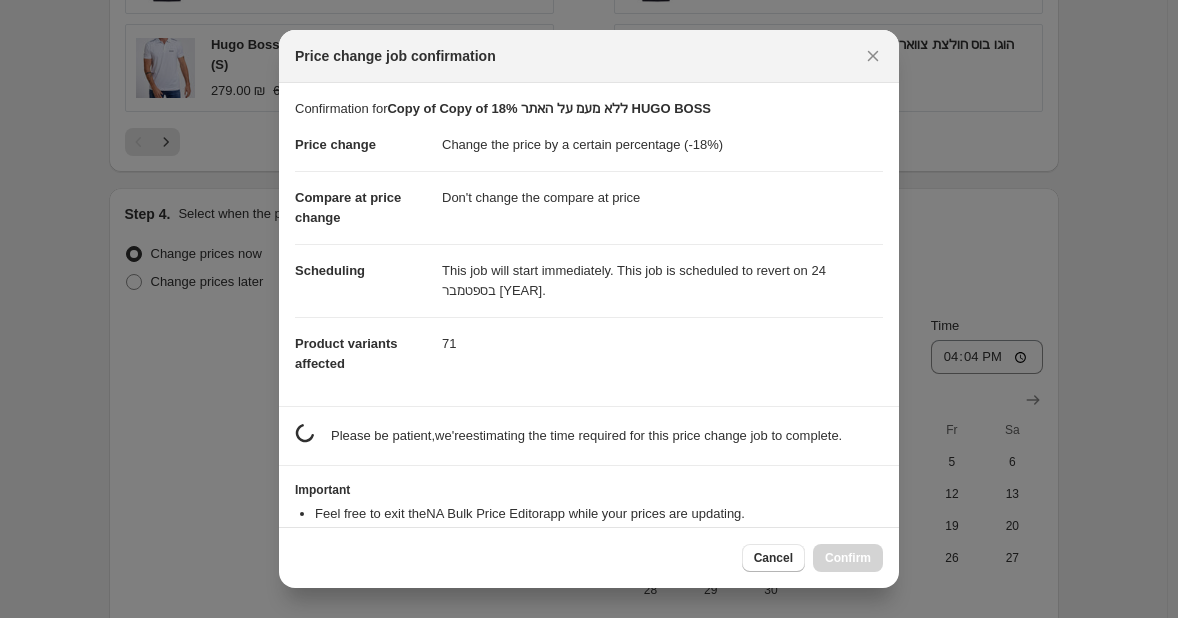 scroll, scrollTop: 0, scrollLeft: 0, axis: both 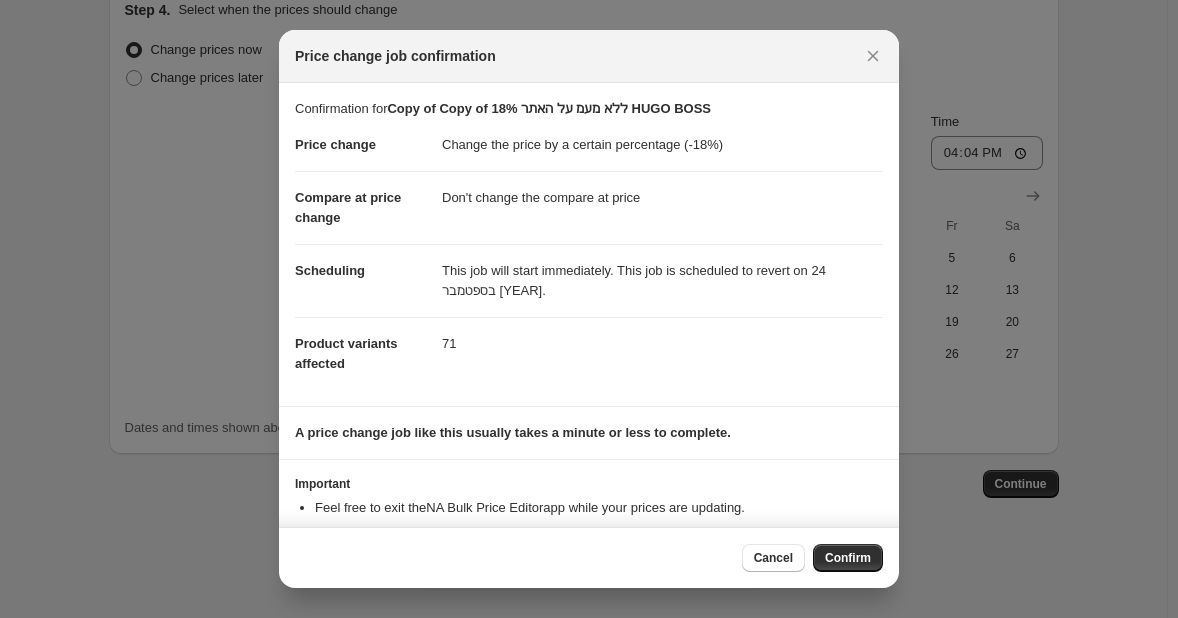 click at bounding box center (589, 309) 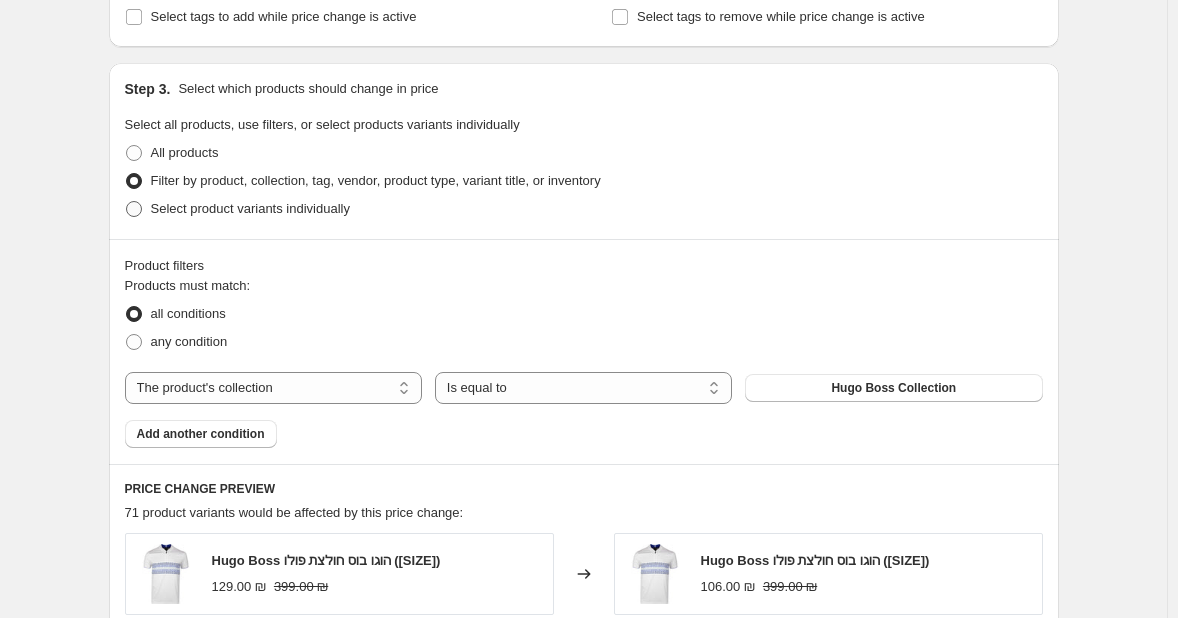 scroll, scrollTop: 872, scrollLeft: 0, axis: vertical 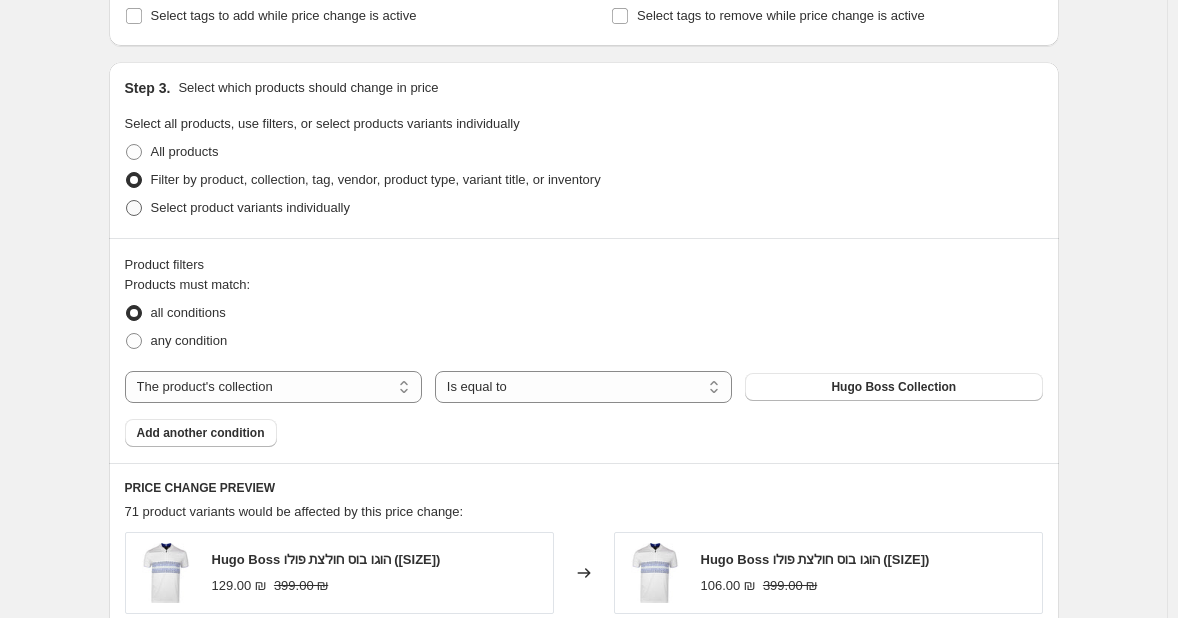 click on "Select product variants individually" at bounding box center [237, 208] 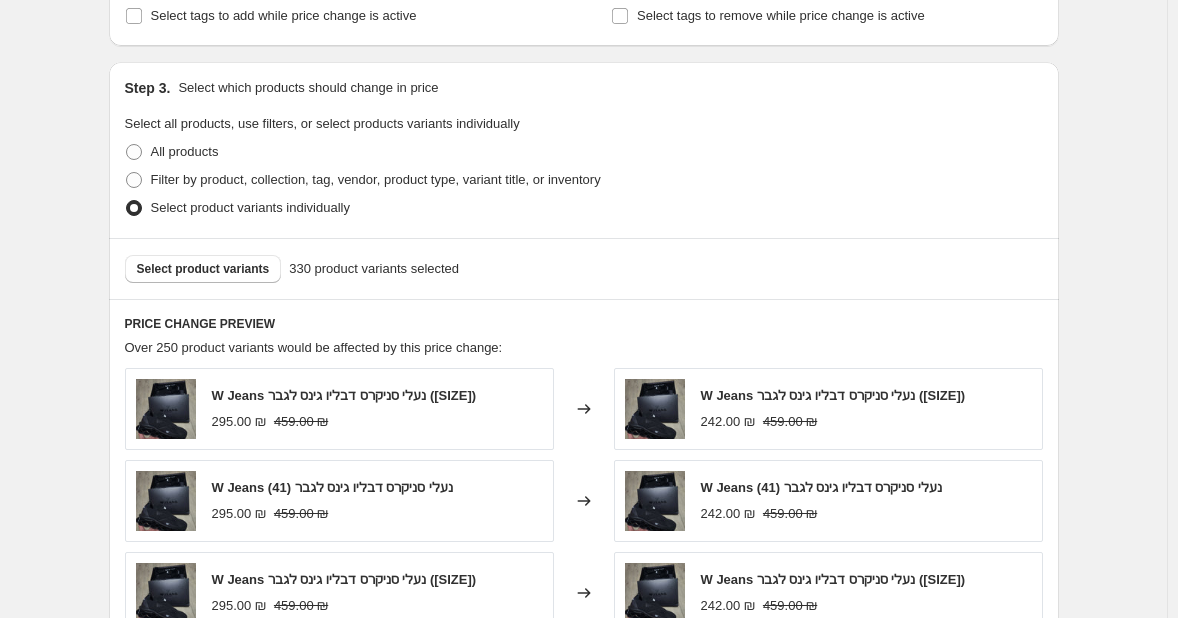 click on "Select product variants [NUMBER] product variants selected" at bounding box center (584, 268) 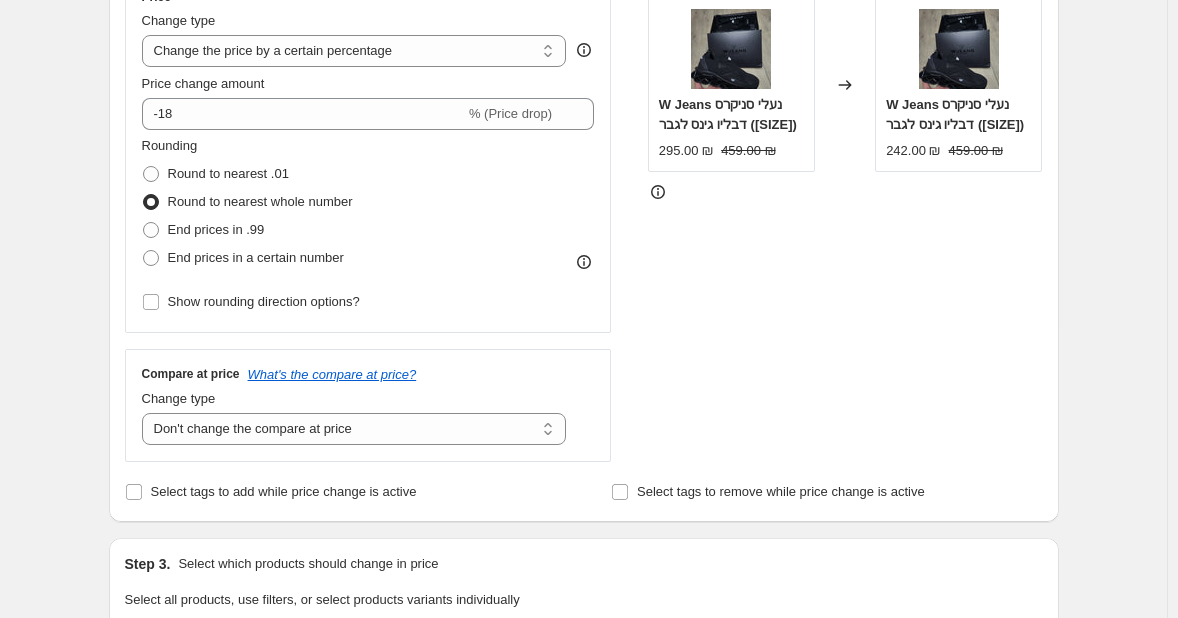 scroll, scrollTop: 0, scrollLeft: 0, axis: both 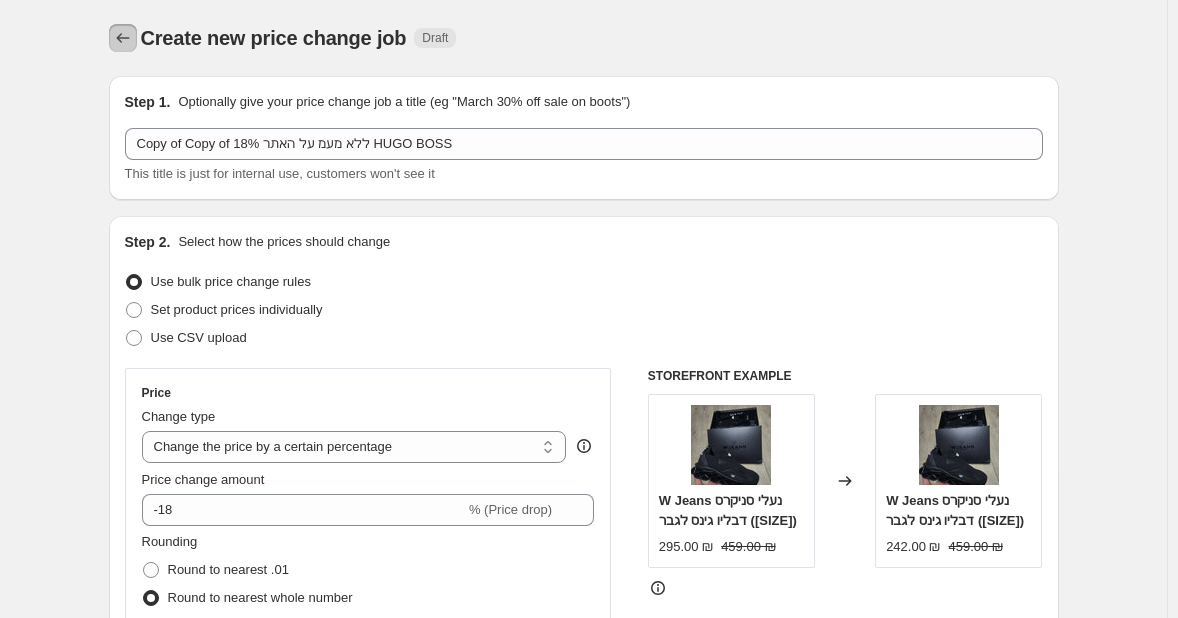 click at bounding box center [123, 38] 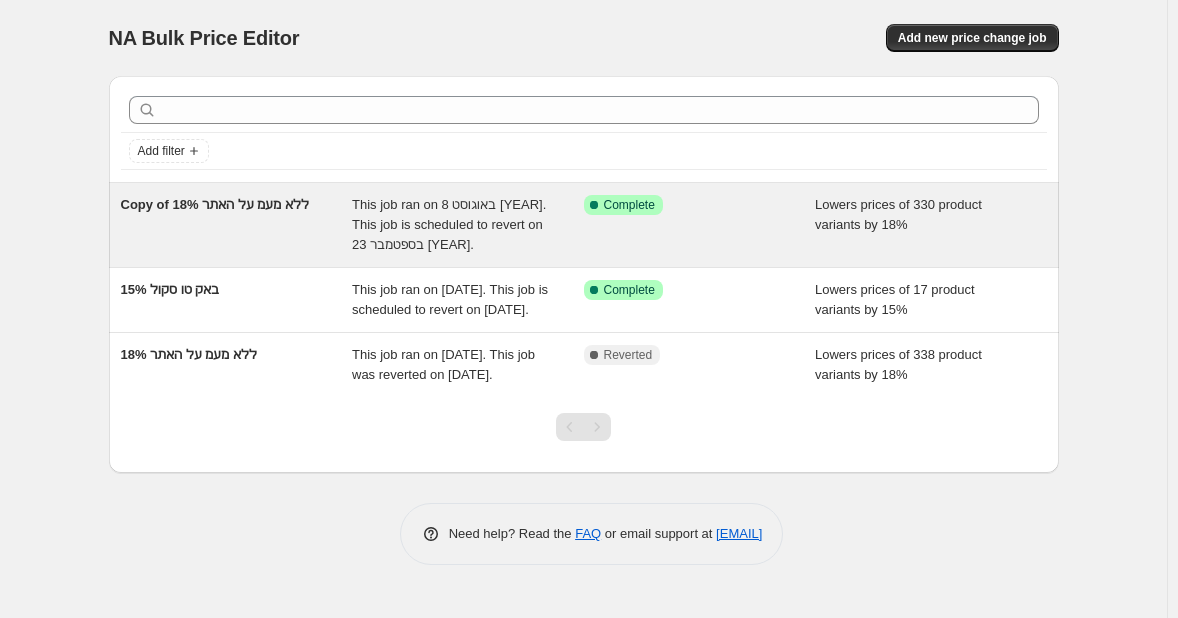 click on "Success Complete Complete" at bounding box center [700, 225] 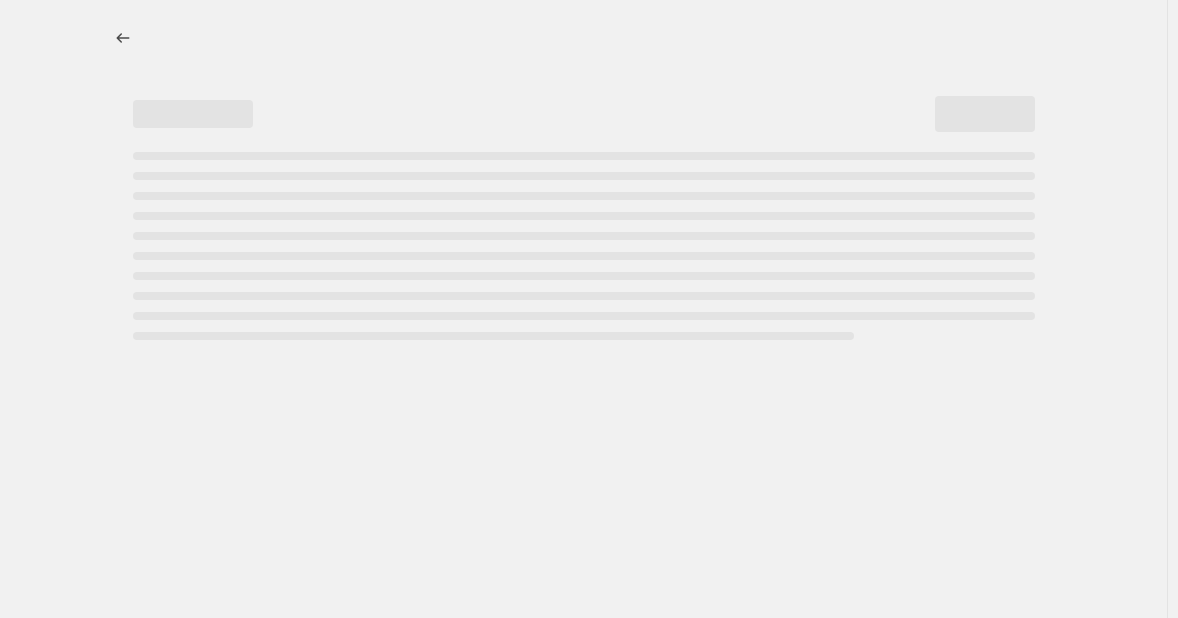 select on "percentage" 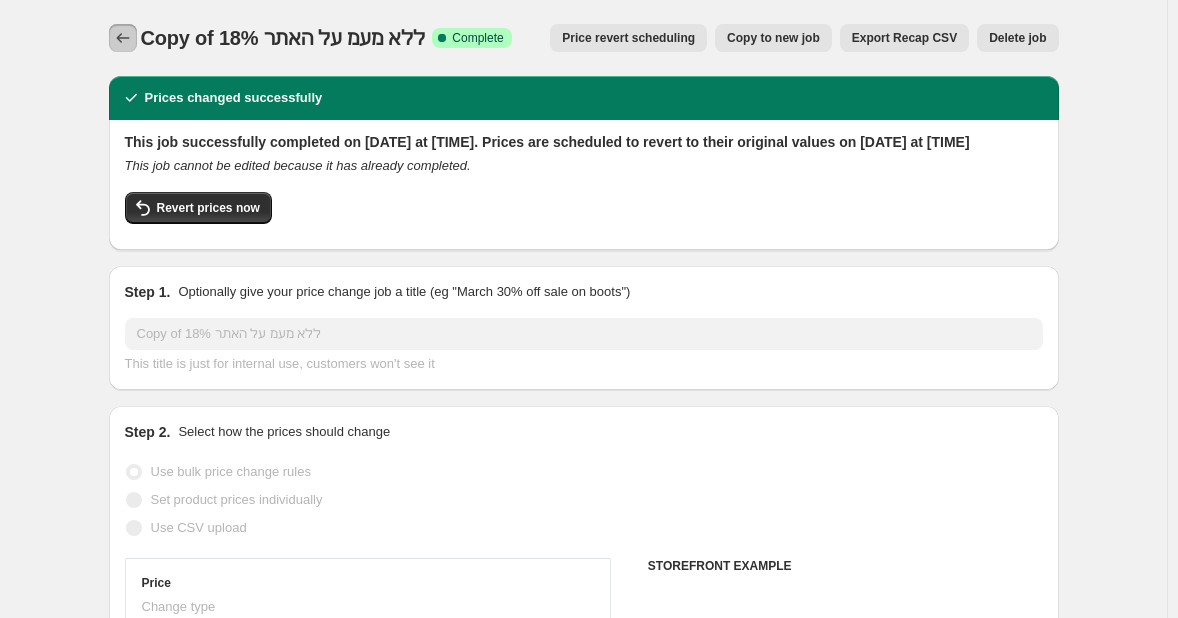click 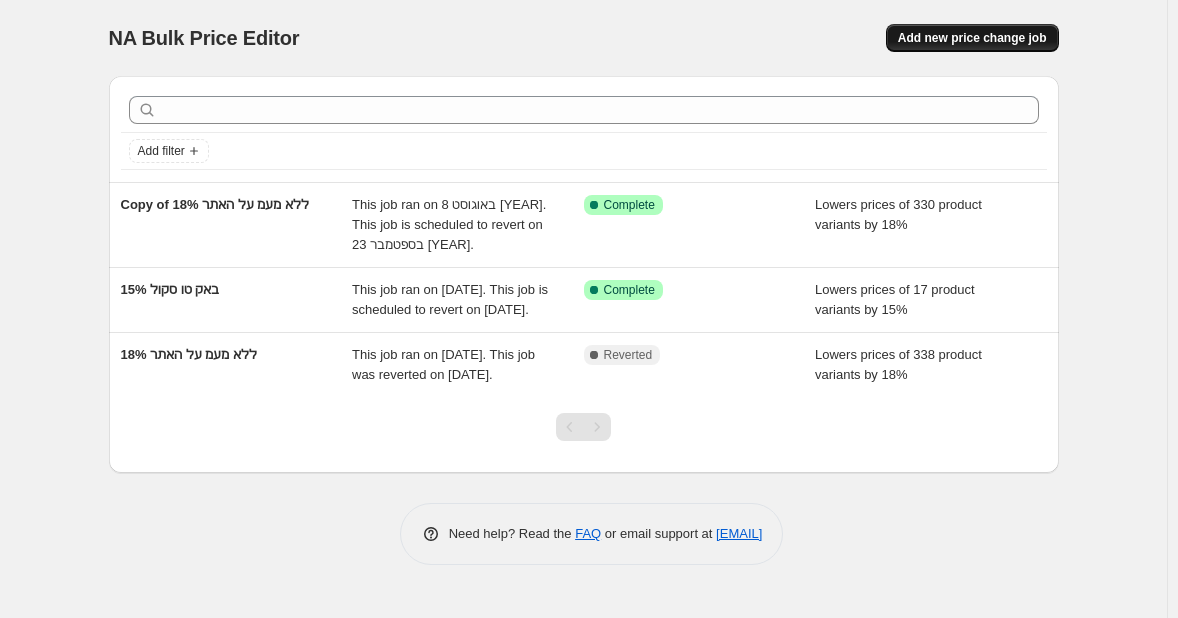 click on "Add new price change job" at bounding box center (972, 38) 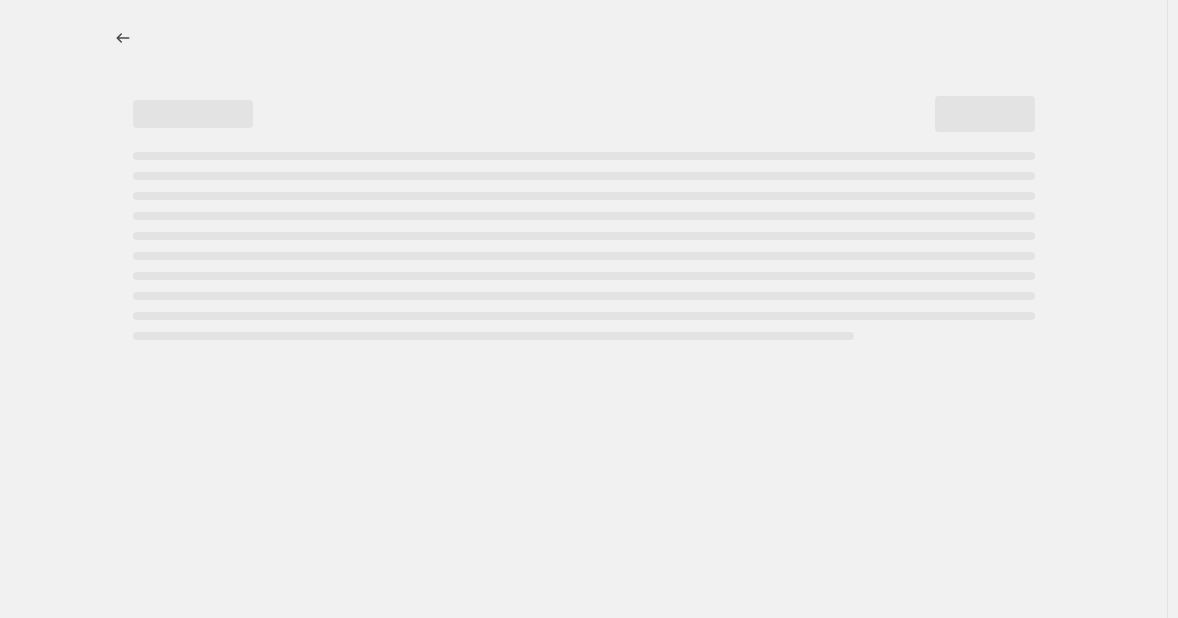 select on "percentage" 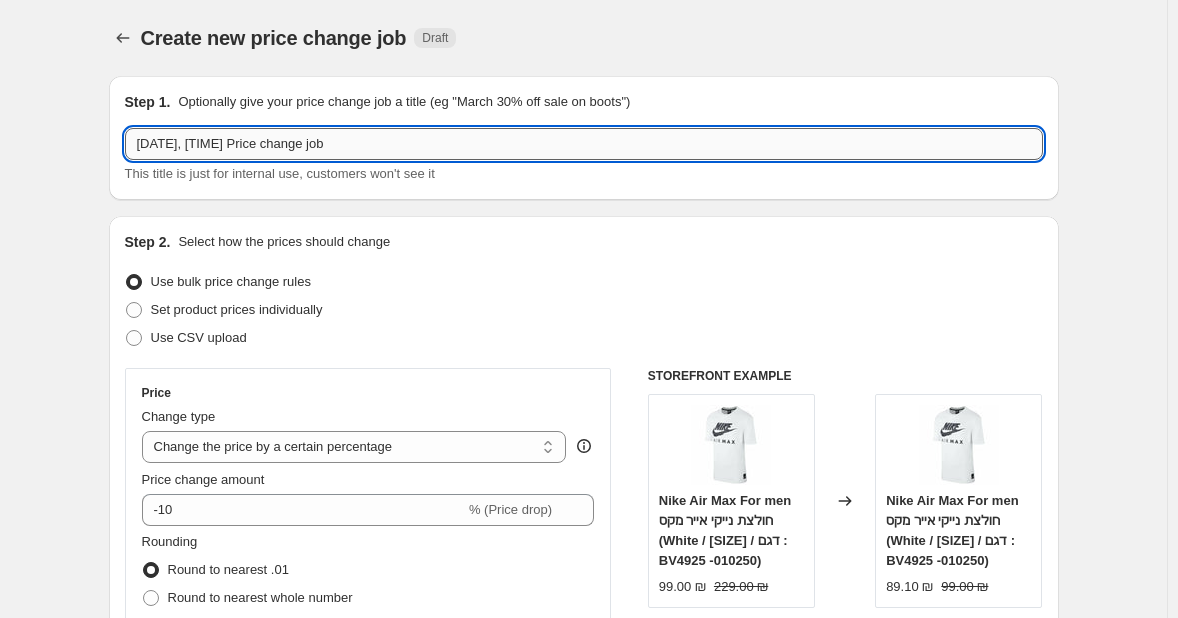 click on "[DATE], [TIME] Price change job" at bounding box center [584, 144] 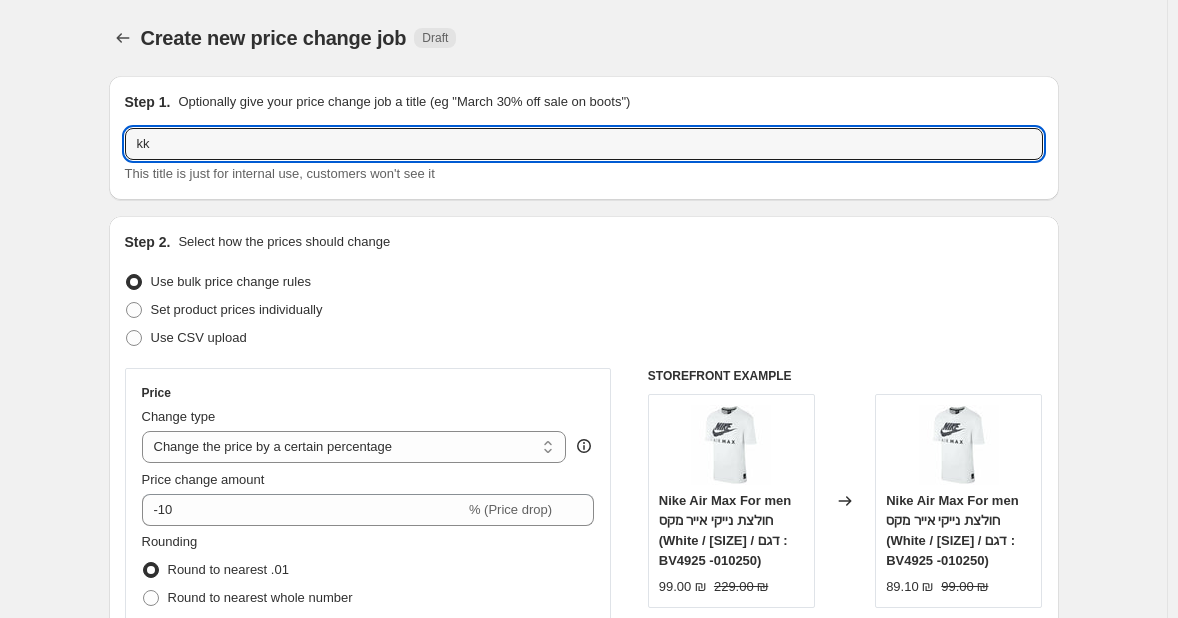 type on "k" 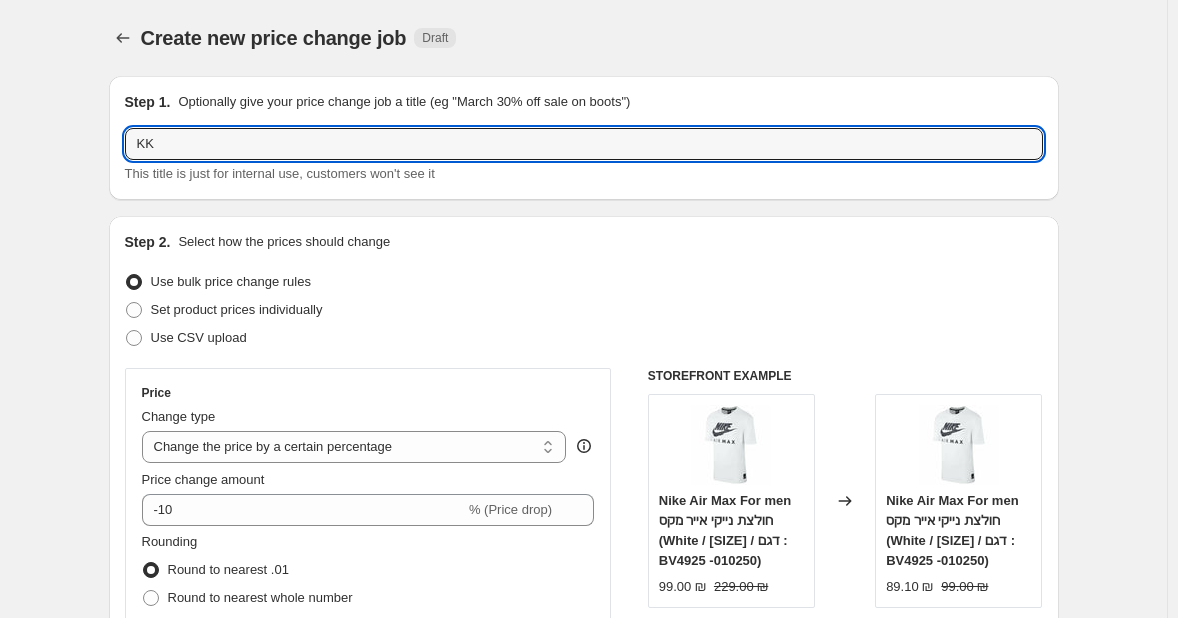 type on "K" 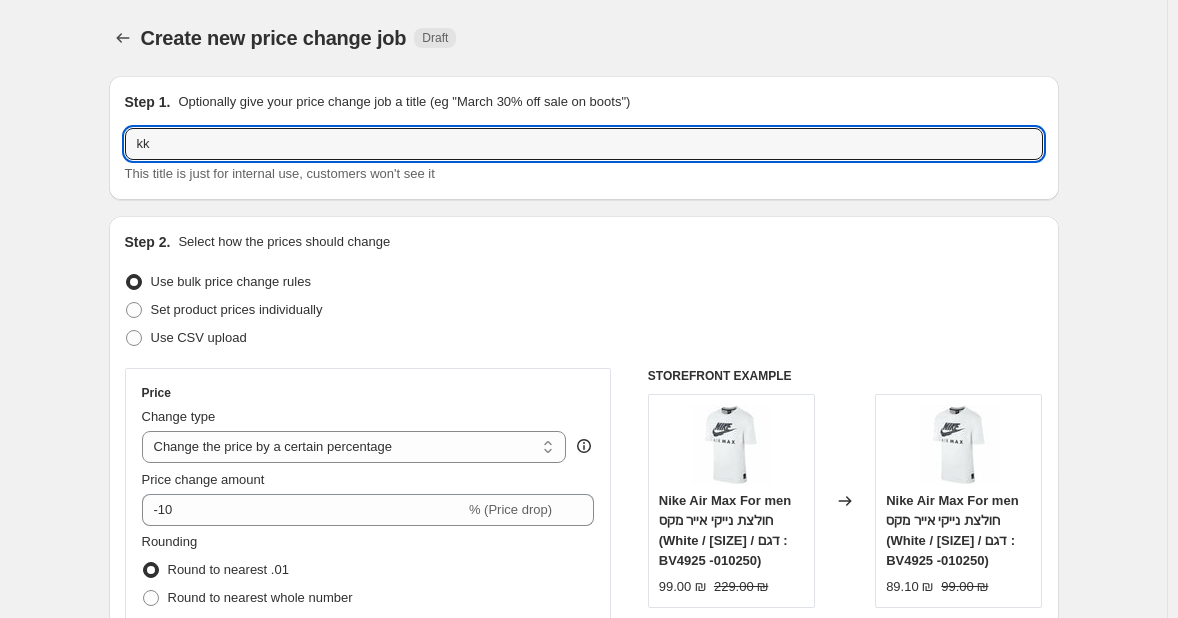 type on "k" 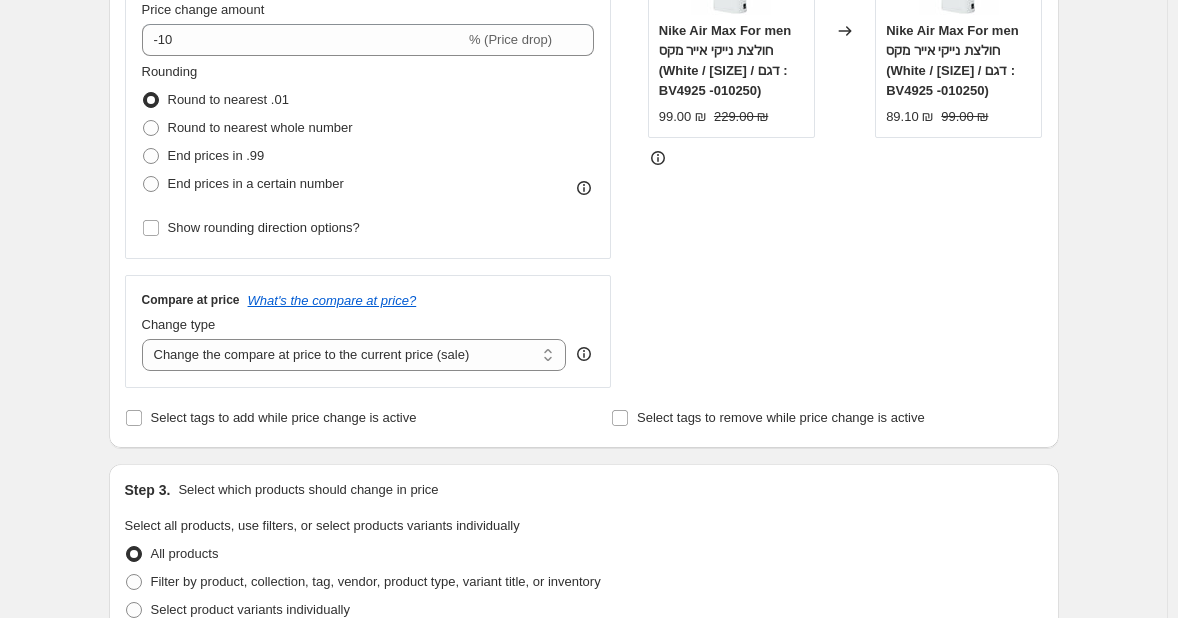 scroll, scrollTop: 340, scrollLeft: 0, axis: vertical 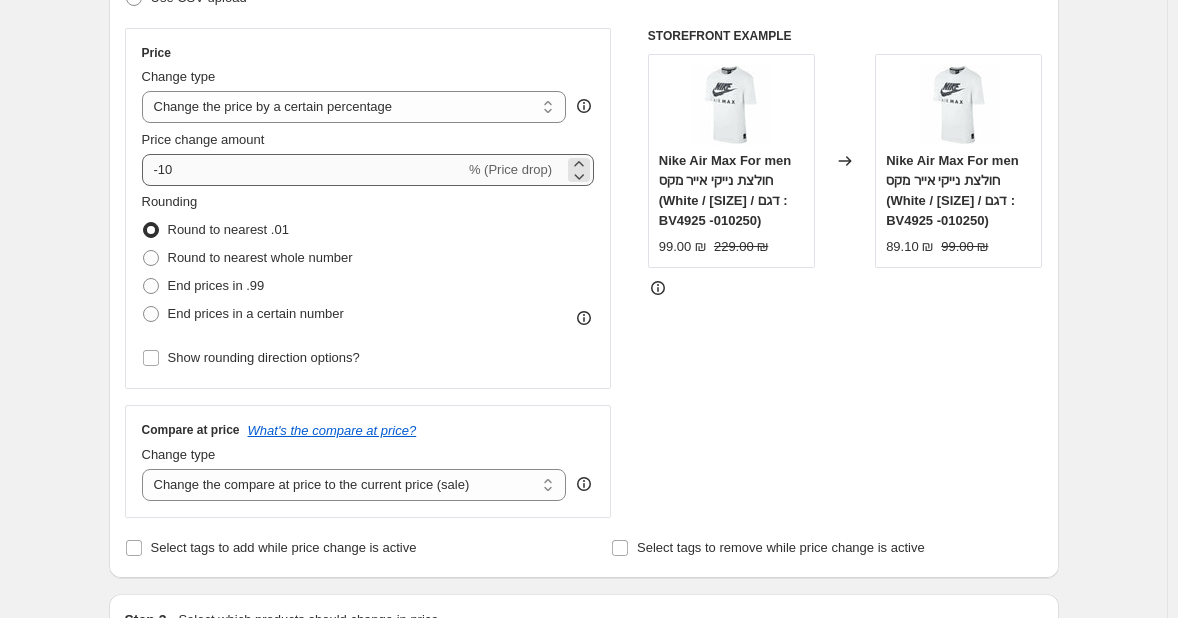 type on "ללא מעמ על ההוגו" 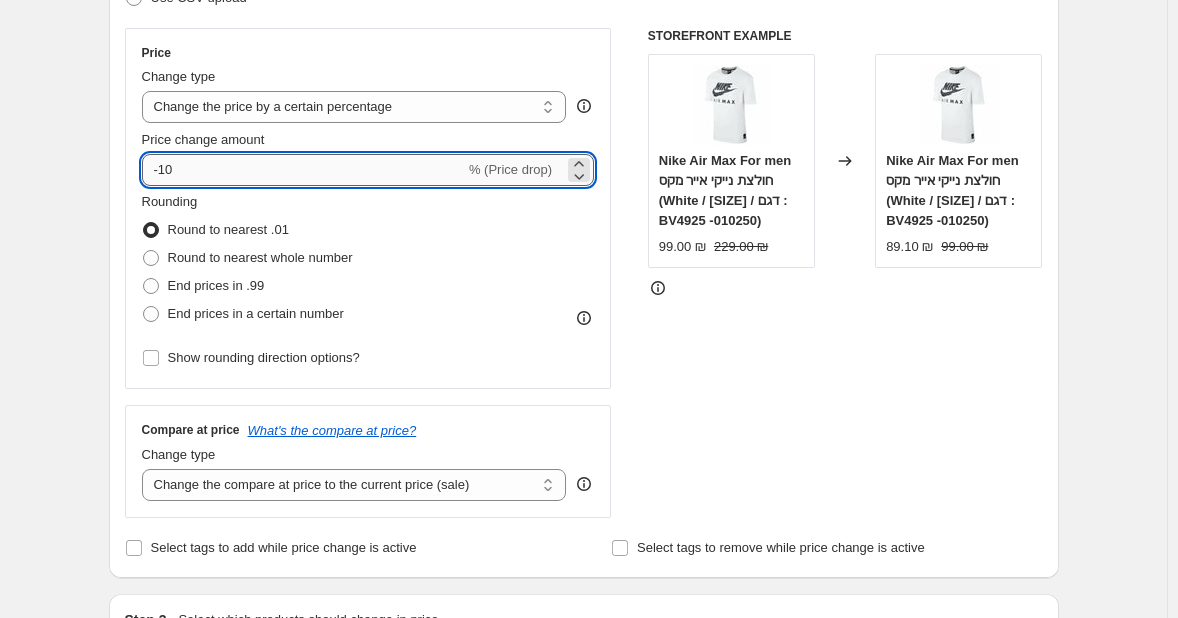 click on "-10" at bounding box center [303, 170] 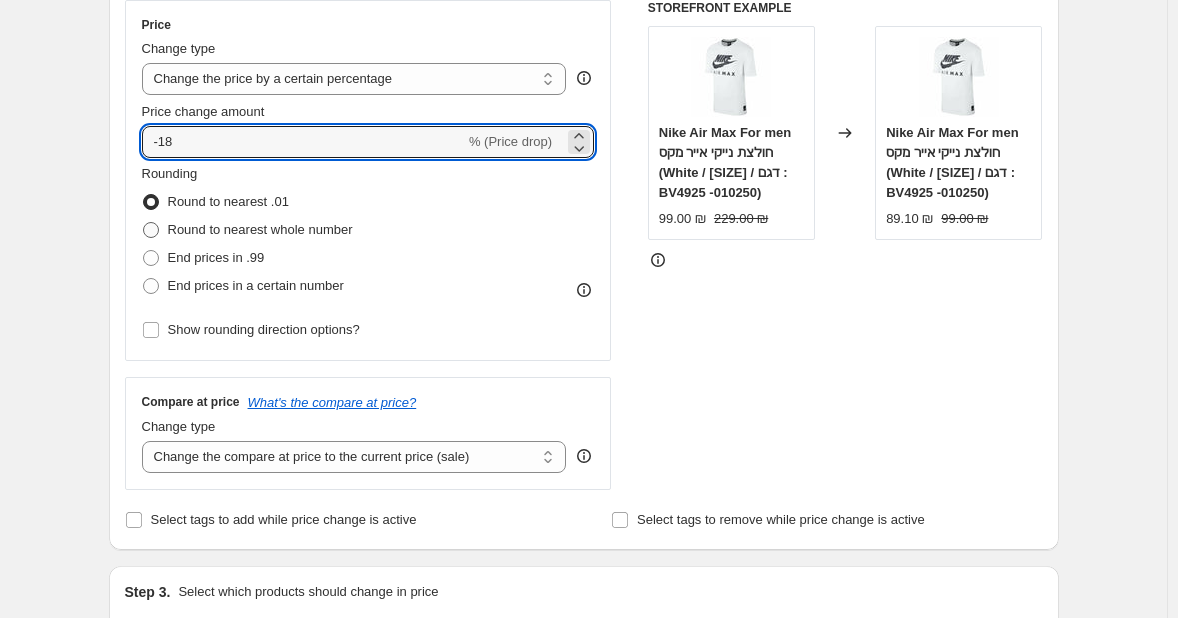 scroll, scrollTop: 374, scrollLeft: 0, axis: vertical 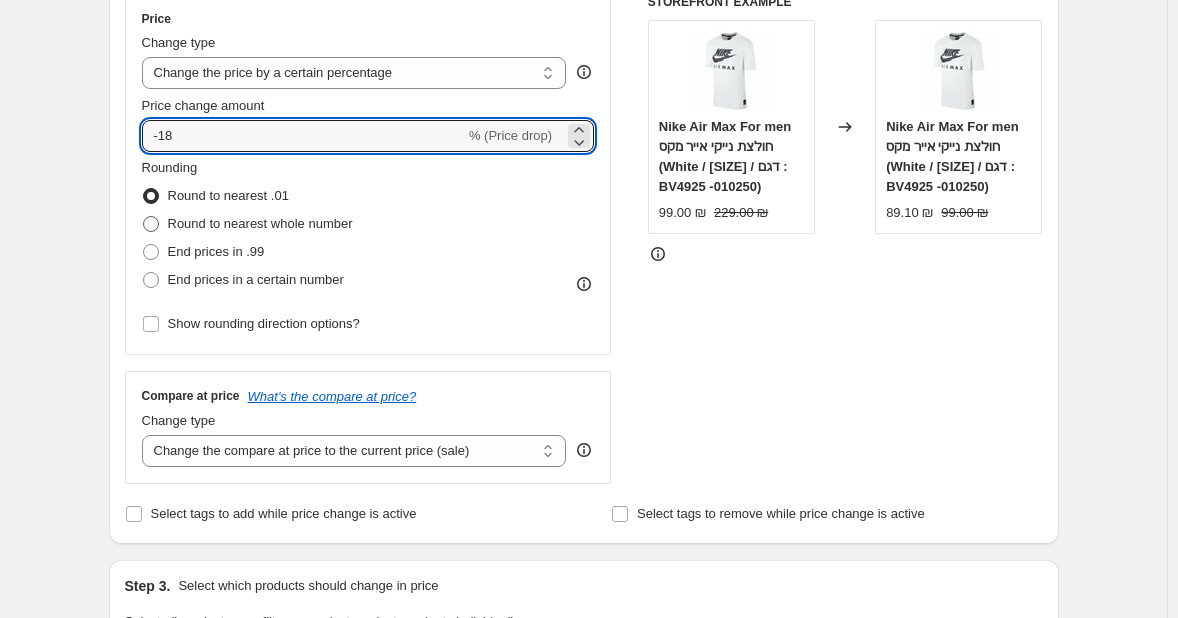 type on "-18" 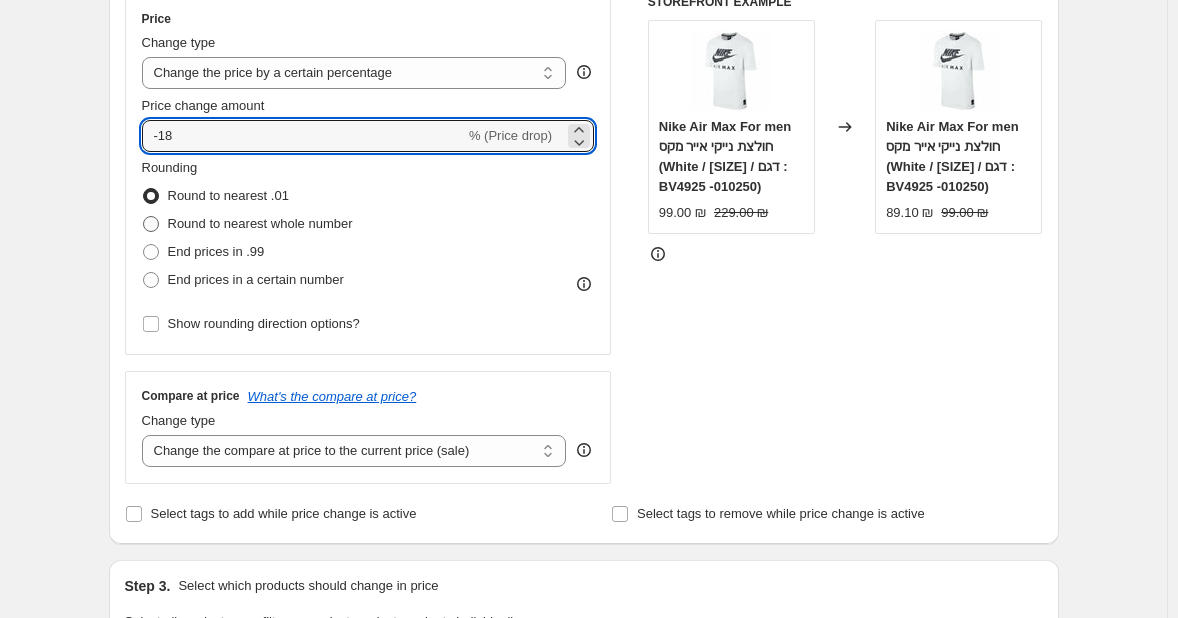 radio on "true" 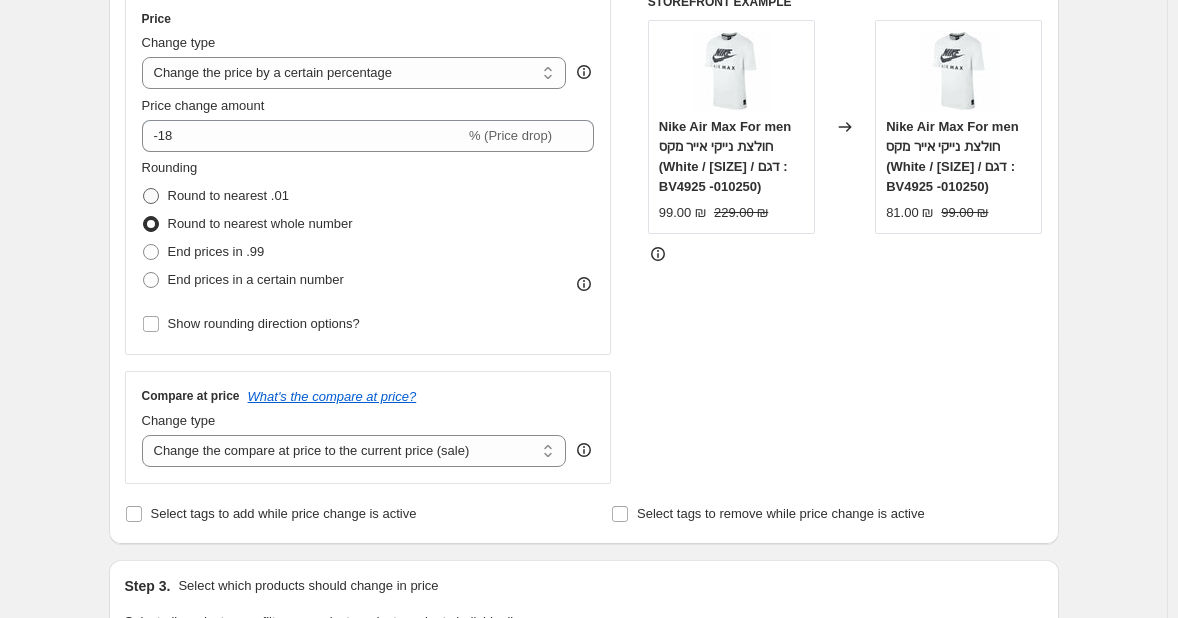 click on "Round to nearest .01" at bounding box center [228, 195] 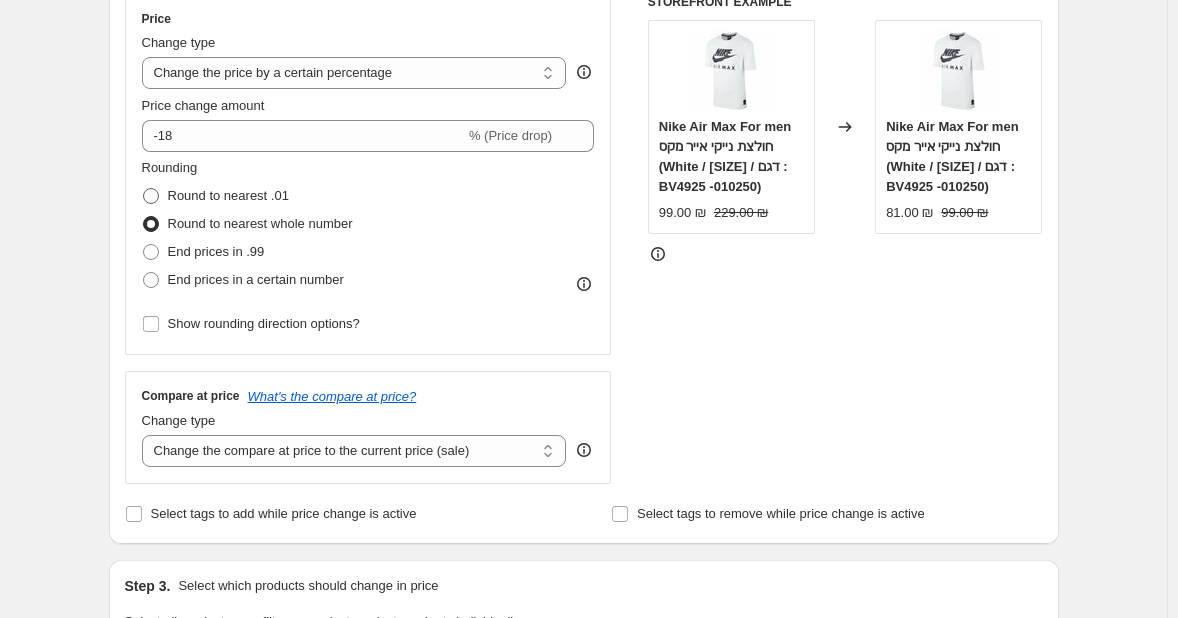 radio on "true" 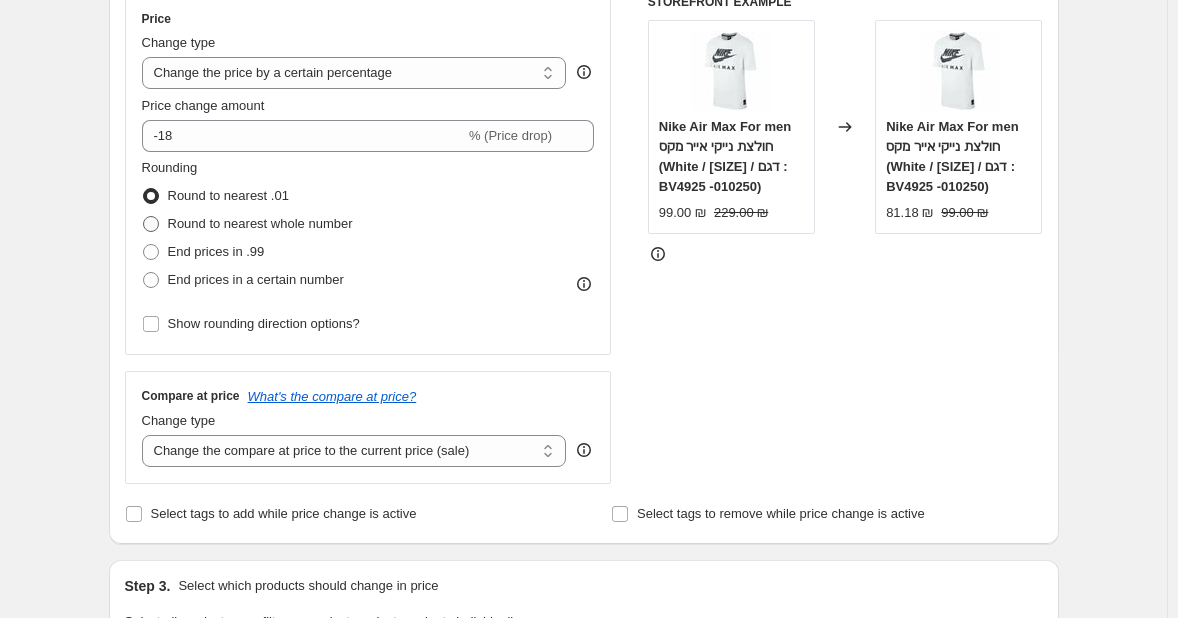 click on "Round to nearest whole number" at bounding box center (260, 223) 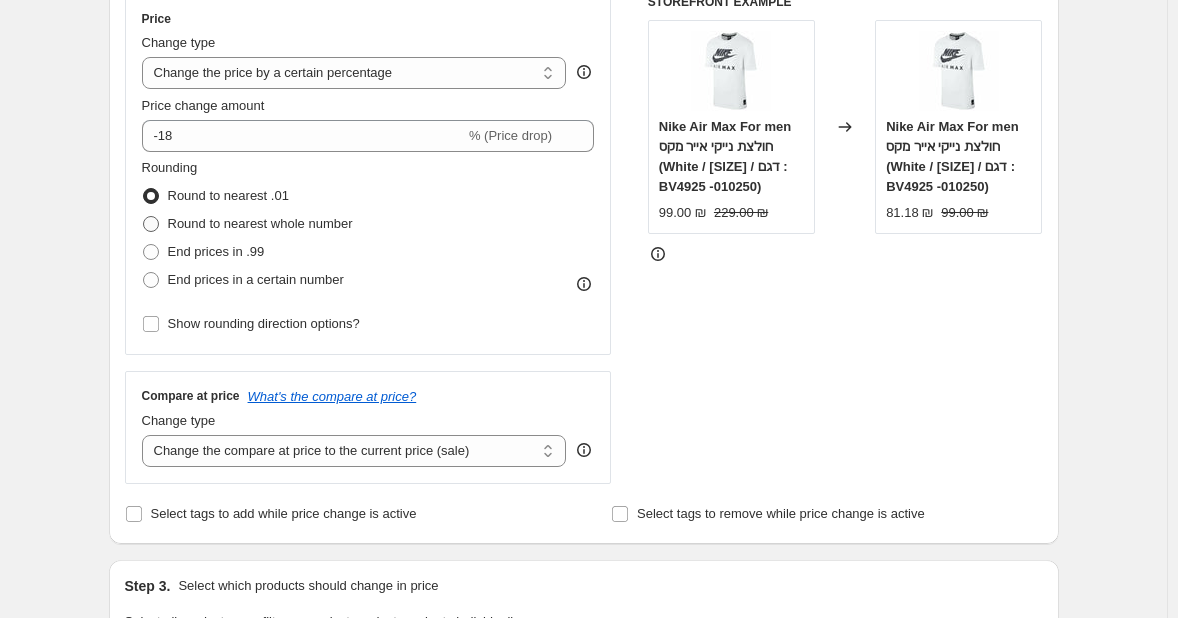 radio on "true" 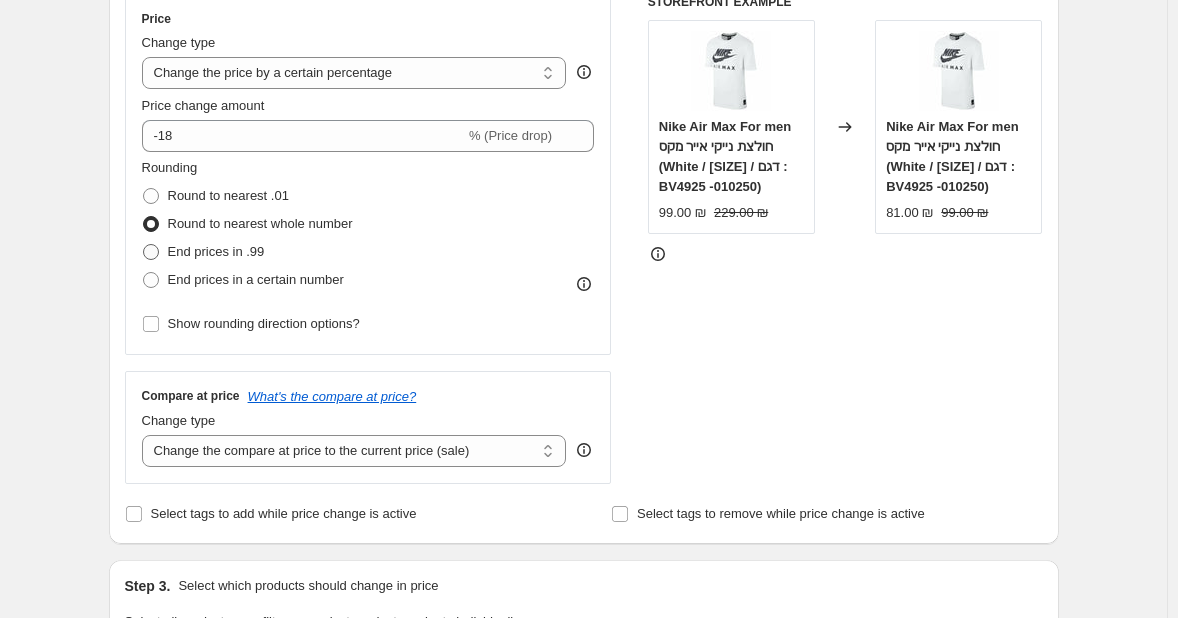 click on "End prices in .99" at bounding box center (216, 251) 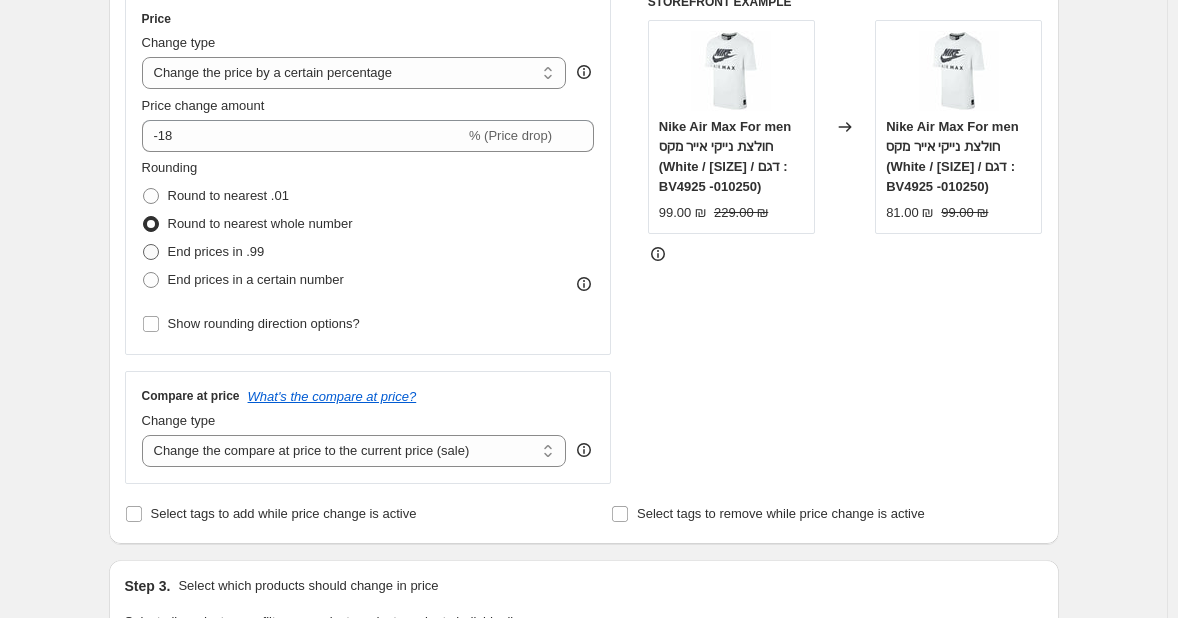 radio on "true" 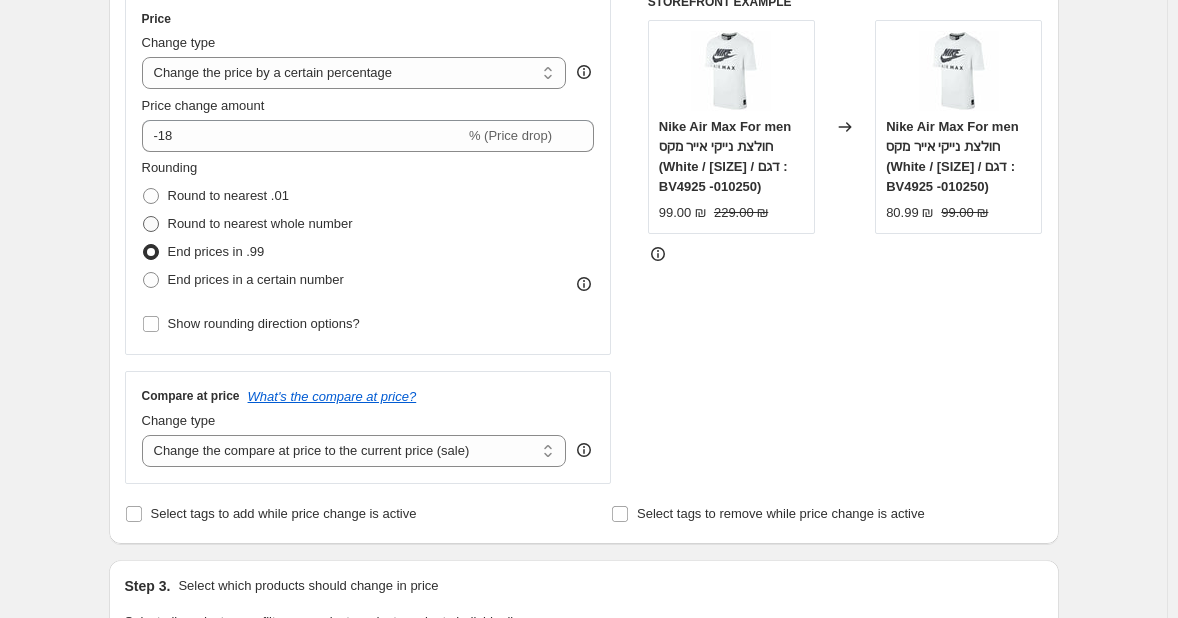 click on "Round to nearest whole number" at bounding box center [260, 224] 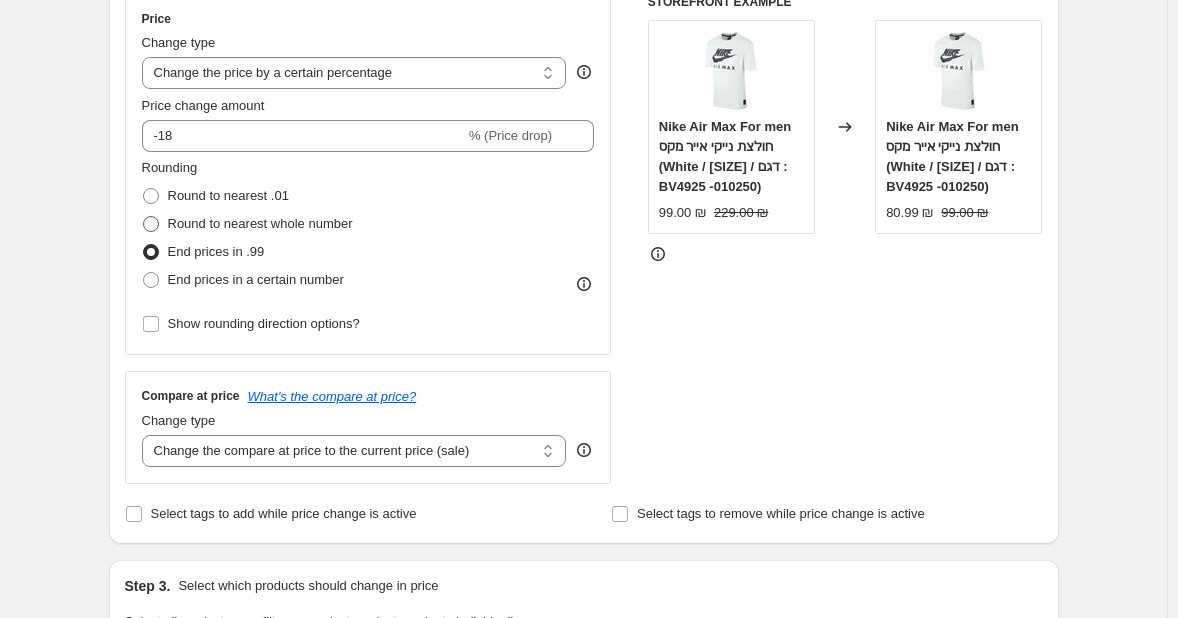 radio on "true" 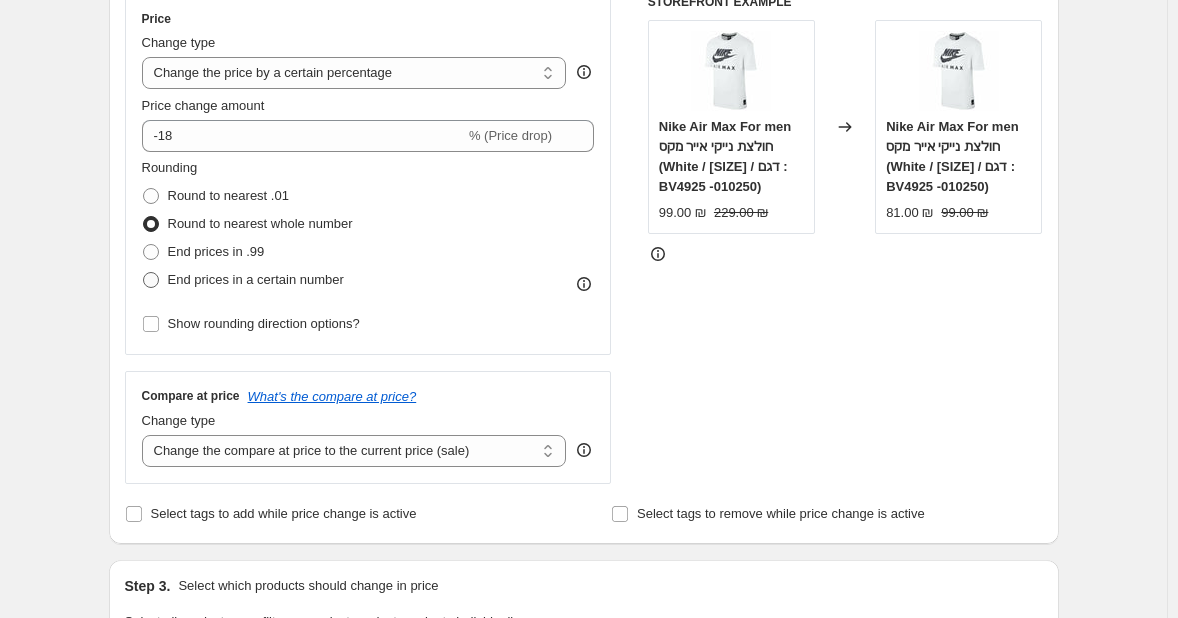 click on "End prices in a certain number" at bounding box center [256, 279] 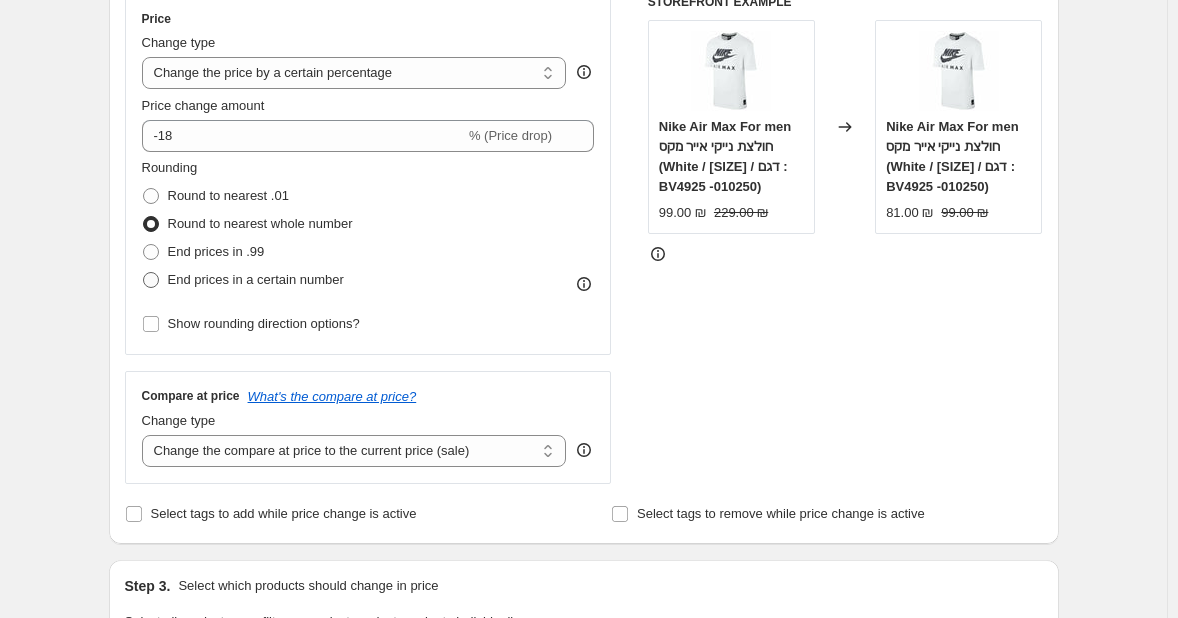 radio on "true" 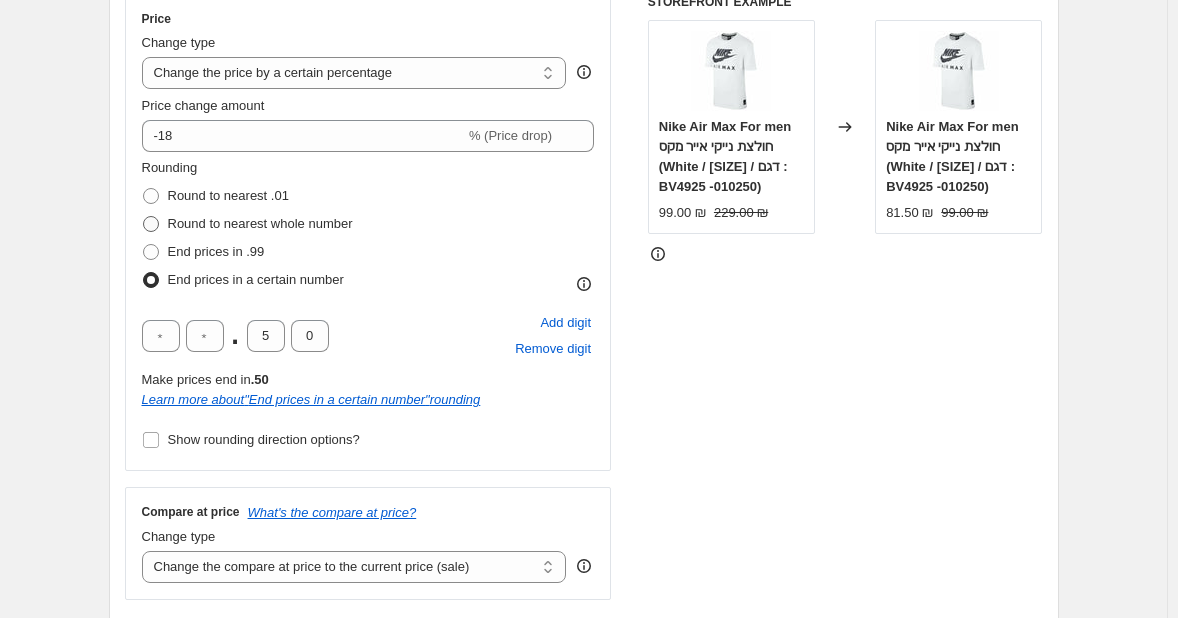click on "Round to nearest whole number" at bounding box center (260, 223) 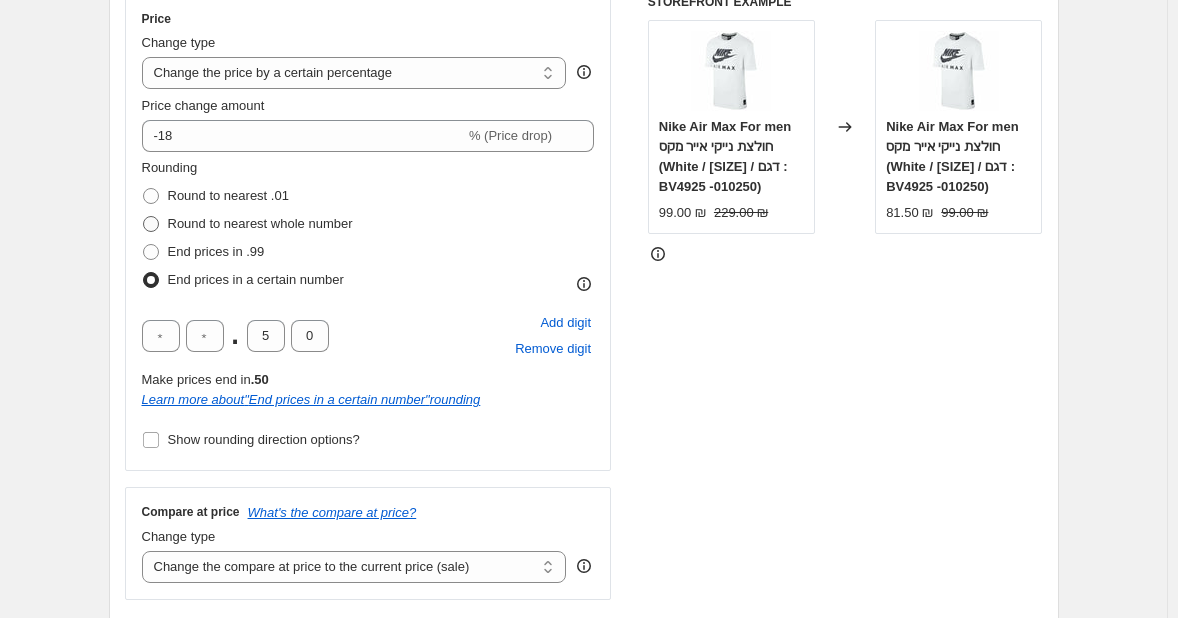 click on "Round to nearest whole number" at bounding box center (143, 216) 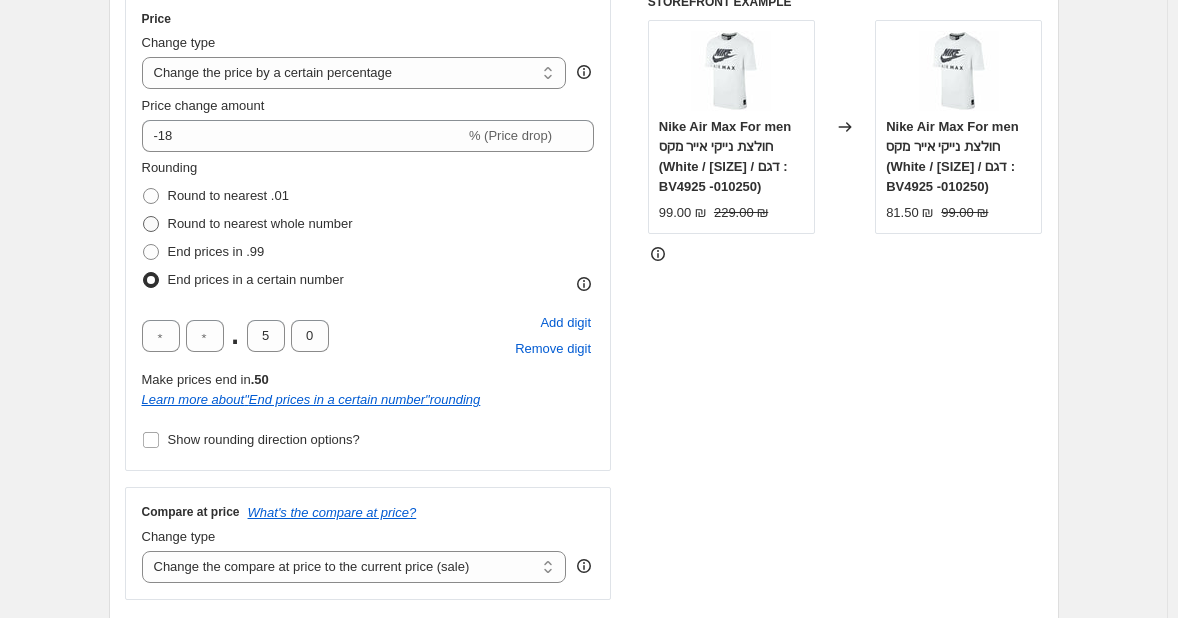 radio on "true" 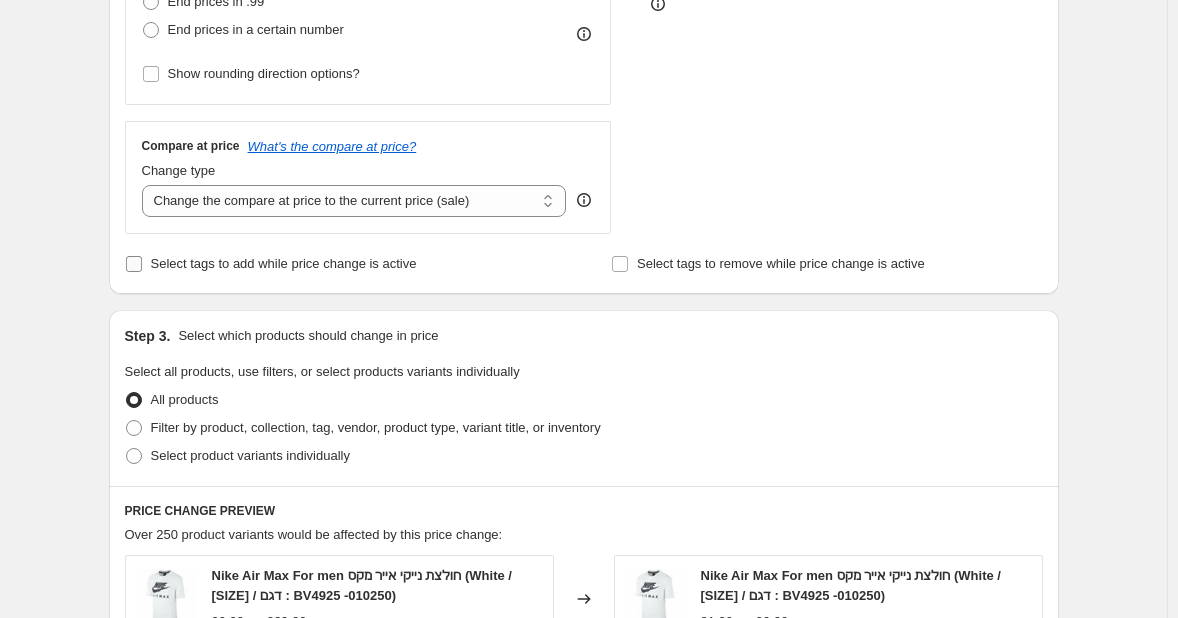 scroll, scrollTop: 626, scrollLeft: 0, axis: vertical 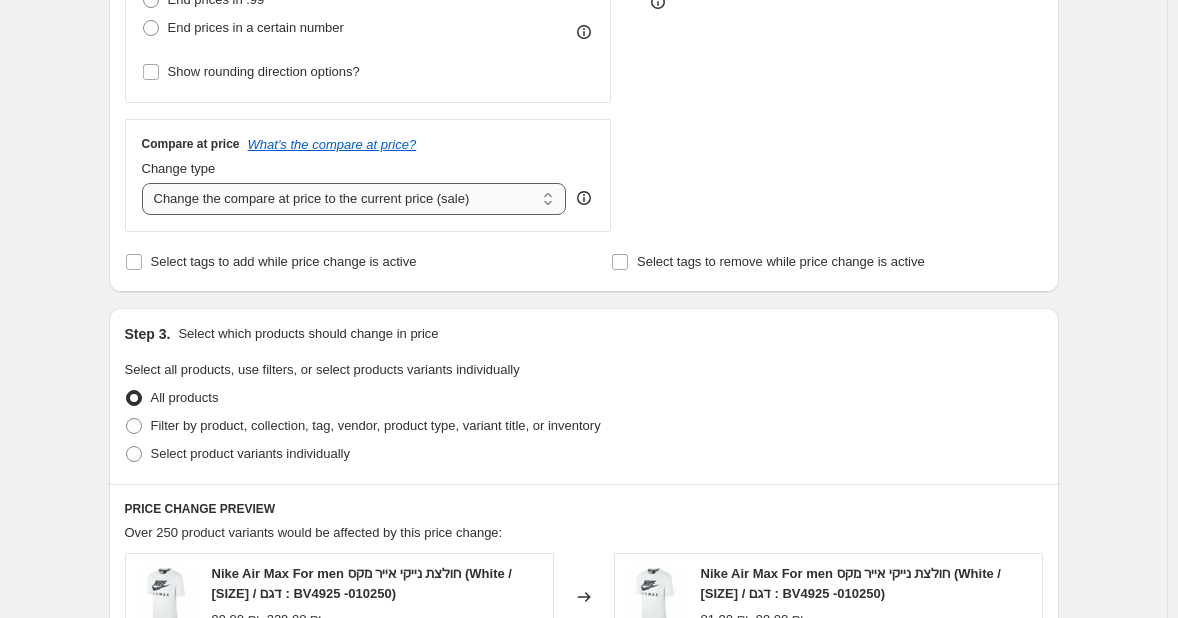 click on "Change the compare at price to the current price (sale) Change the compare at price to a certain amount Change the compare at price by a certain amount Change the compare at price by a certain percentage Change the compare at price by a certain amount relative to the actual price Change the compare at price by a certain percentage relative to the actual price Don't change the compare at price Remove the compare at price" at bounding box center (354, 199) 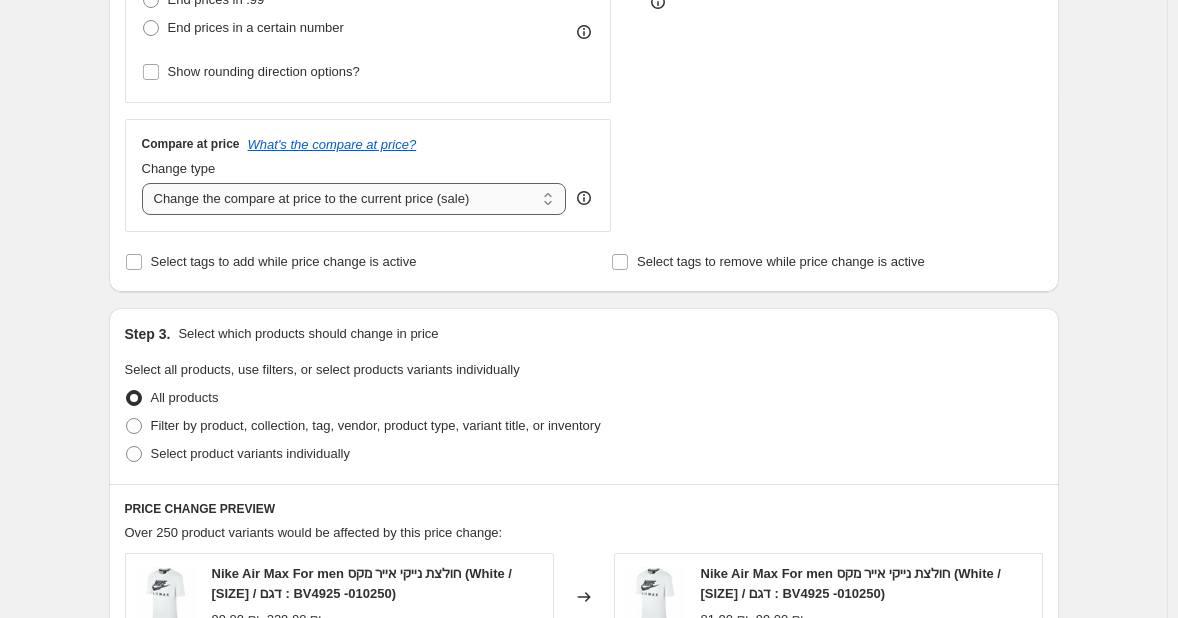 select on "no_change" 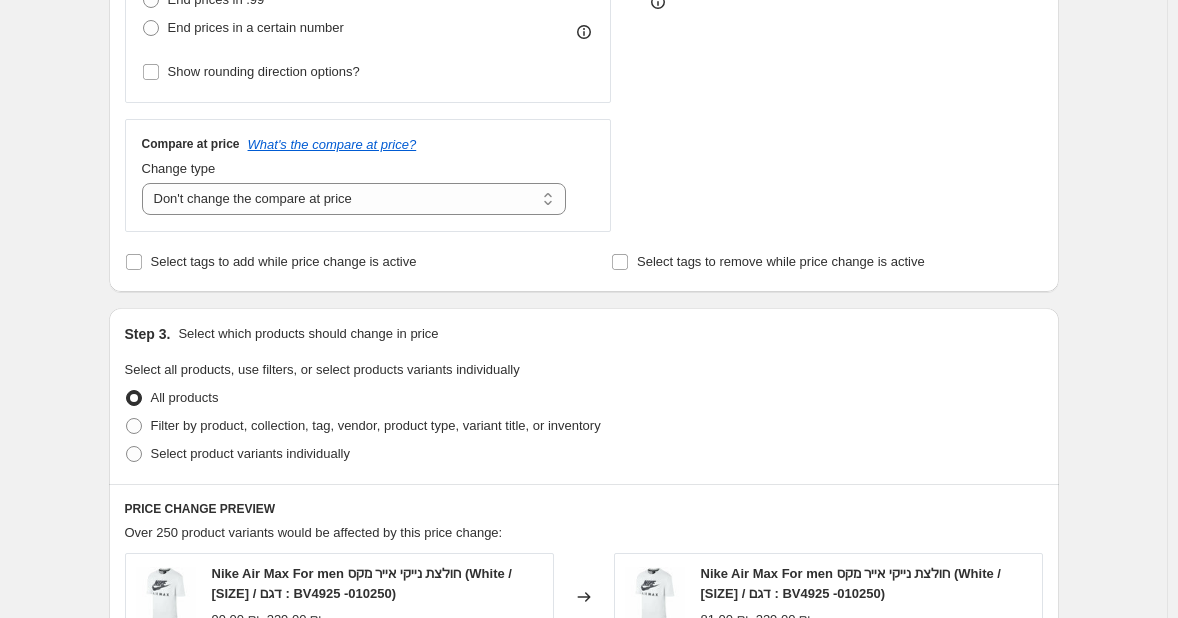 click on "Select tags to add while price change is active" at bounding box center [340, 262] 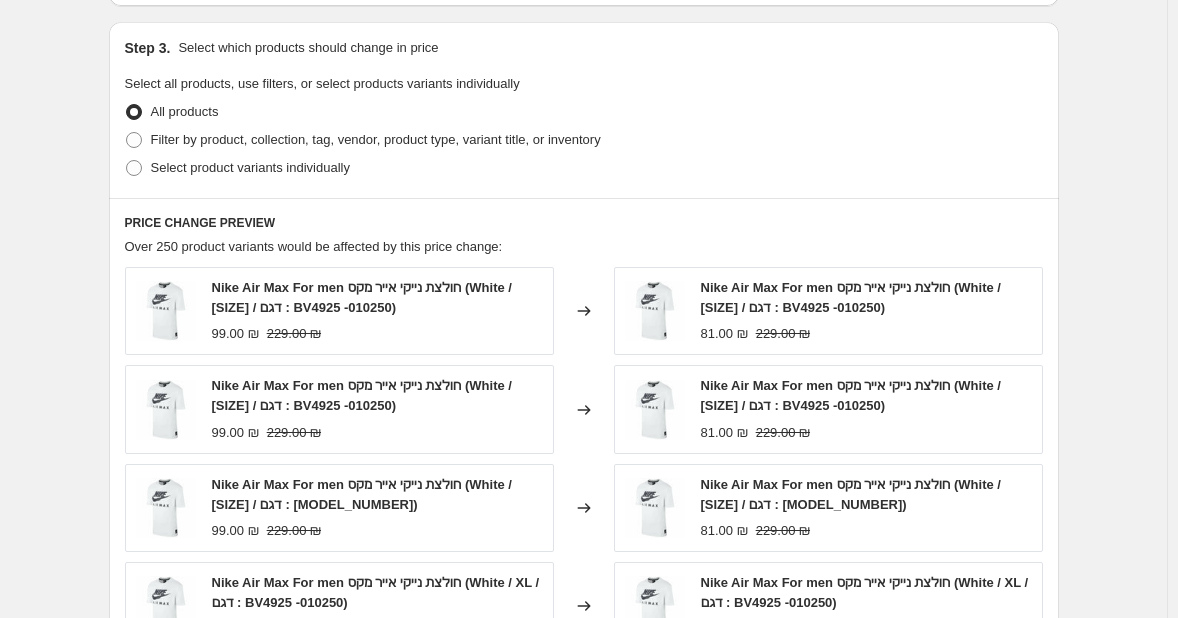 scroll, scrollTop: 914, scrollLeft: 0, axis: vertical 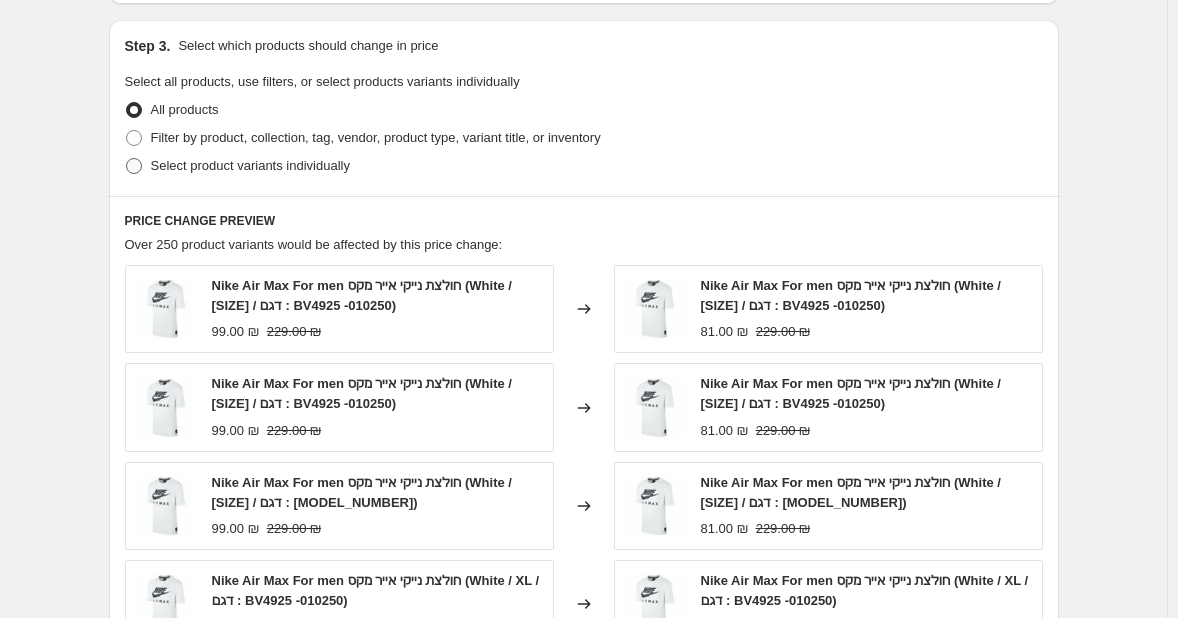 click on "Select product variants individually" at bounding box center (250, 165) 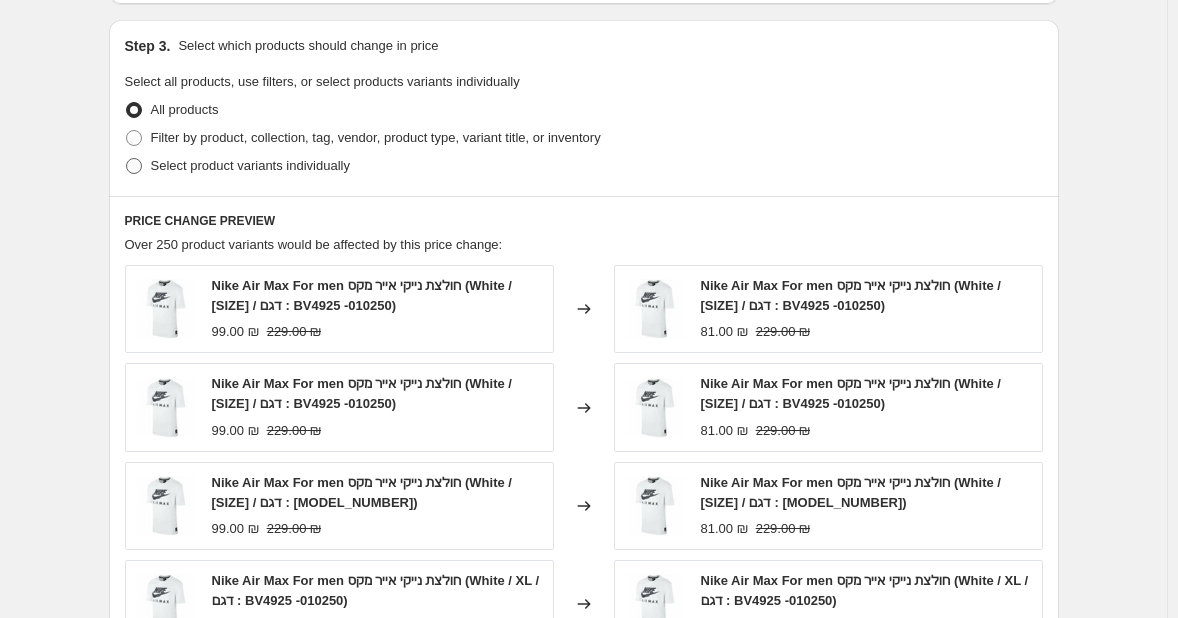 radio on "true" 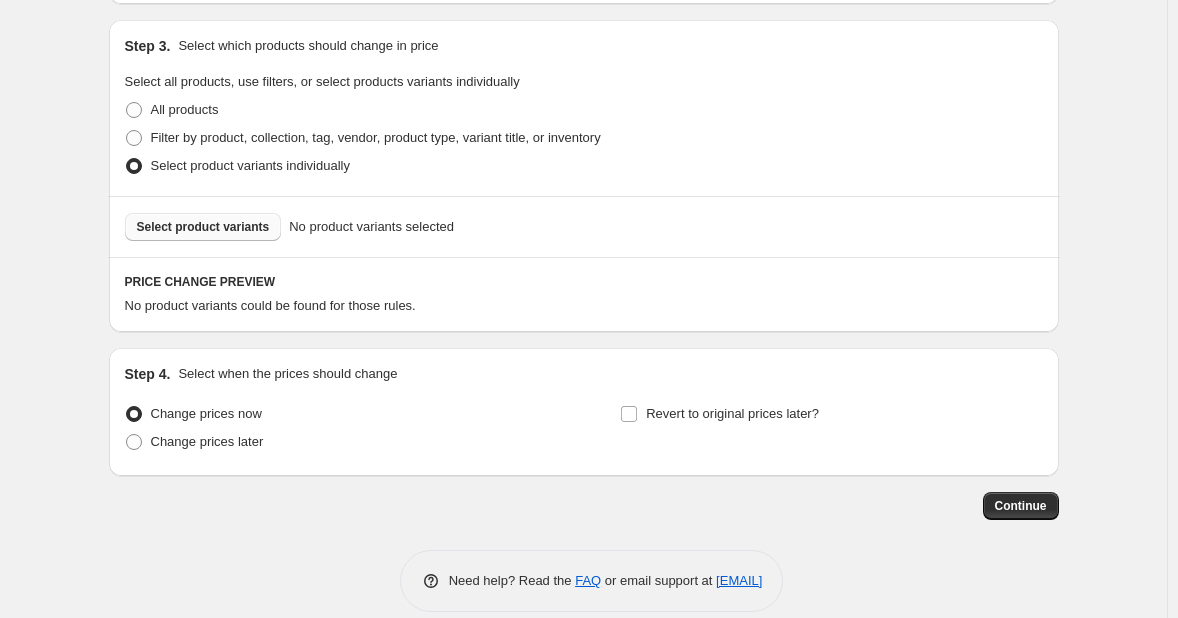 click on "Select product variants" at bounding box center [203, 227] 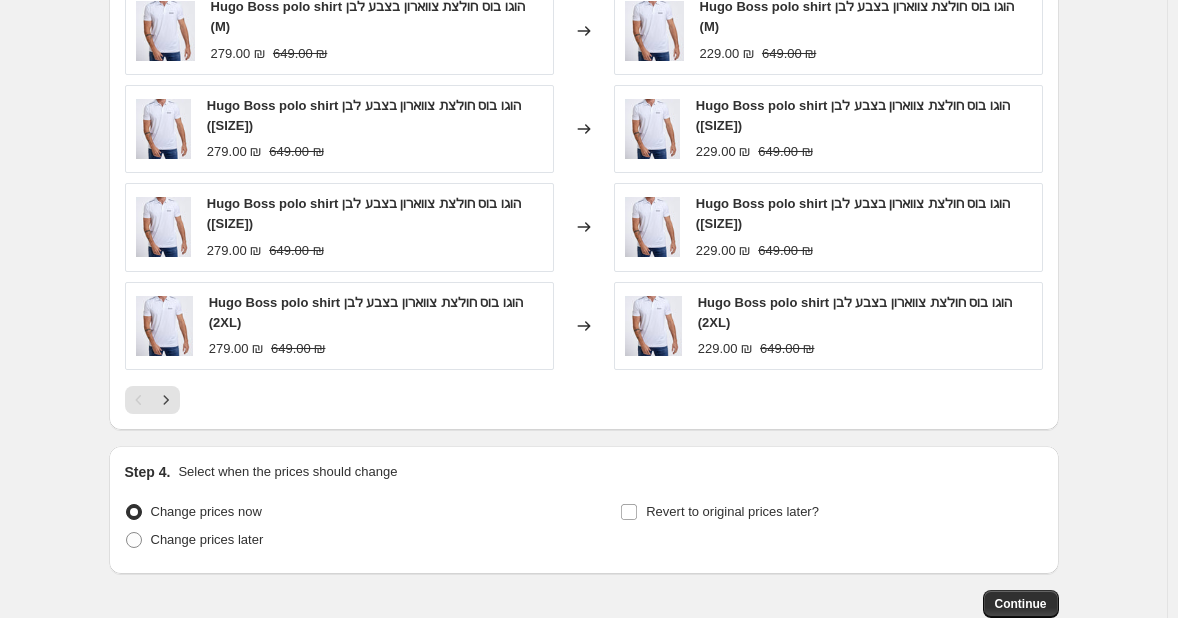 scroll, scrollTop: 1472, scrollLeft: 0, axis: vertical 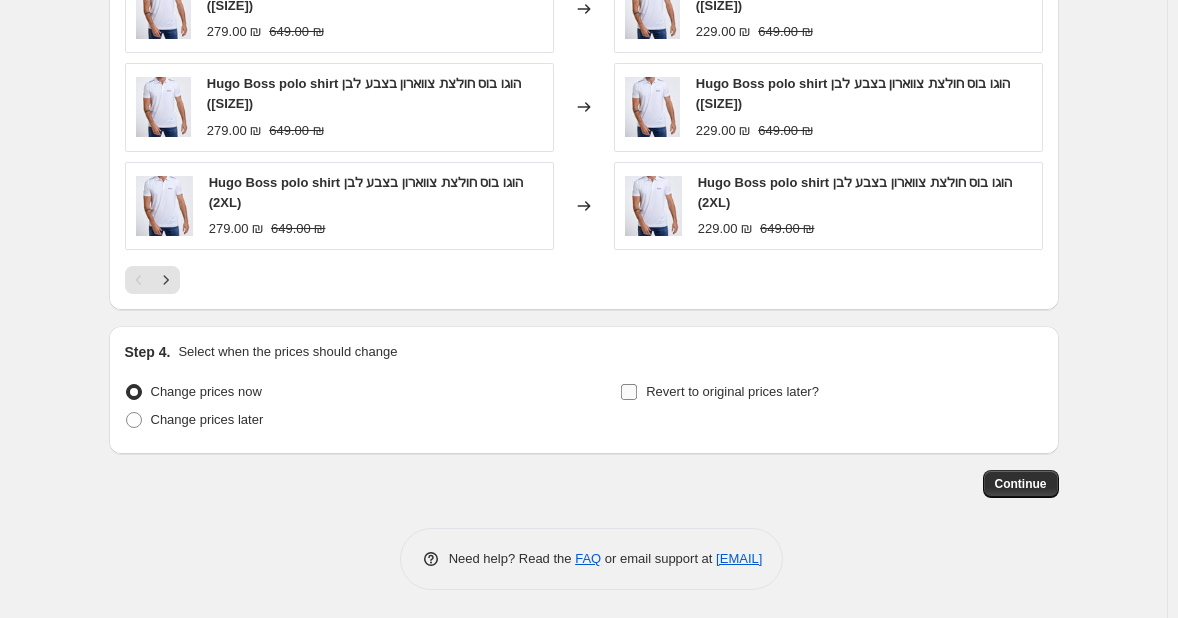 click on "Revert to original prices later?" at bounding box center (719, 392) 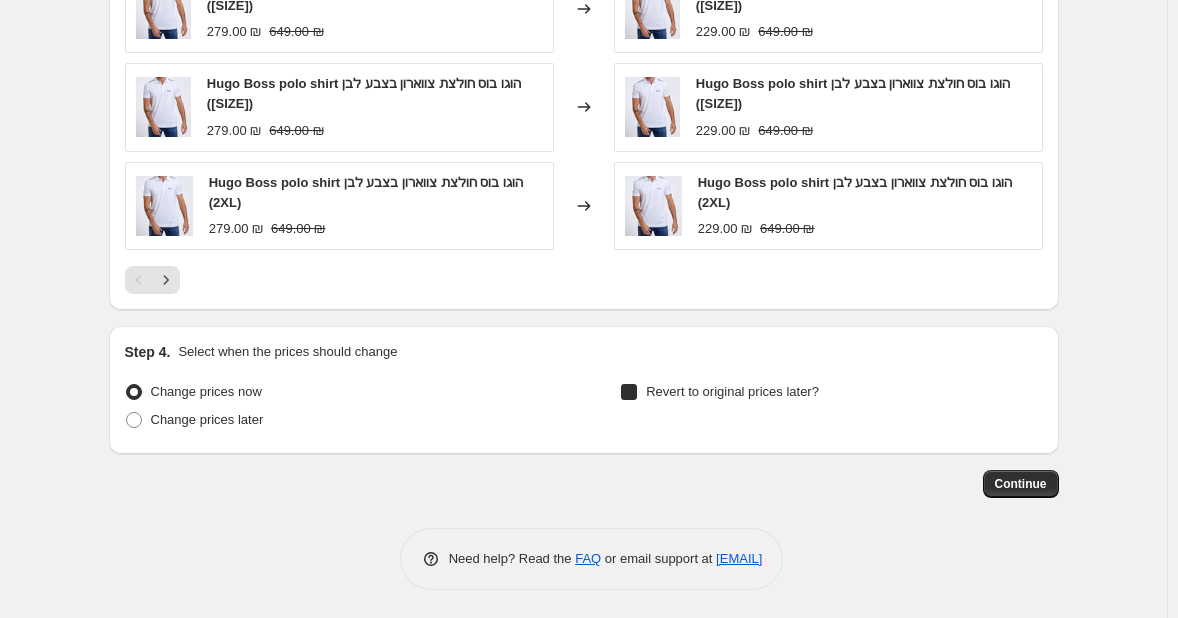 checkbox on "true" 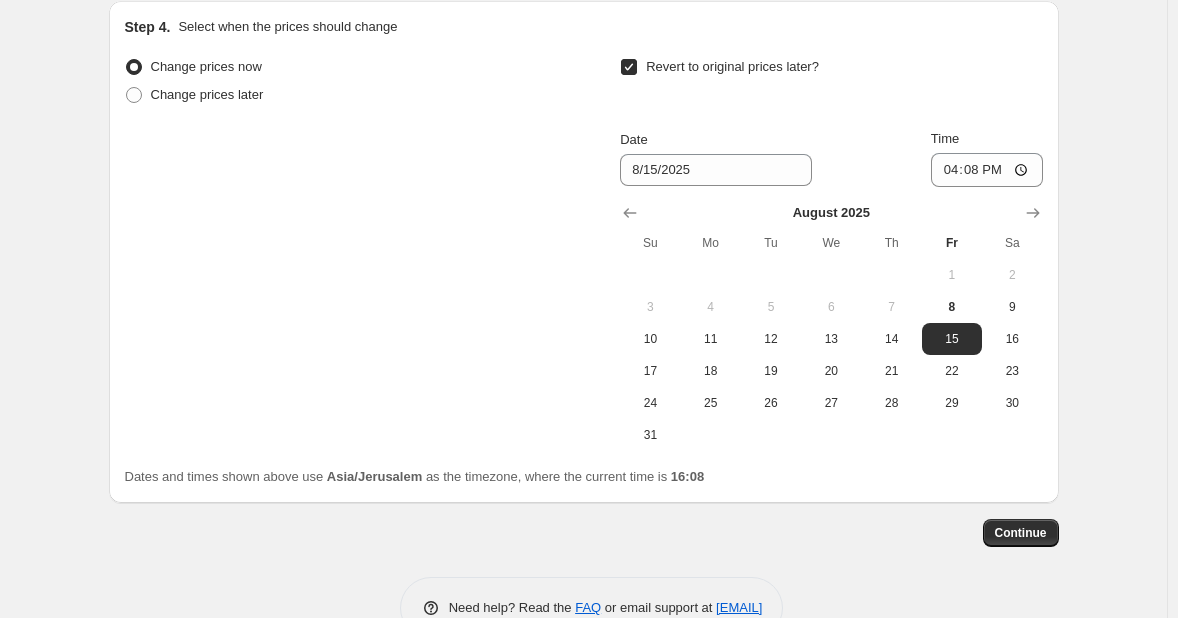 scroll, scrollTop: 1846, scrollLeft: 0, axis: vertical 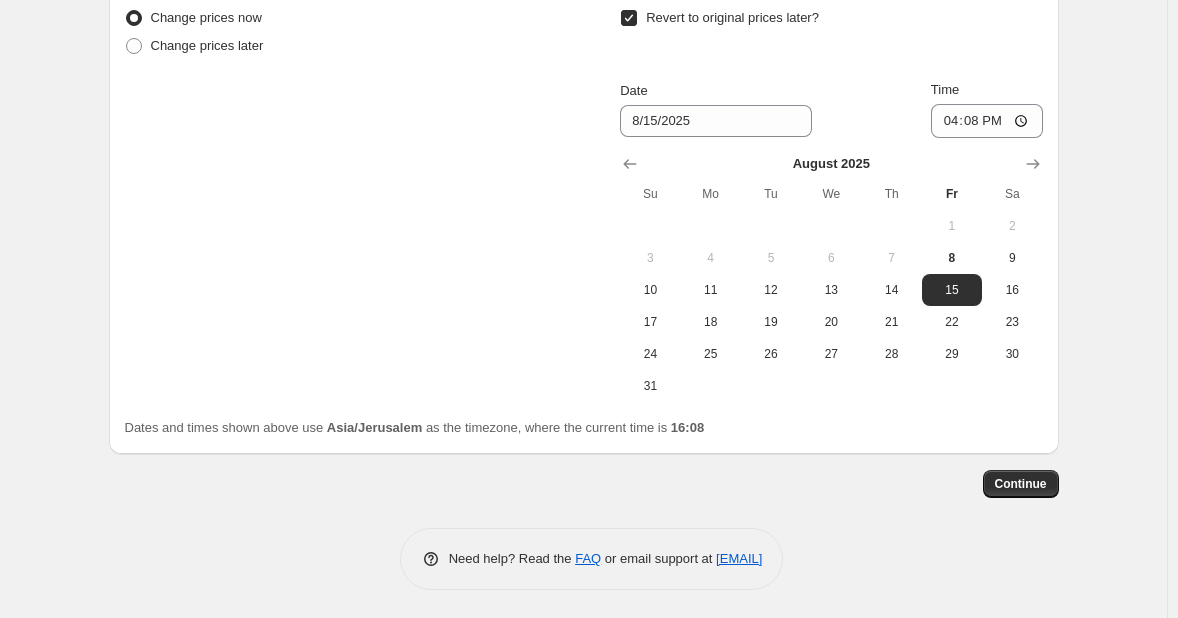 click at bounding box center (831, 164) 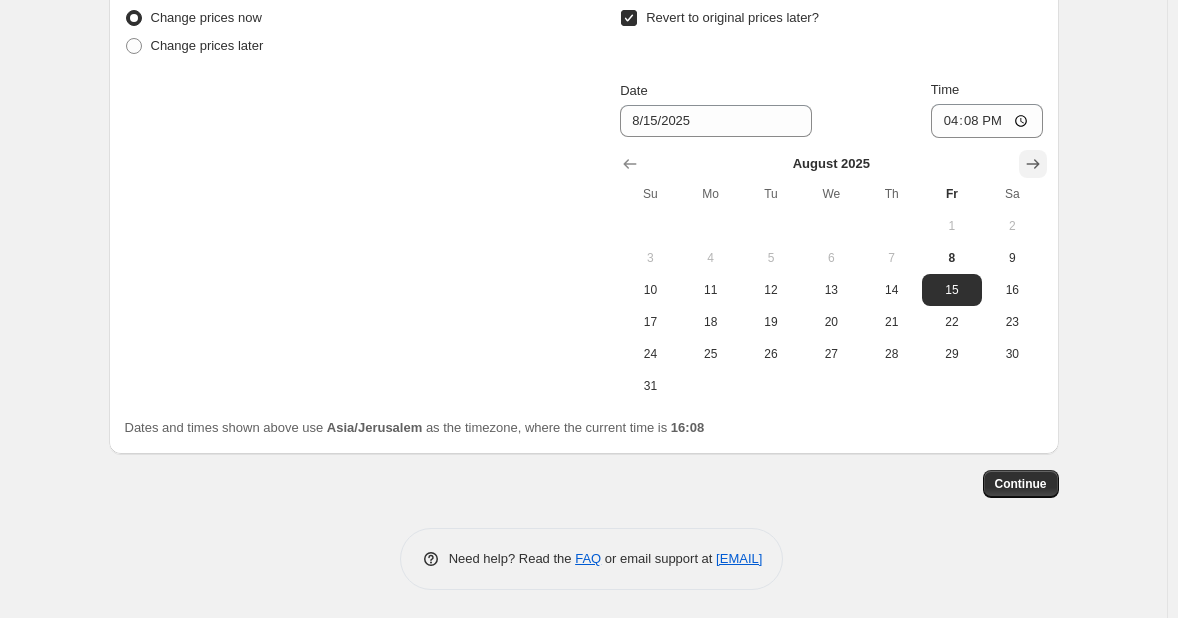 click 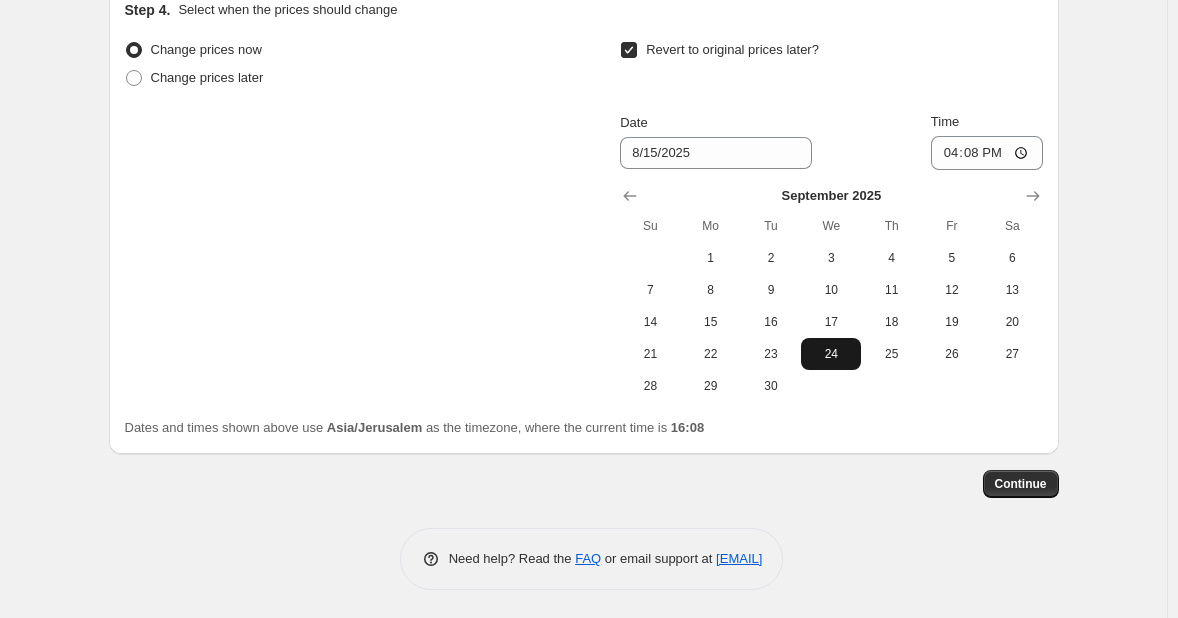click on "24" at bounding box center (831, 354) 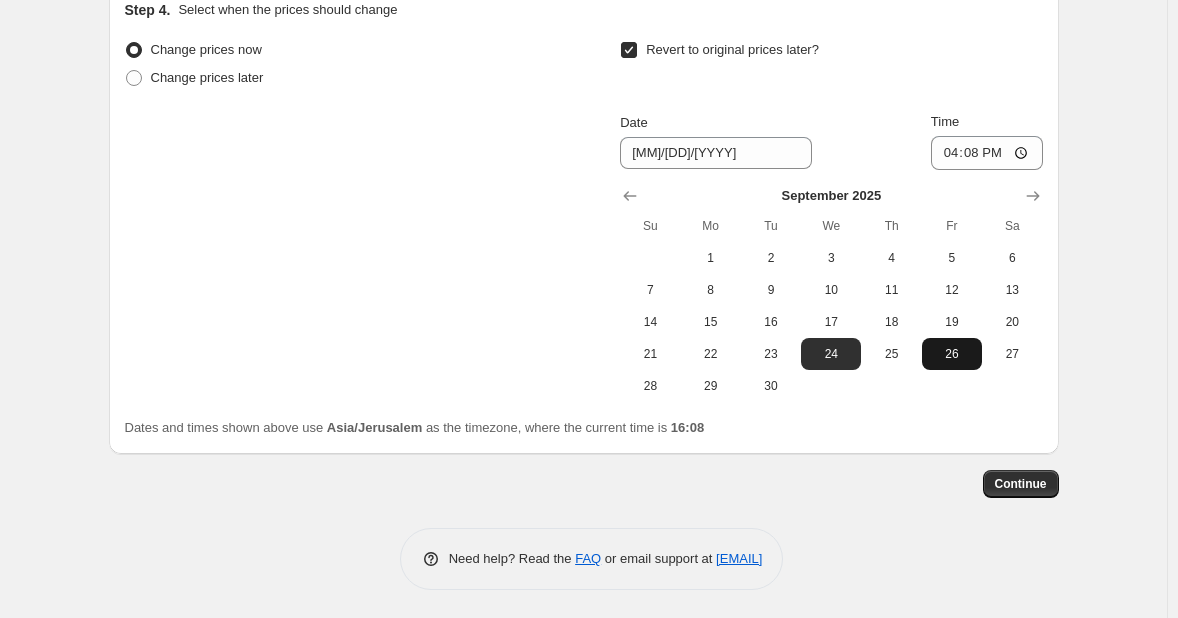 click on "26" at bounding box center [952, 354] 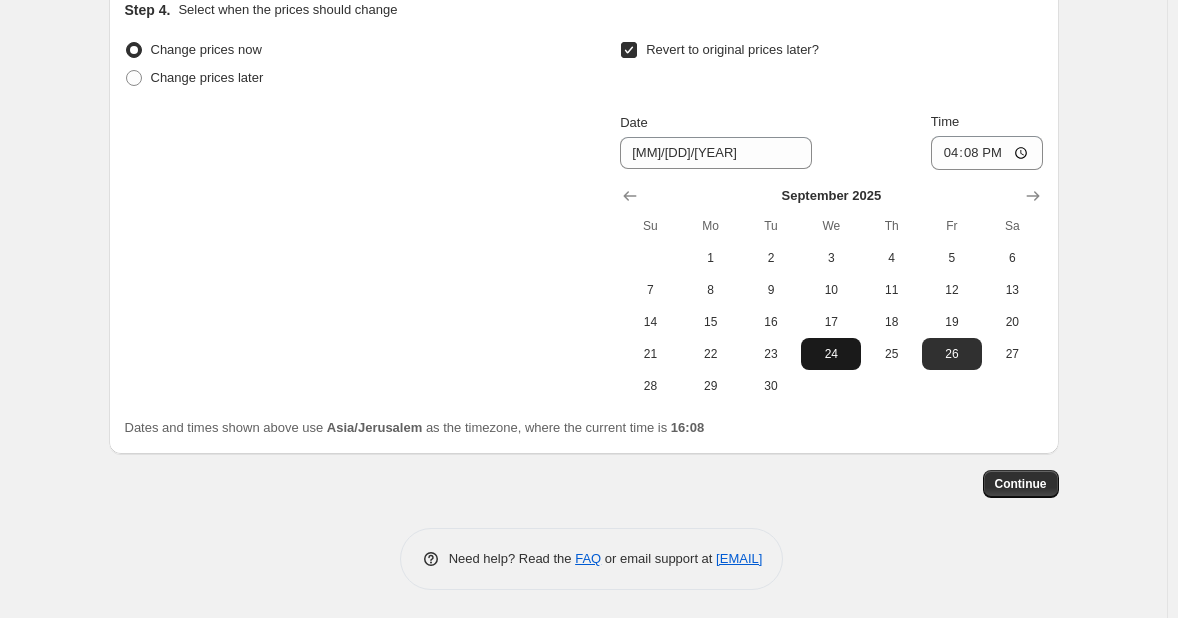 click on "24" at bounding box center (831, 354) 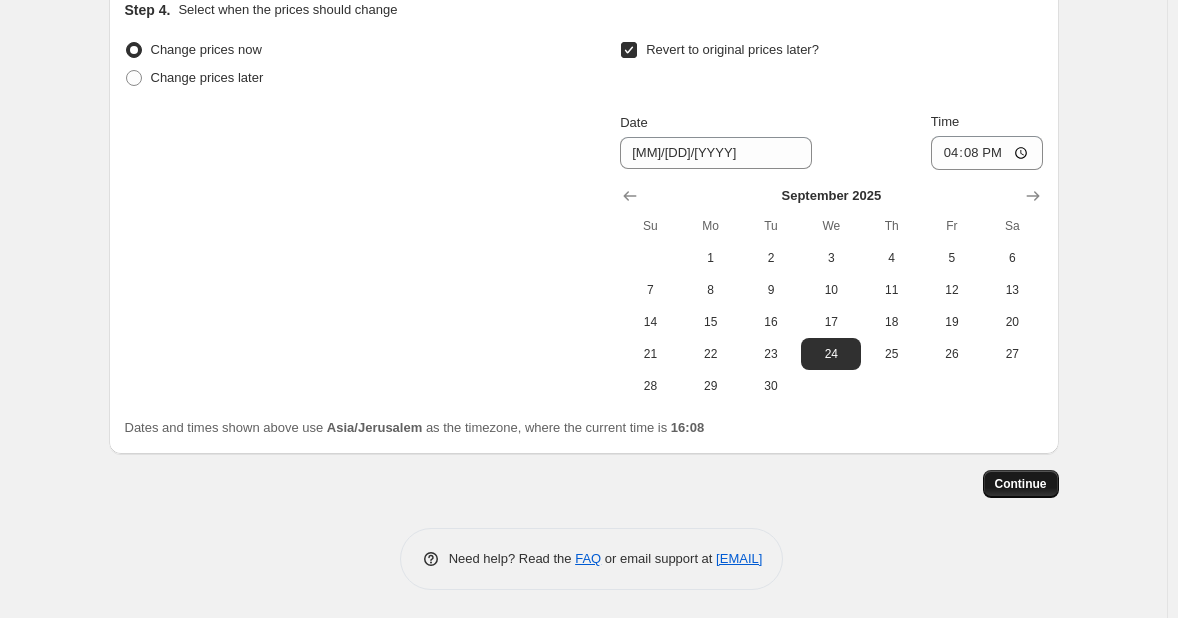 click on "Continue" at bounding box center [1021, 484] 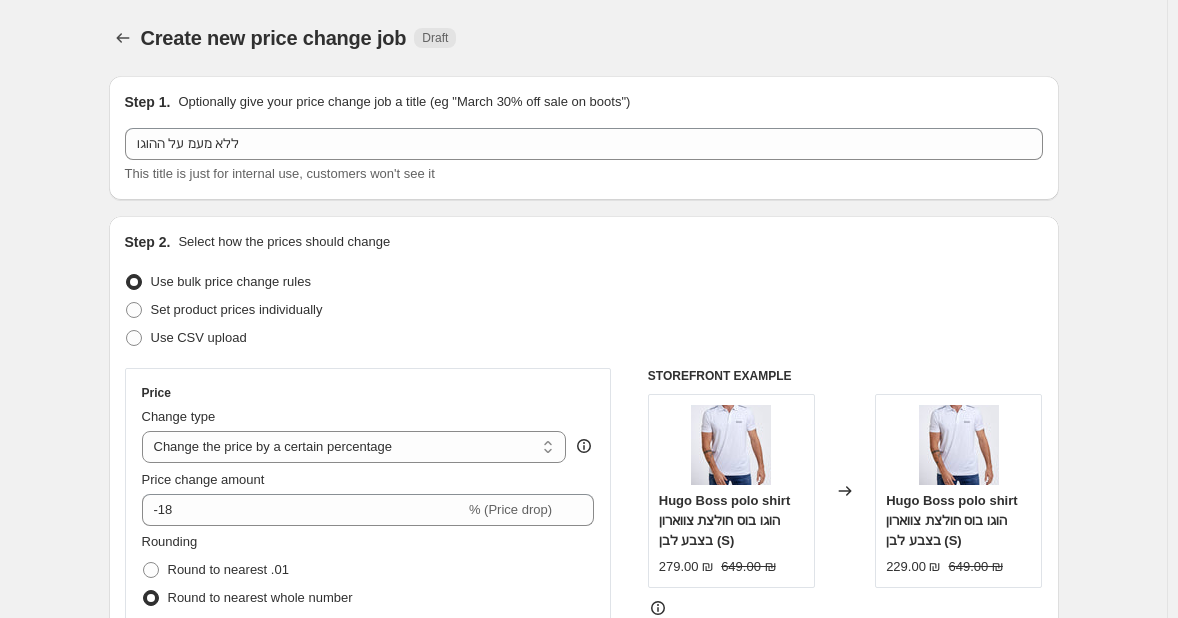 scroll, scrollTop: 1814, scrollLeft: 0, axis: vertical 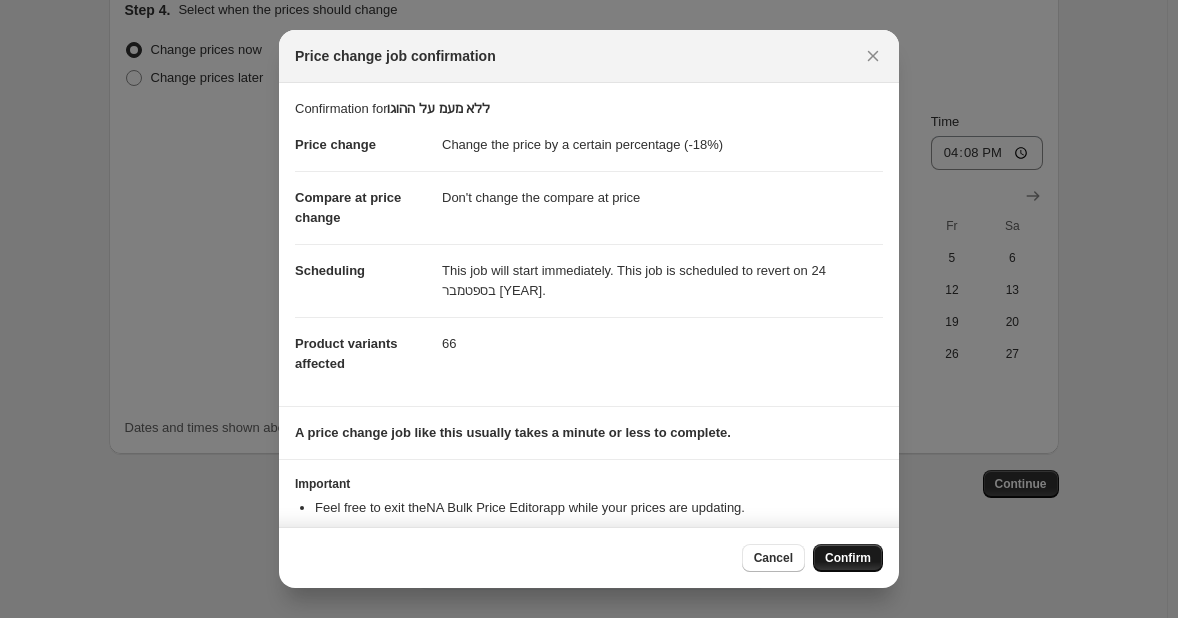 click on "Confirm" at bounding box center [848, 558] 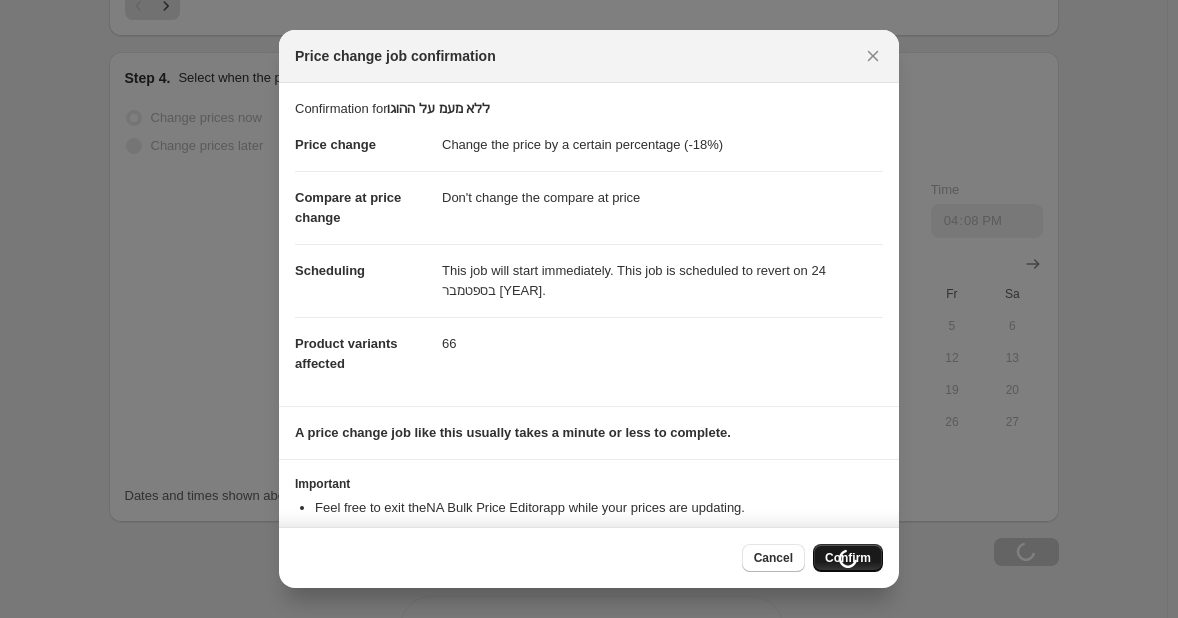 scroll, scrollTop: 1882, scrollLeft: 0, axis: vertical 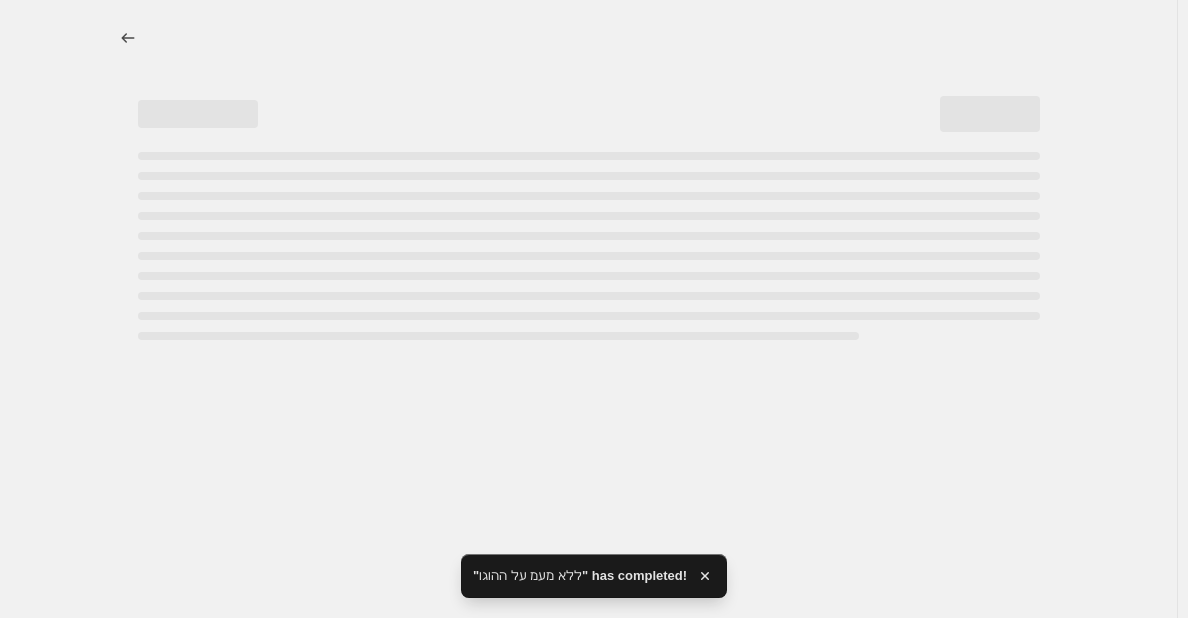 select on "percentage" 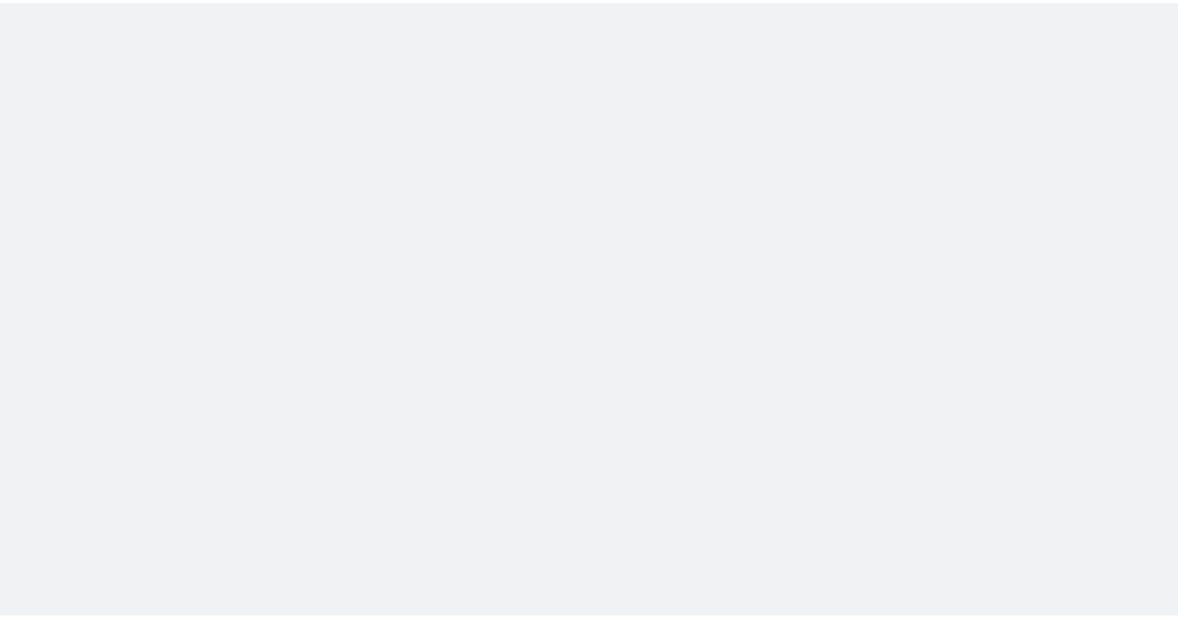 scroll, scrollTop: 0, scrollLeft: 0, axis: both 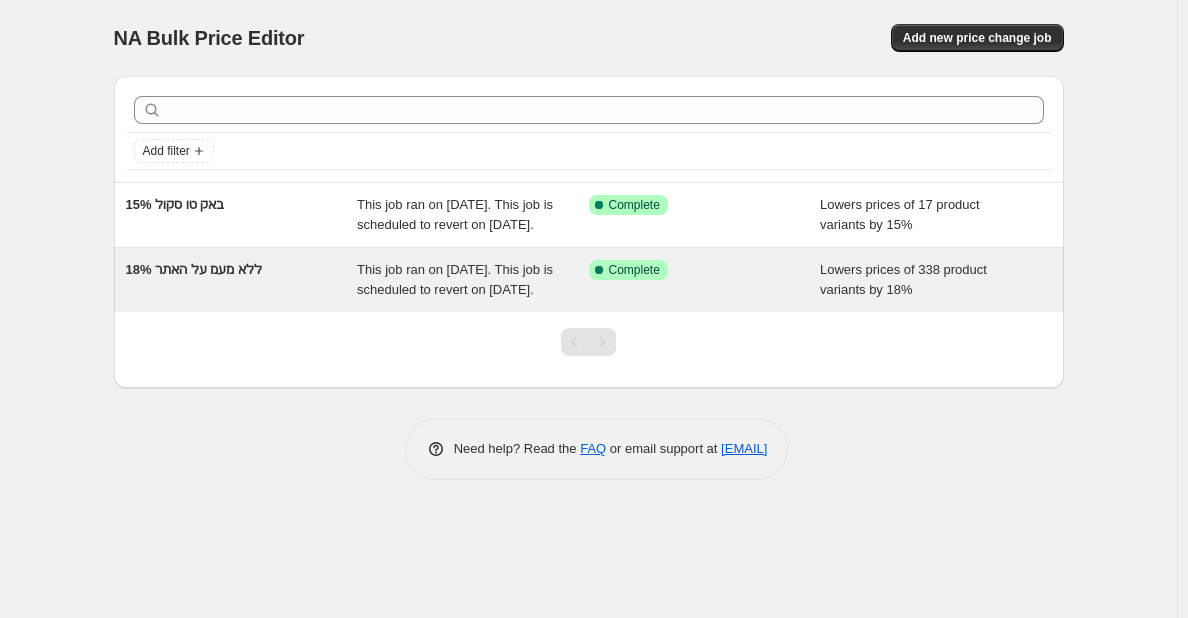click on "This job ran on [DATE]. This job is scheduled to revert on [DATE]." at bounding box center [455, 279] 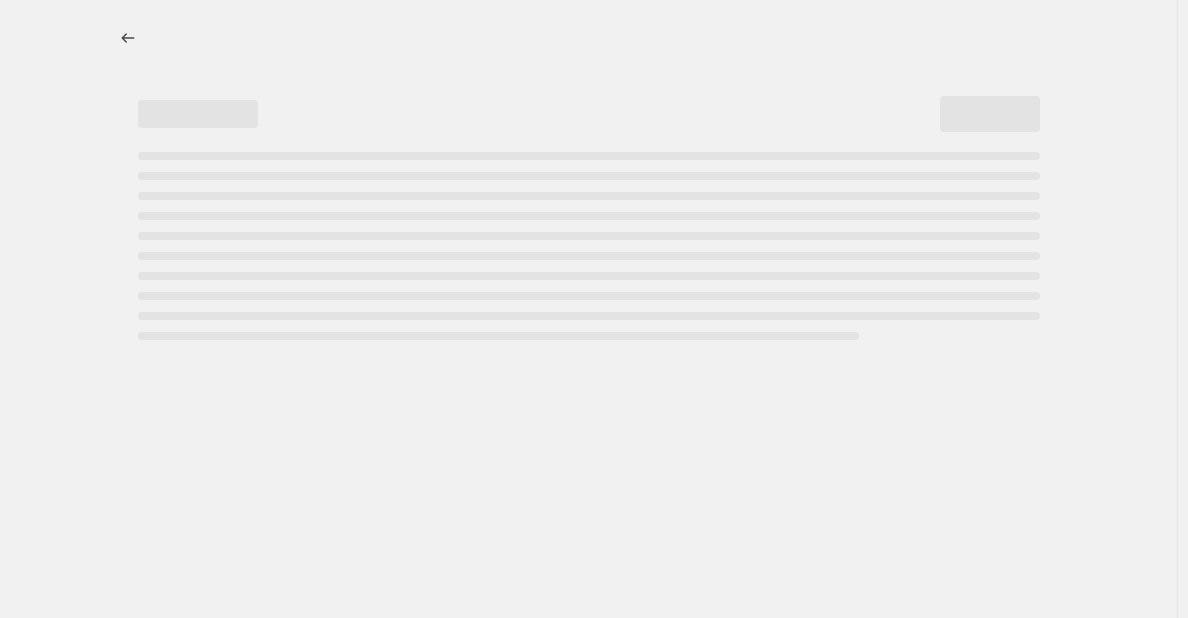 select on "percentage" 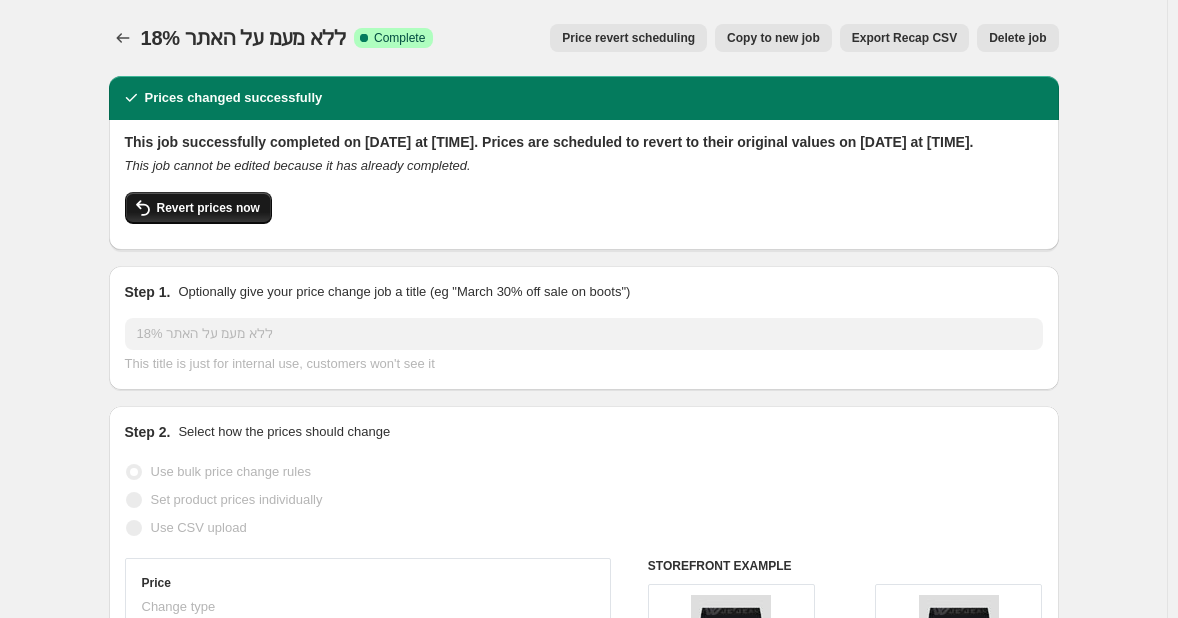 click on "Revert prices now" at bounding box center [208, 208] 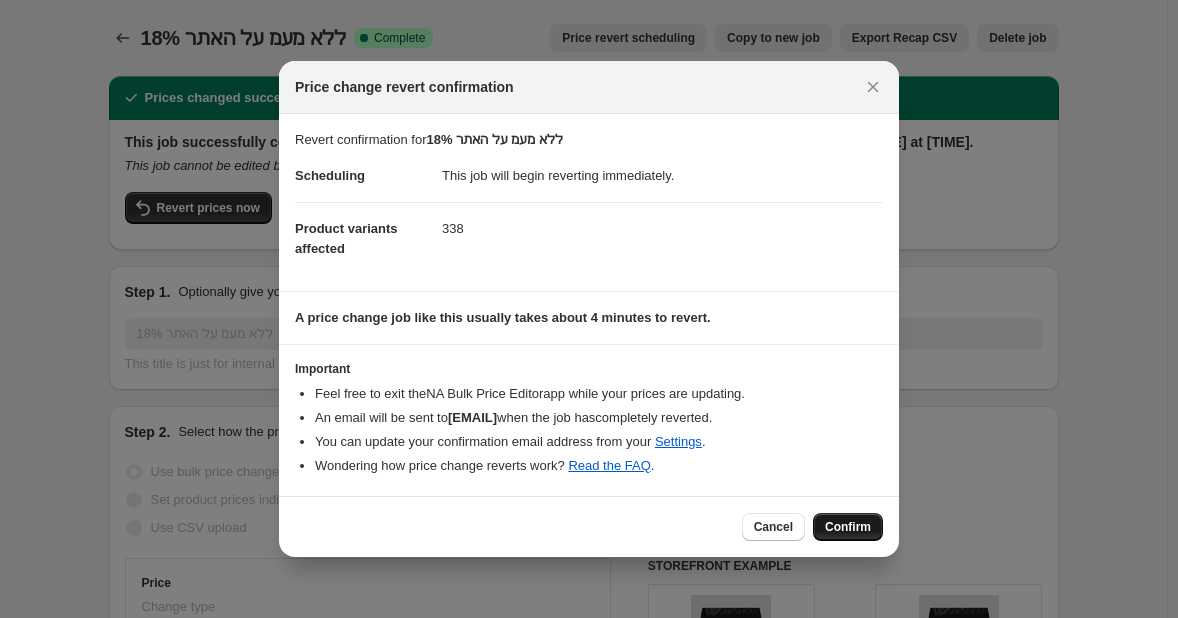 click on "Confirm" at bounding box center [848, 527] 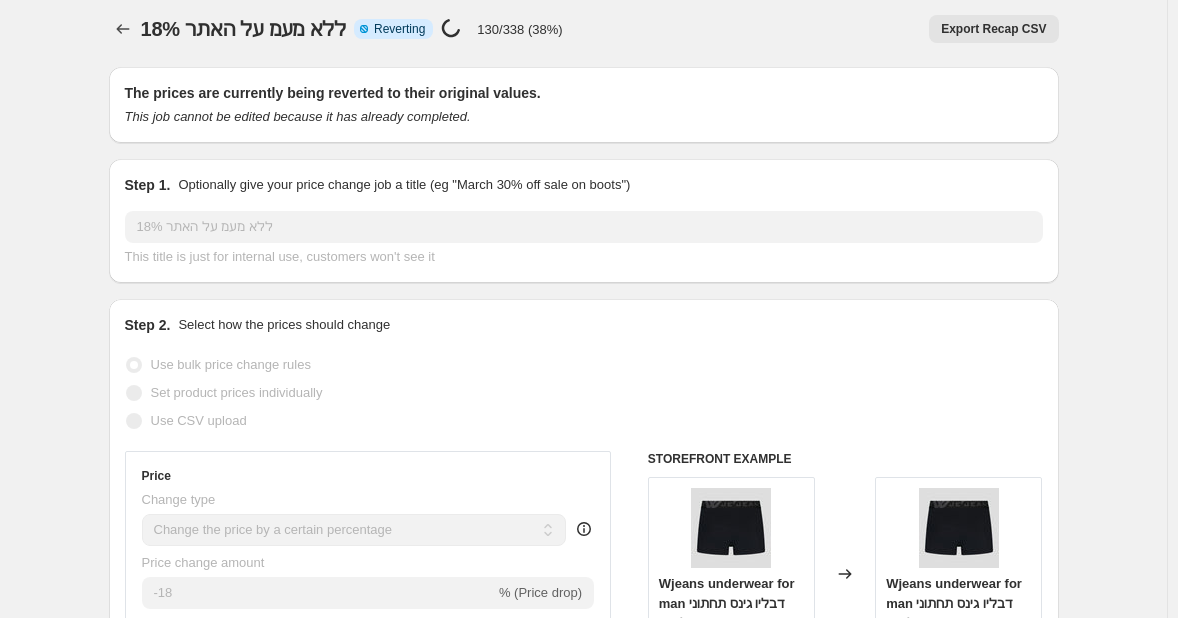 scroll, scrollTop: 0, scrollLeft: 0, axis: both 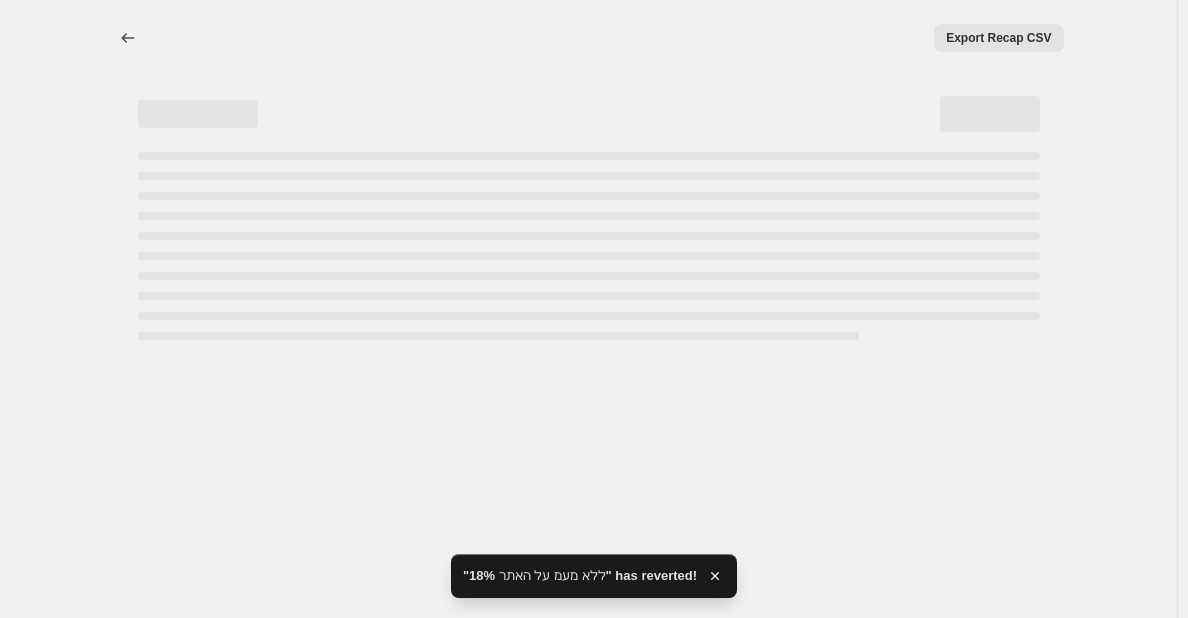 select on "percentage" 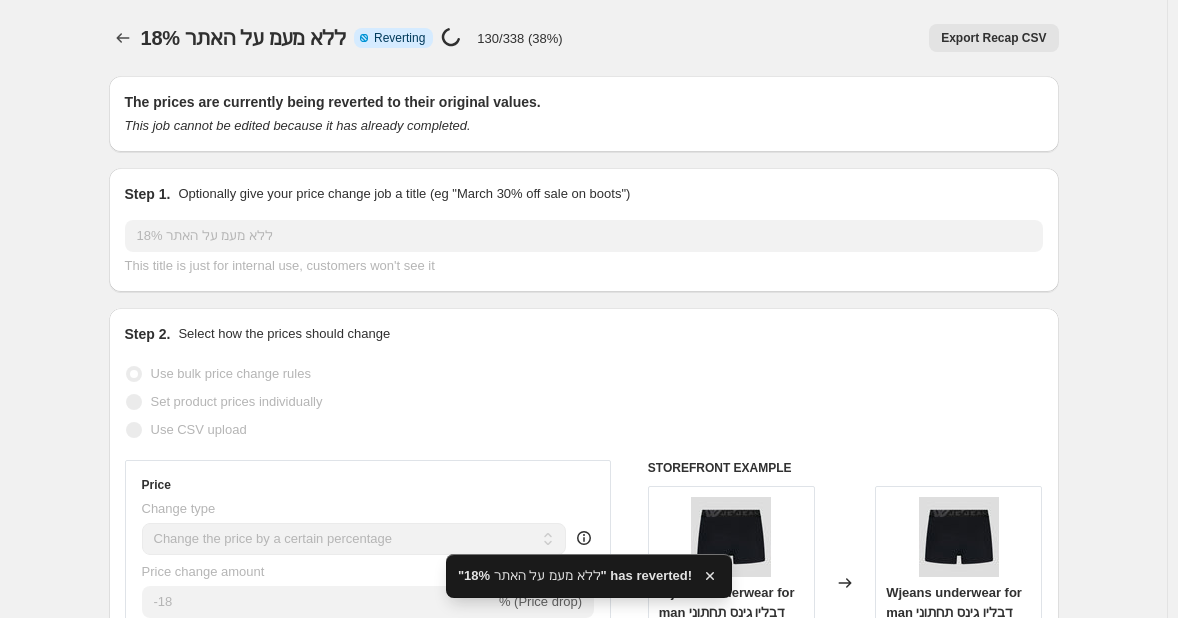 checkbox on "true" 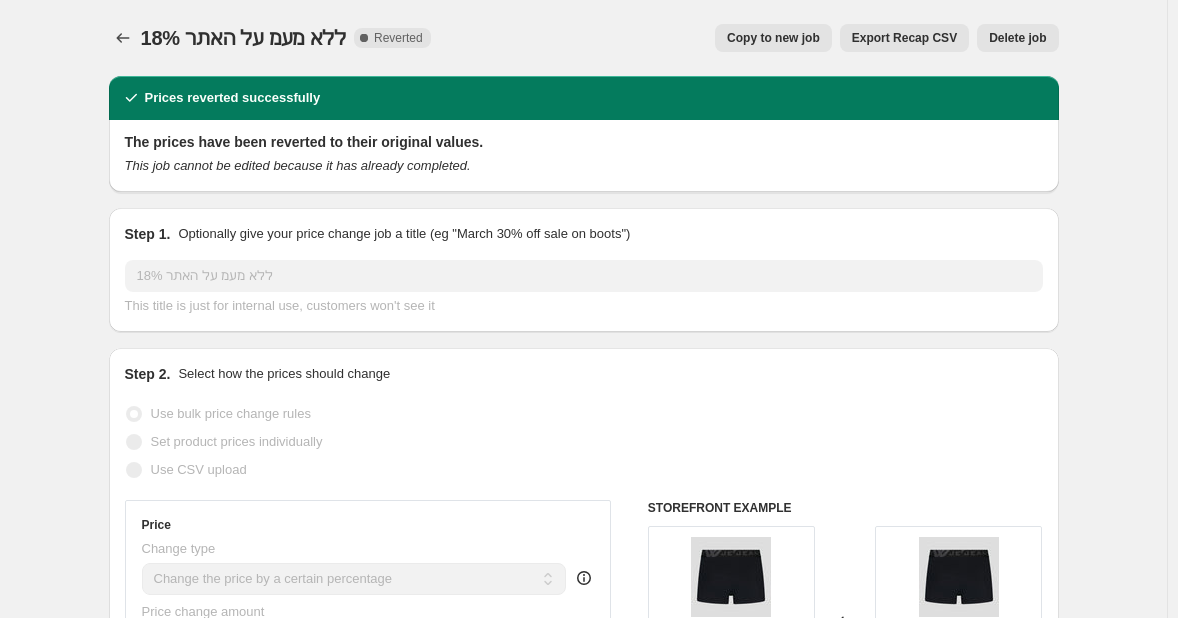 click on "Optionally give your price change job a title (eg "March 30% off sale on boots")" at bounding box center [404, 234] 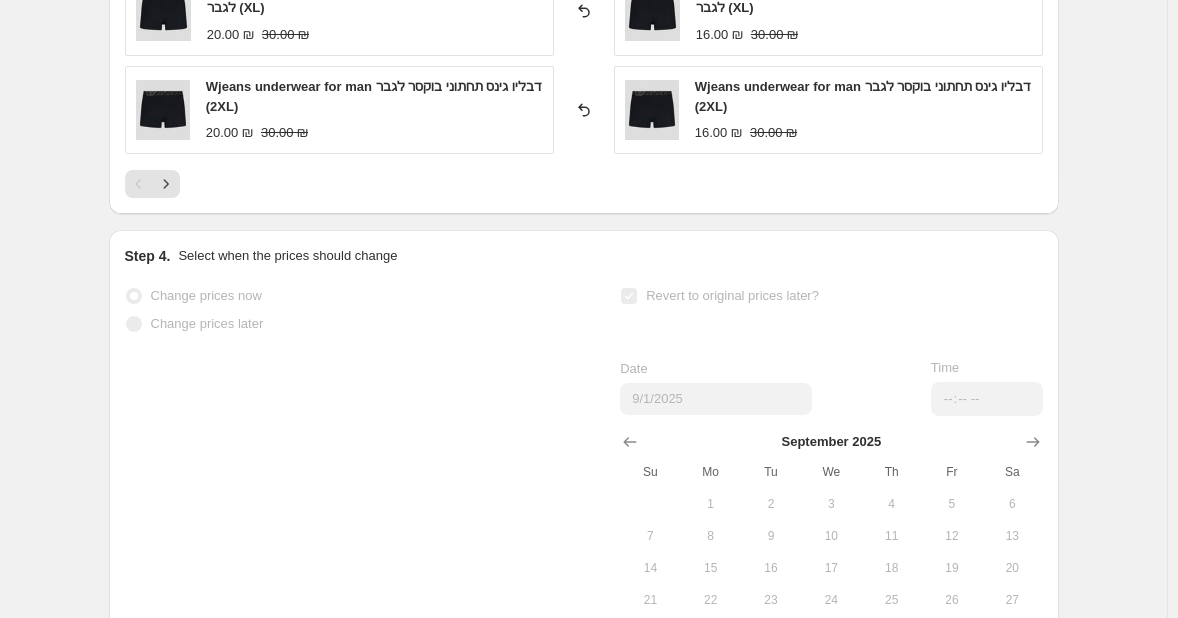 scroll, scrollTop: 2110, scrollLeft: 0, axis: vertical 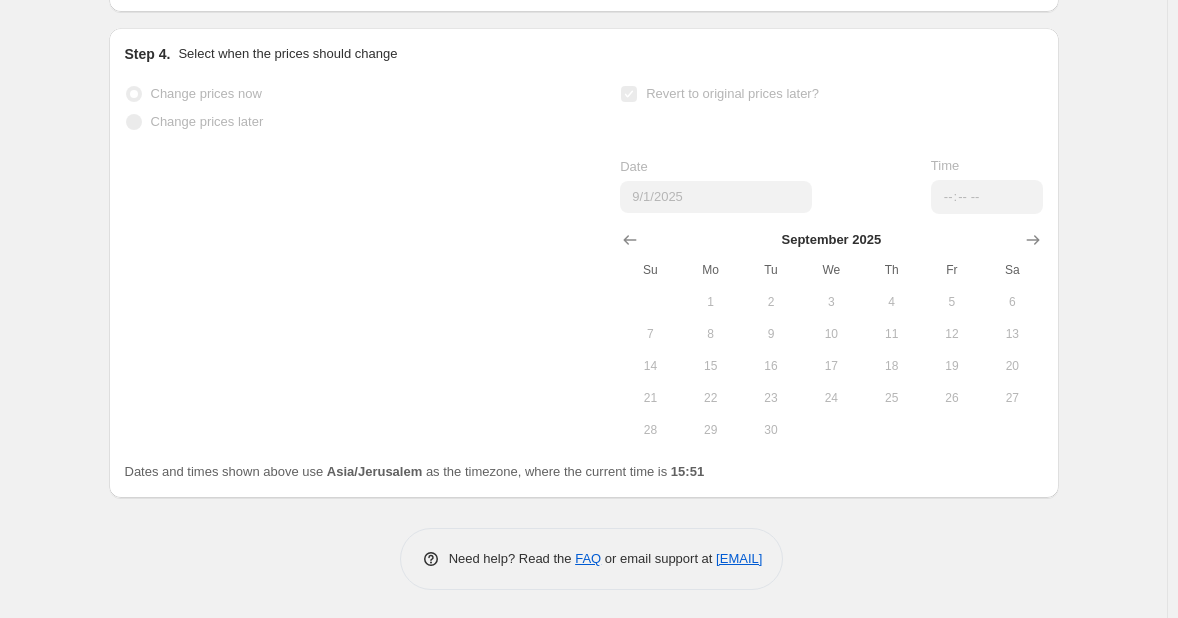 click on "21" at bounding box center [650, 398] 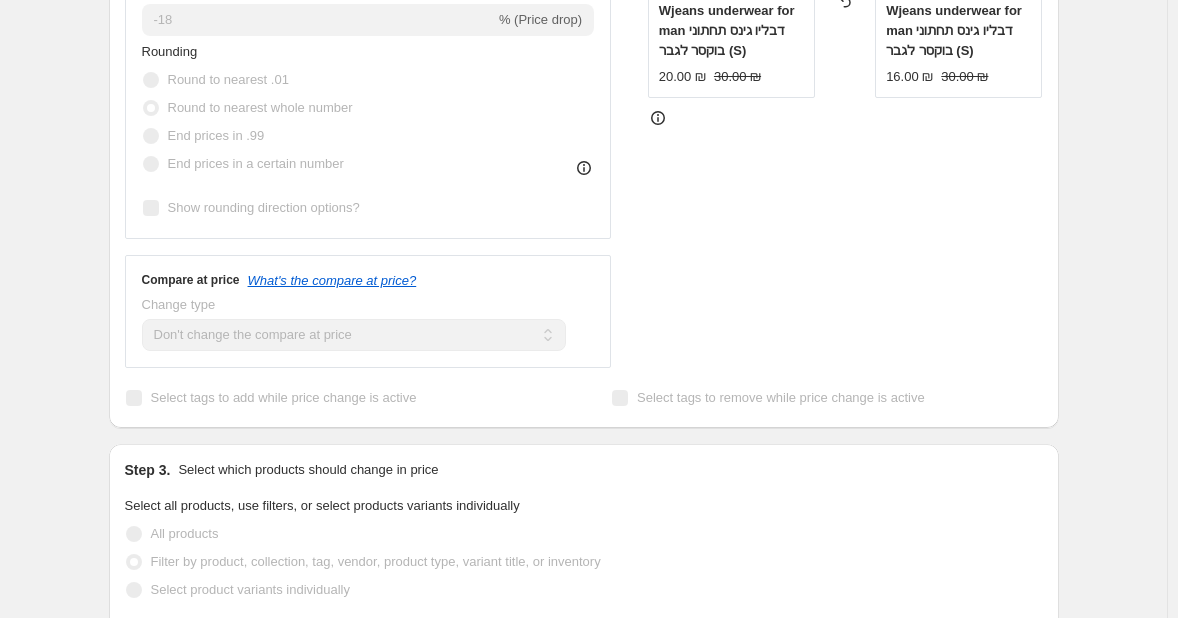scroll, scrollTop: 0, scrollLeft: 0, axis: both 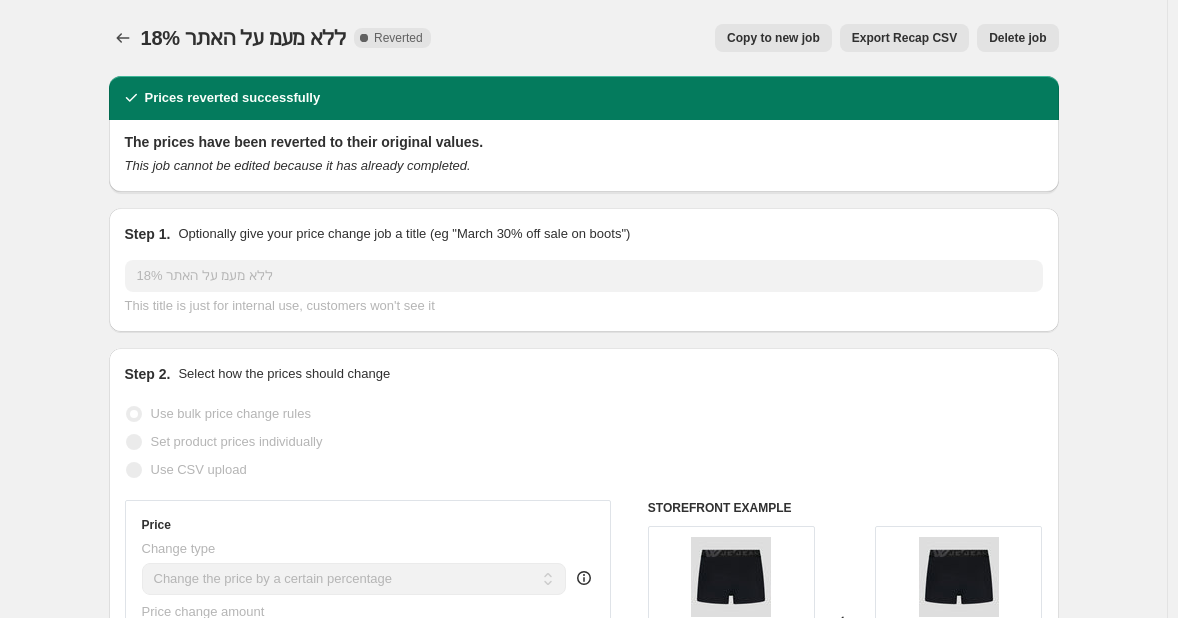 click on "Copy to new job Export Recap CSV Delete job" at bounding box center [753, 38] 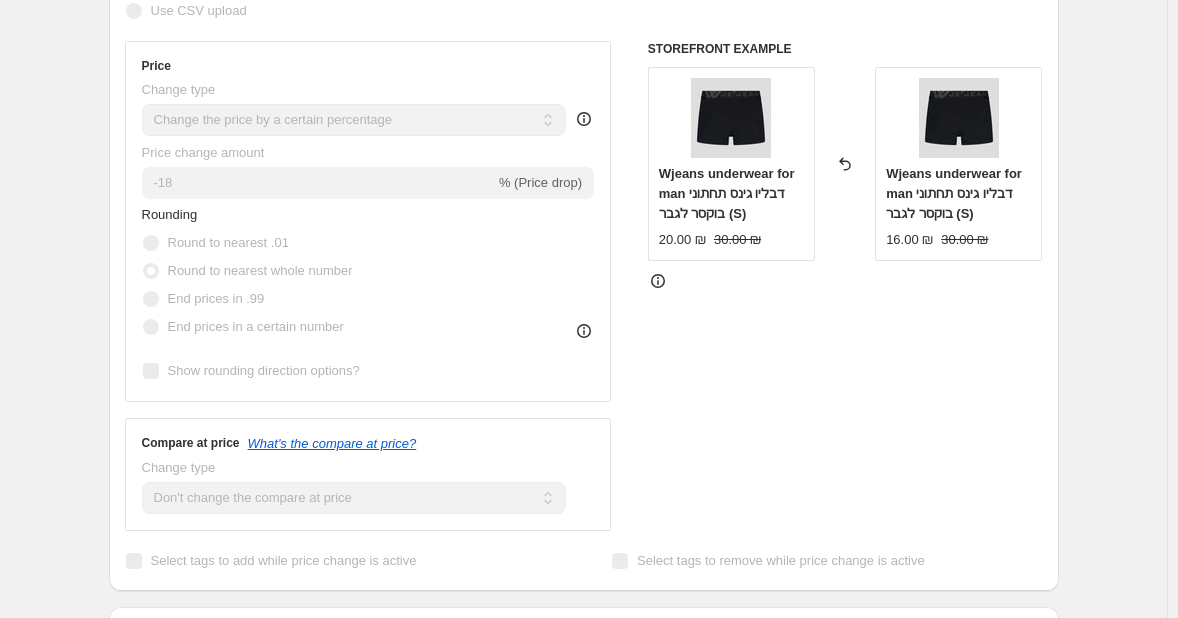 scroll, scrollTop: 0, scrollLeft: 0, axis: both 